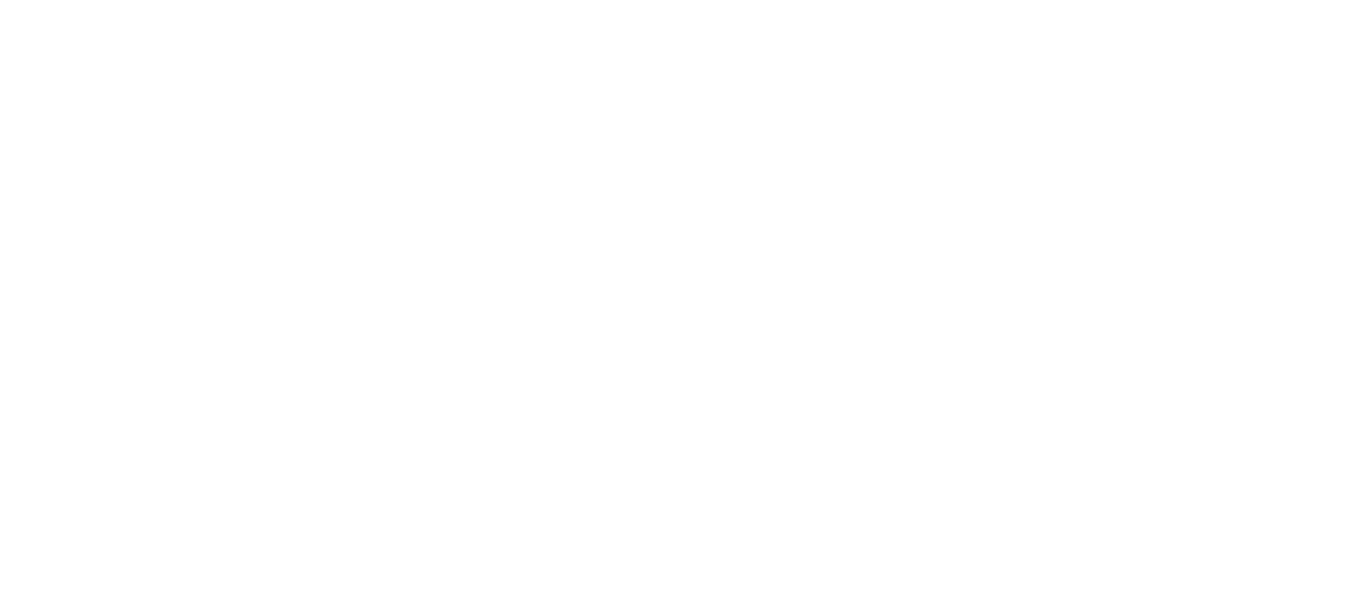 scroll, scrollTop: 0, scrollLeft: 0, axis: both 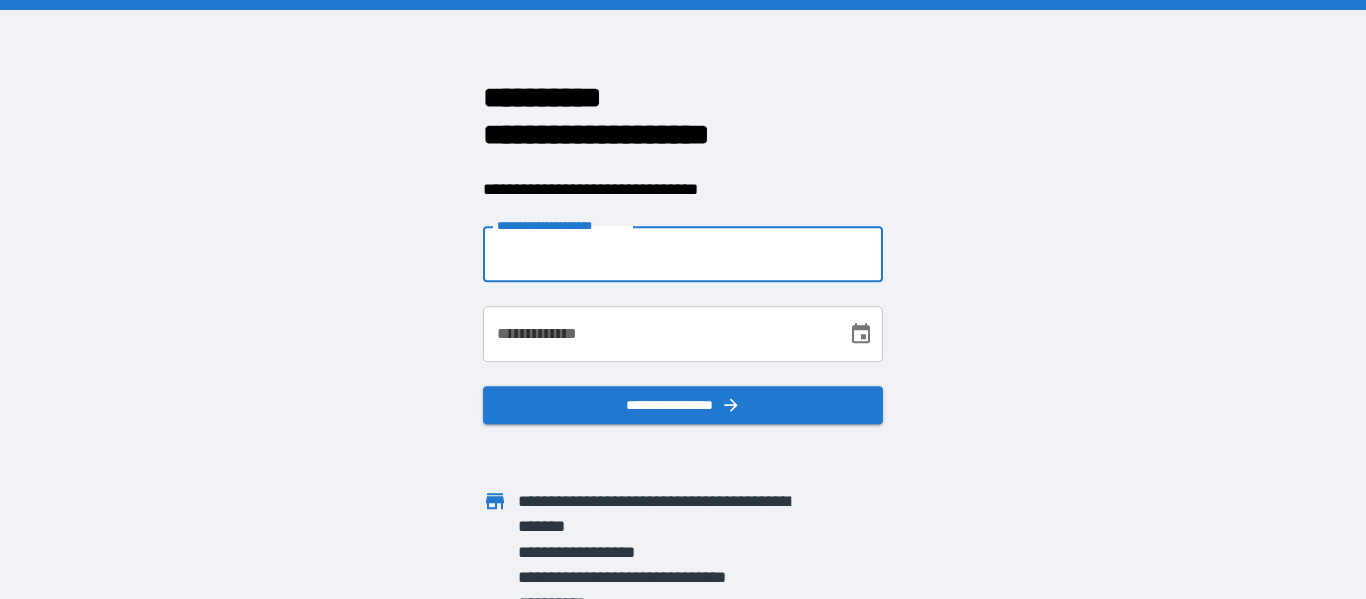 click on "**********" at bounding box center [683, 254] 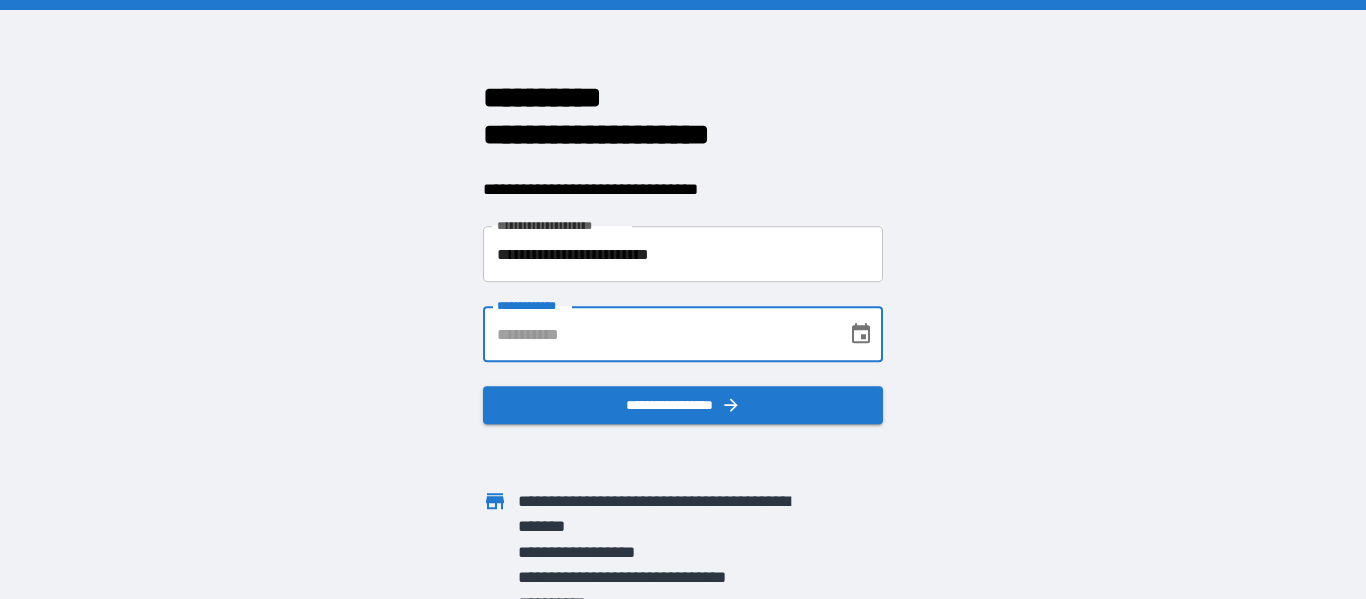click on "**********" at bounding box center [658, 334] 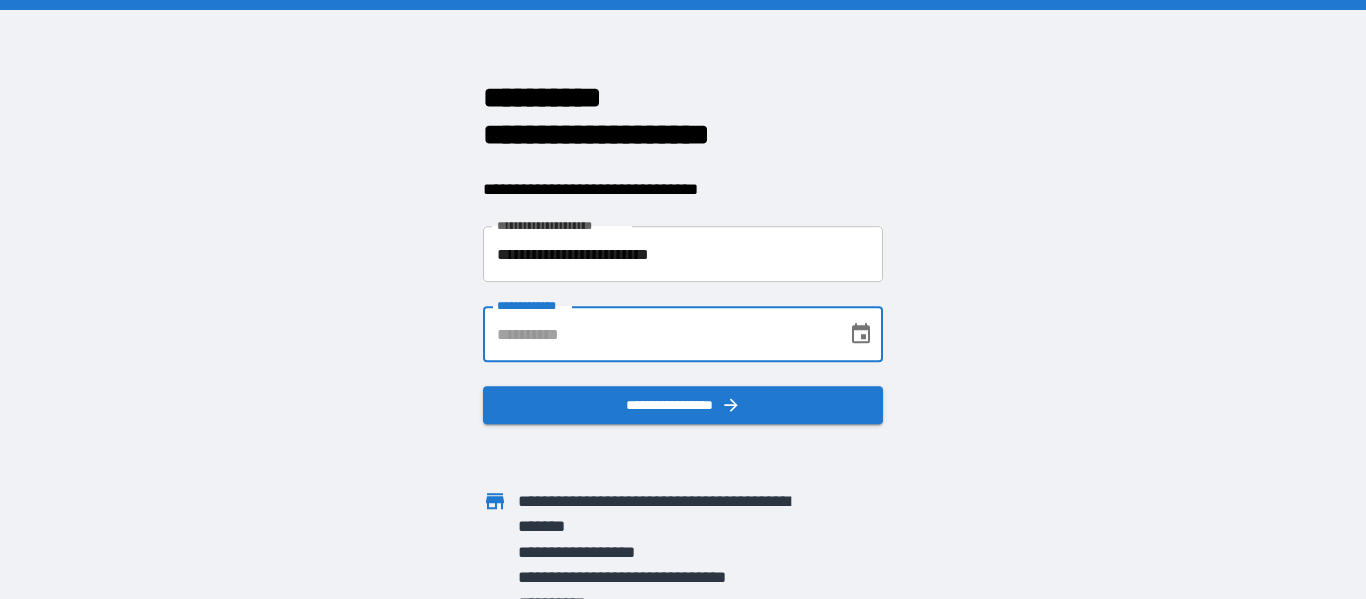 type on "**********" 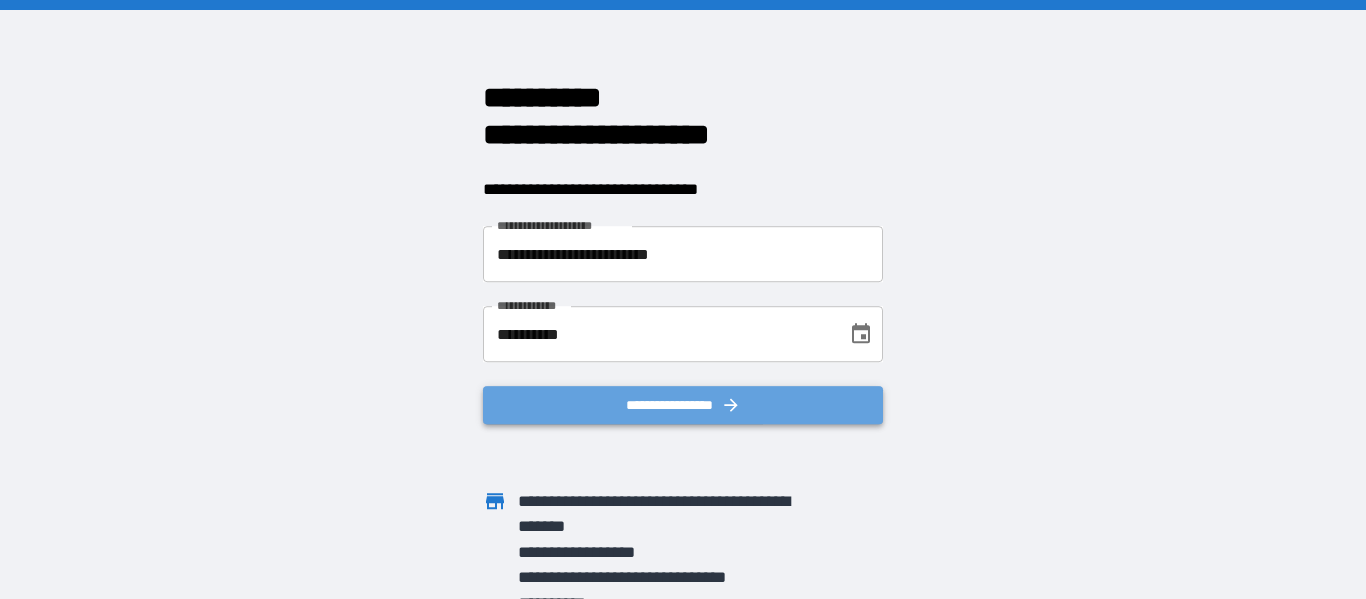click on "**********" at bounding box center [683, 405] 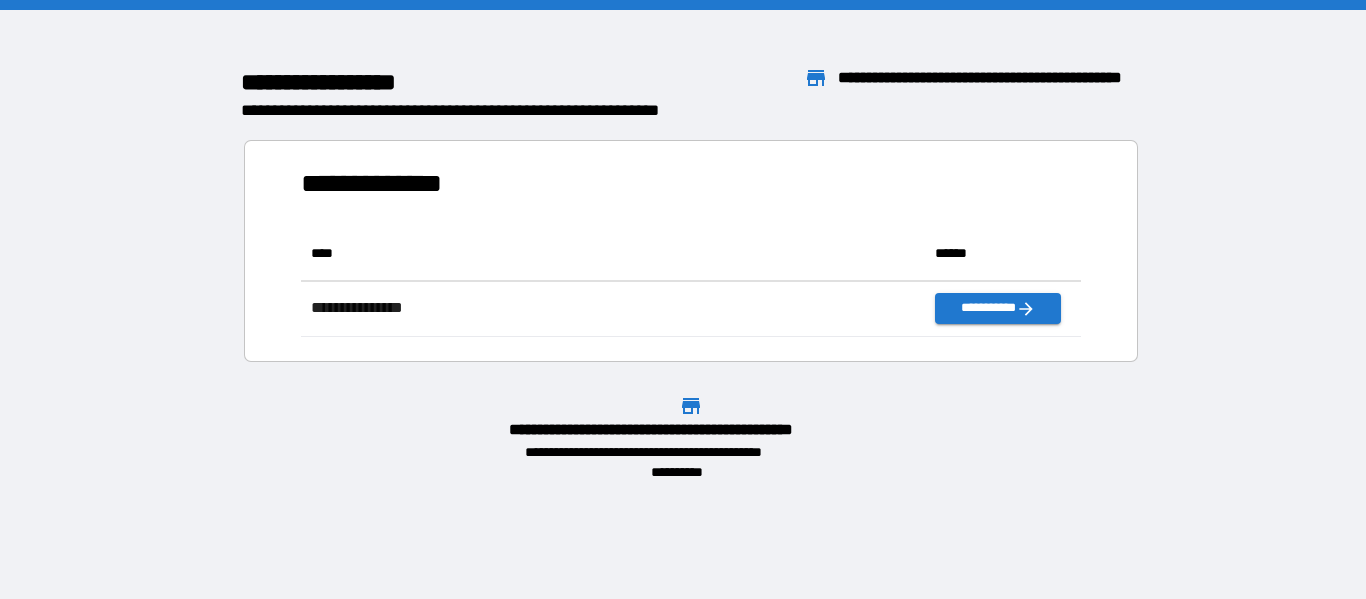 scroll, scrollTop: 1, scrollLeft: 1, axis: both 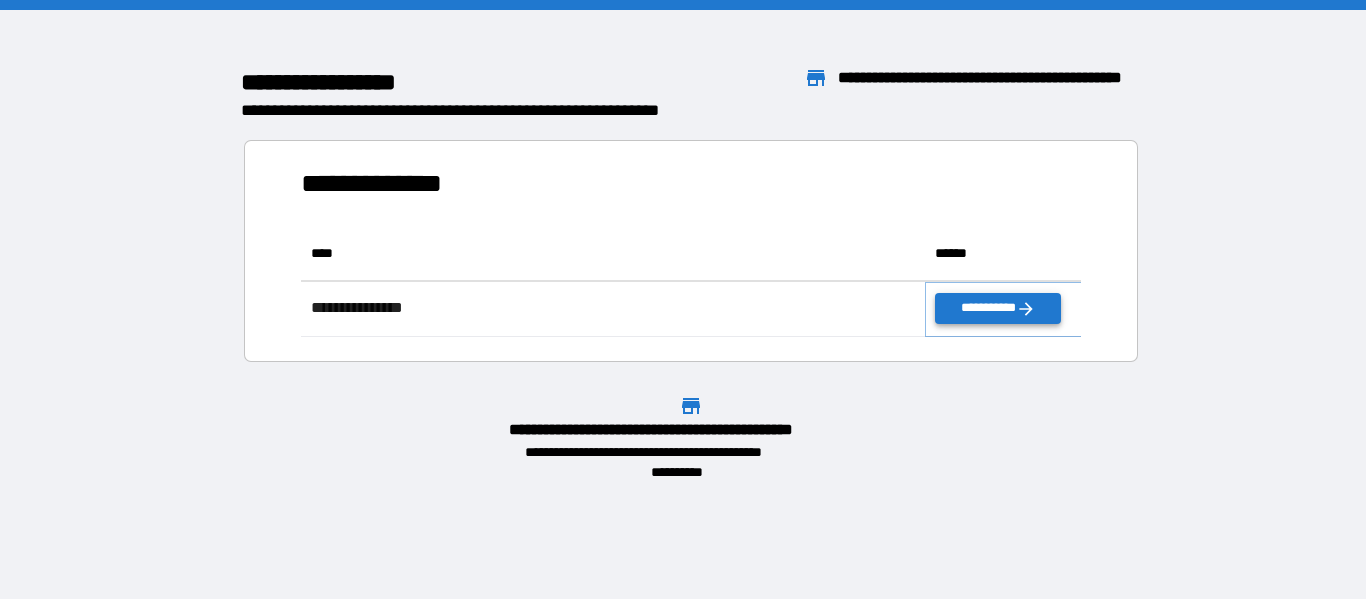 click on "**********" at bounding box center (997, 308) 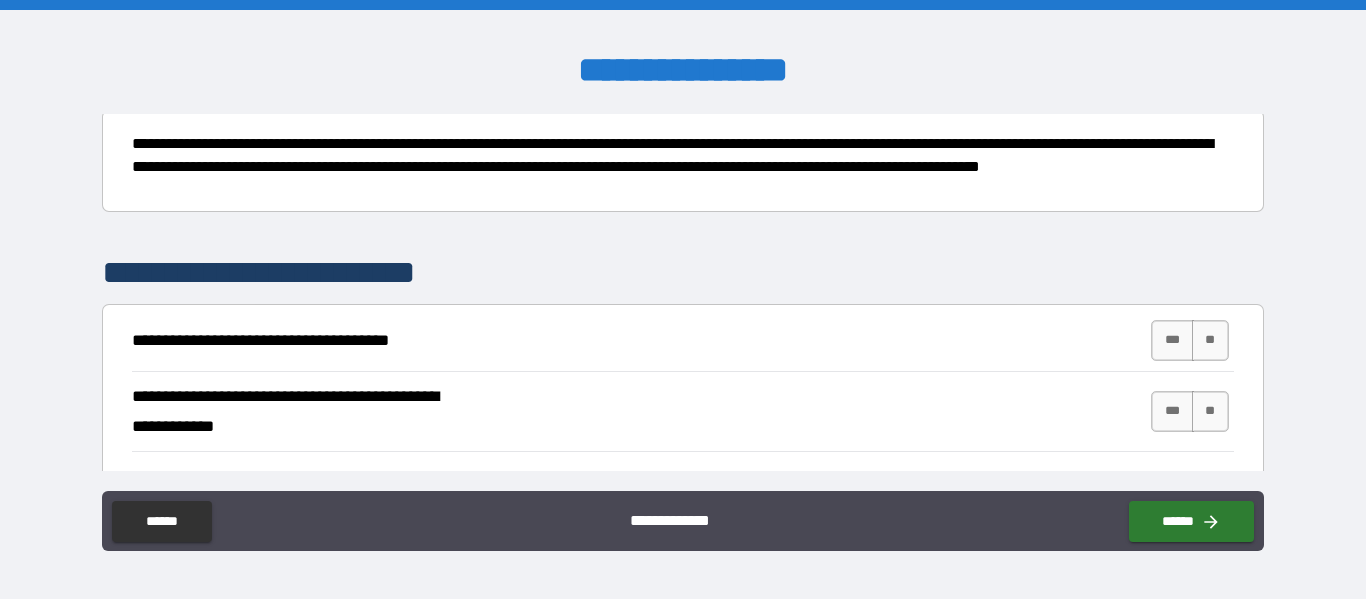 scroll, scrollTop: 319, scrollLeft: 0, axis: vertical 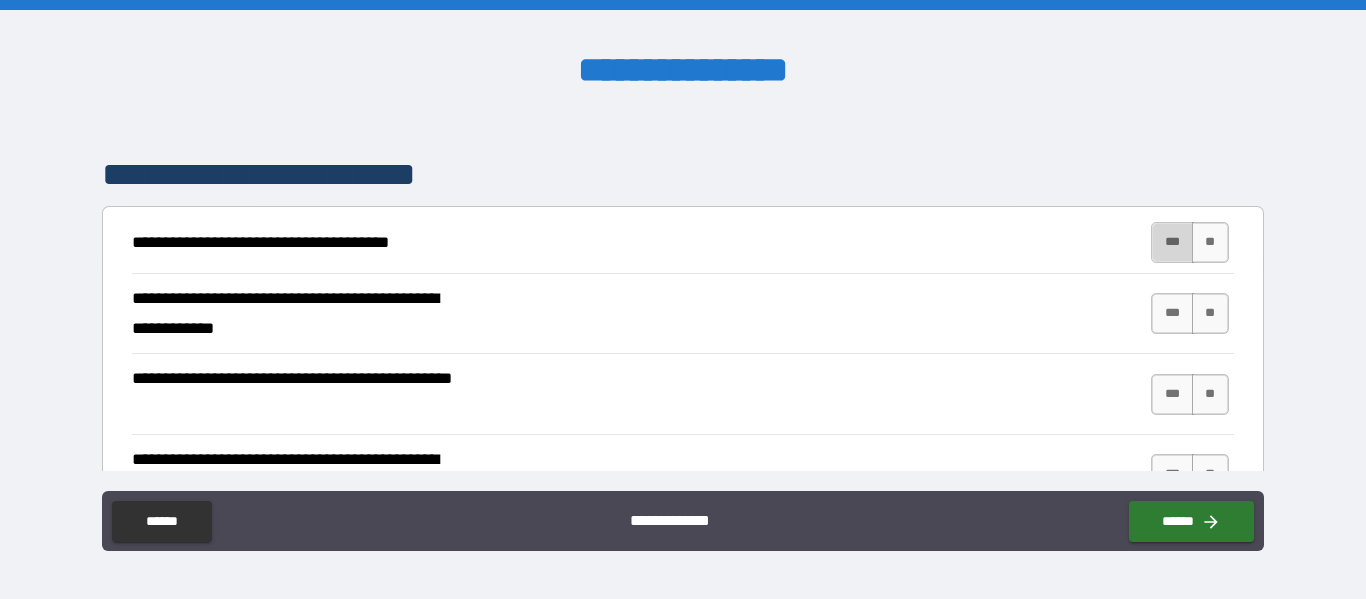 click on "***" at bounding box center [1172, 242] 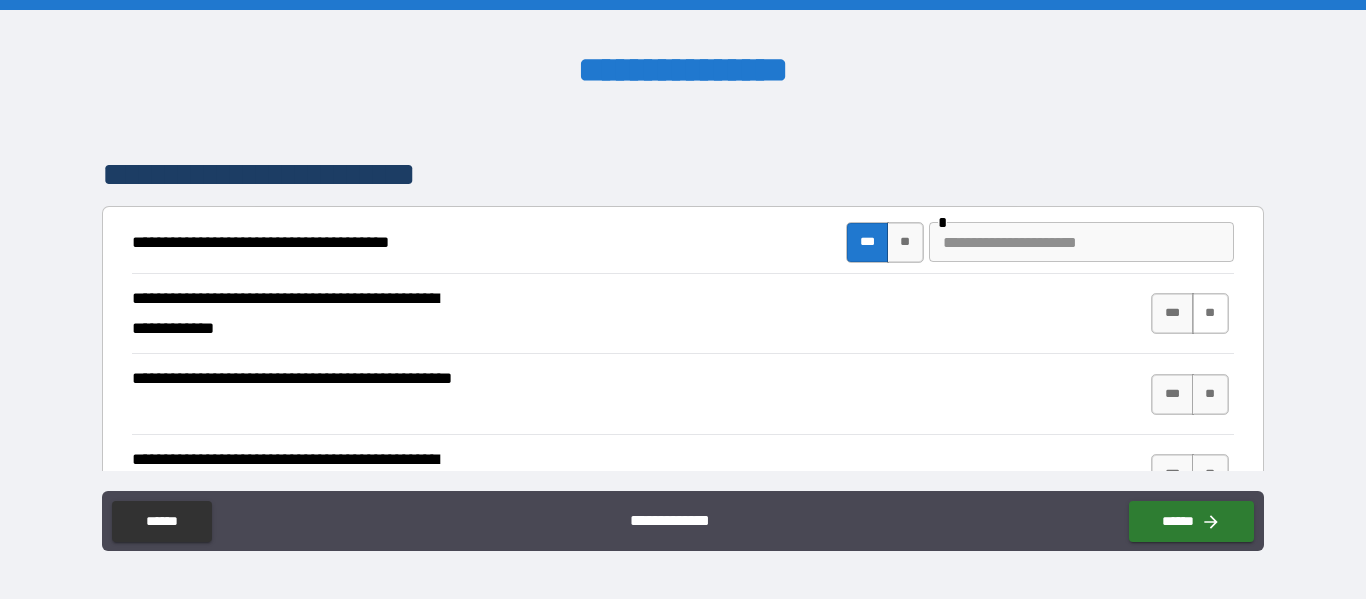 click on "**" at bounding box center [1210, 313] 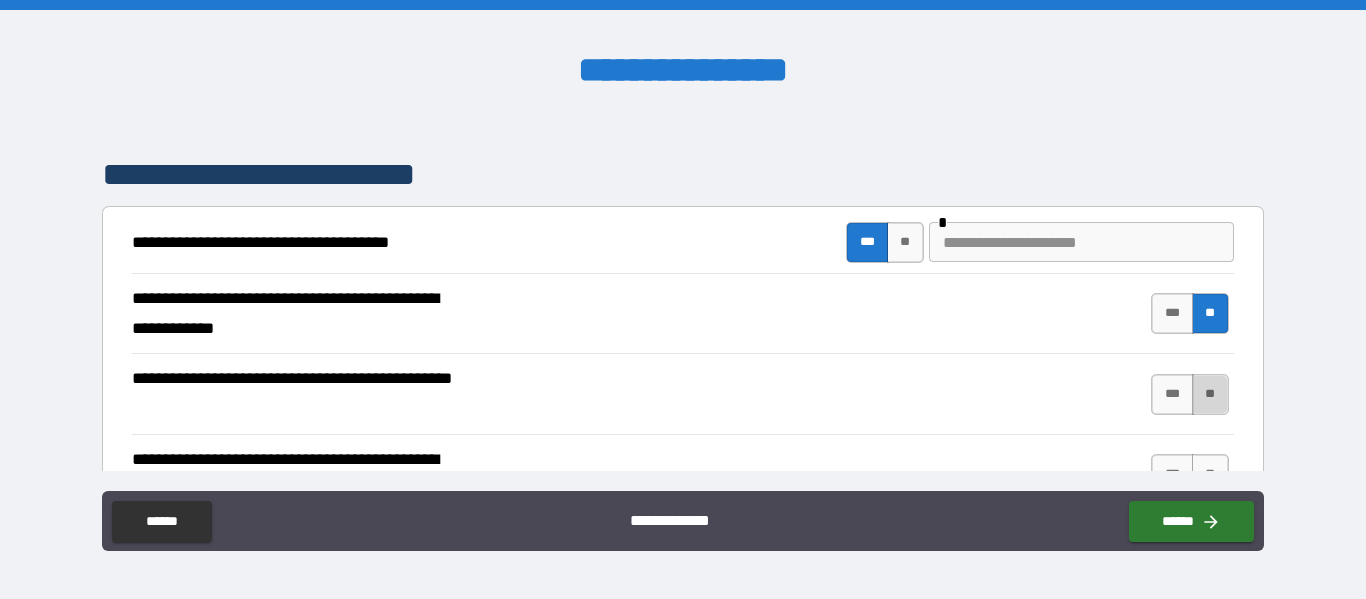 click on "**" at bounding box center (1210, 394) 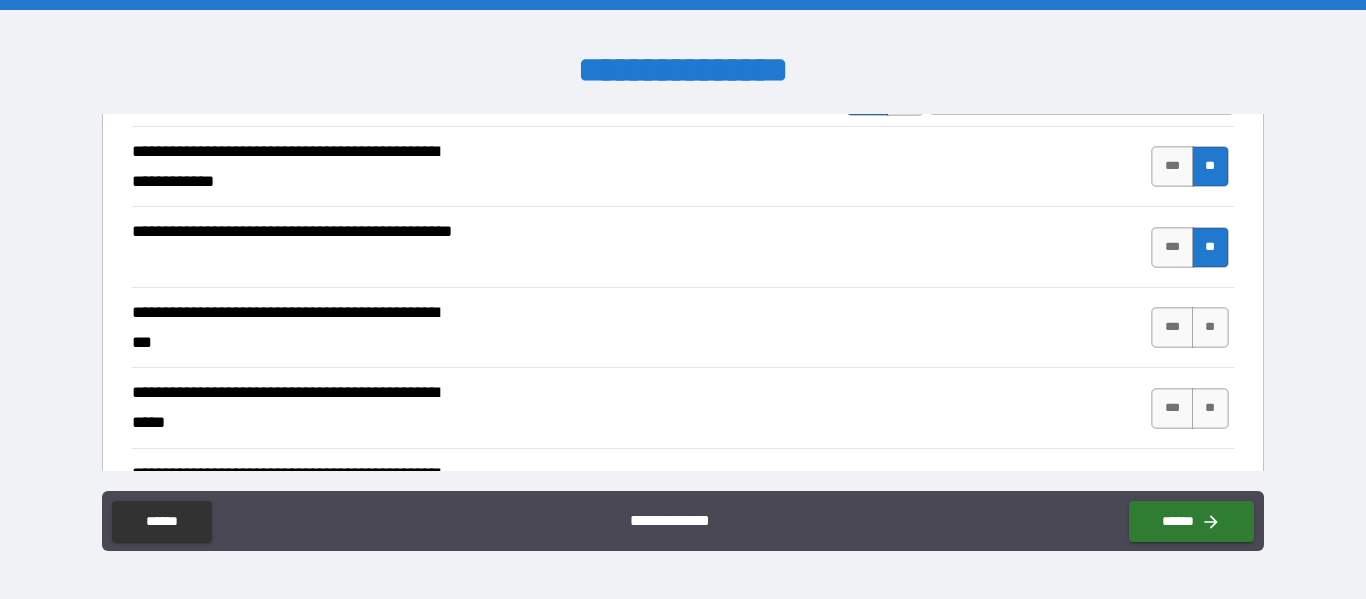 scroll, scrollTop: 490, scrollLeft: 0, axis: vertical 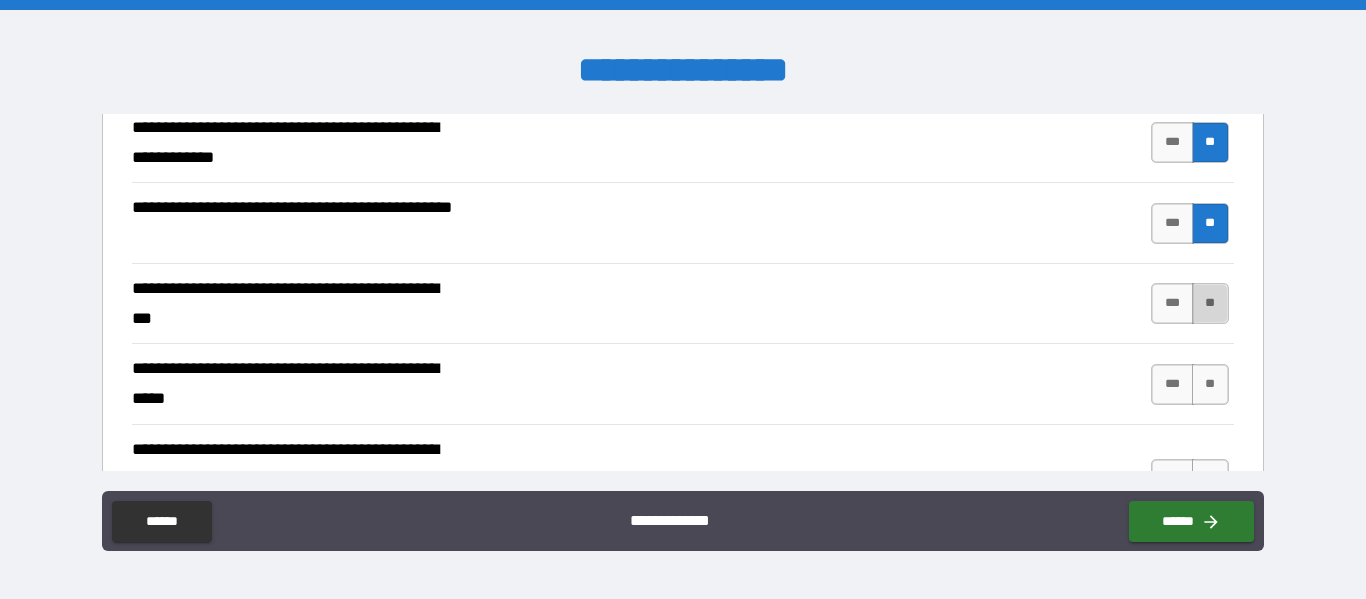 click on "**" at bounding box center [1210, 303] 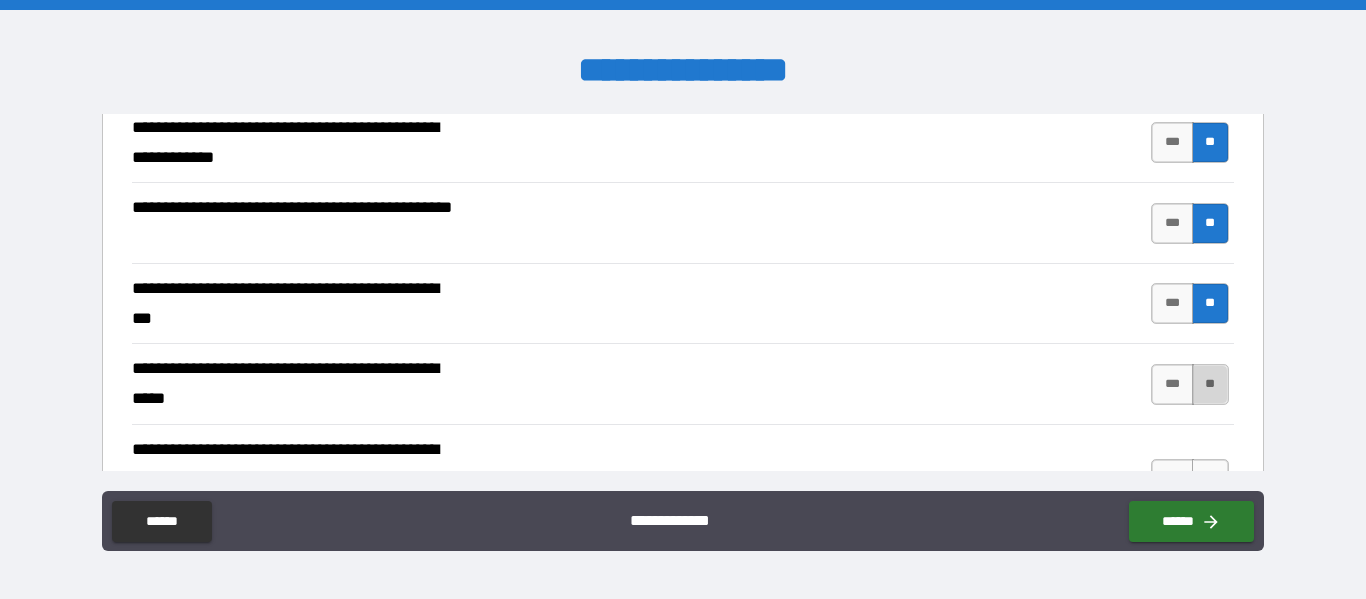 click on "**" at bounding box center (1210, 384) 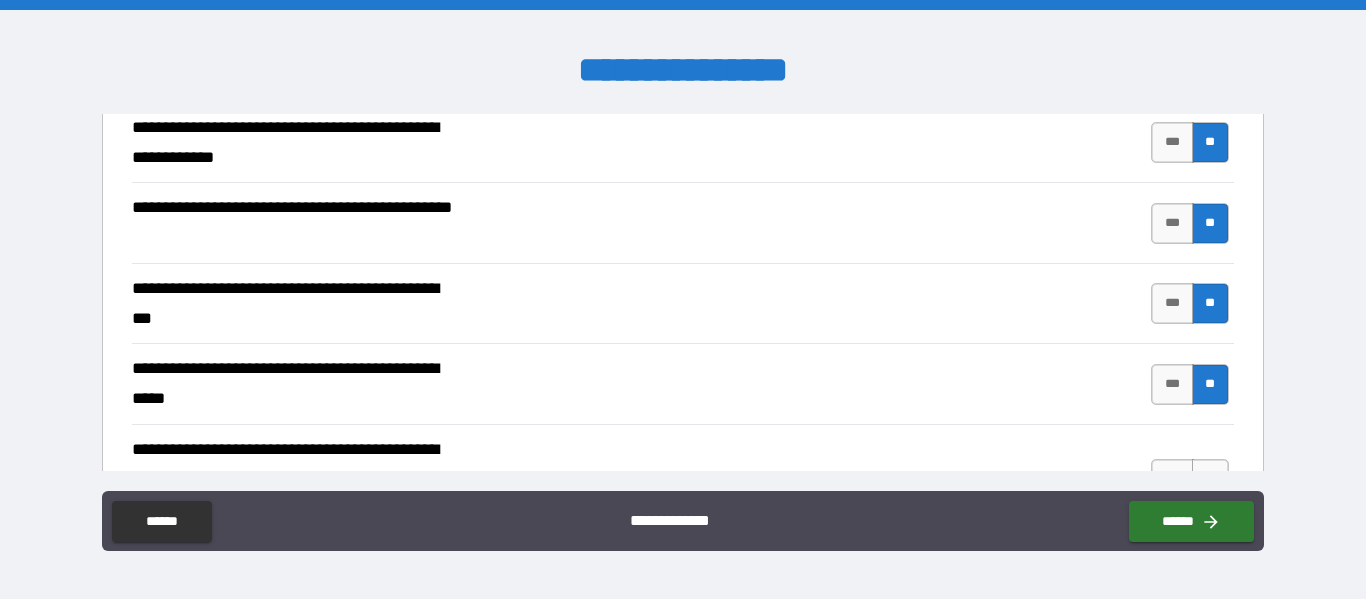 drag, startPoint x: 1263, startPoint y: 142, endPoint x: 1268, endPoint y: 160, distance: 18.681541 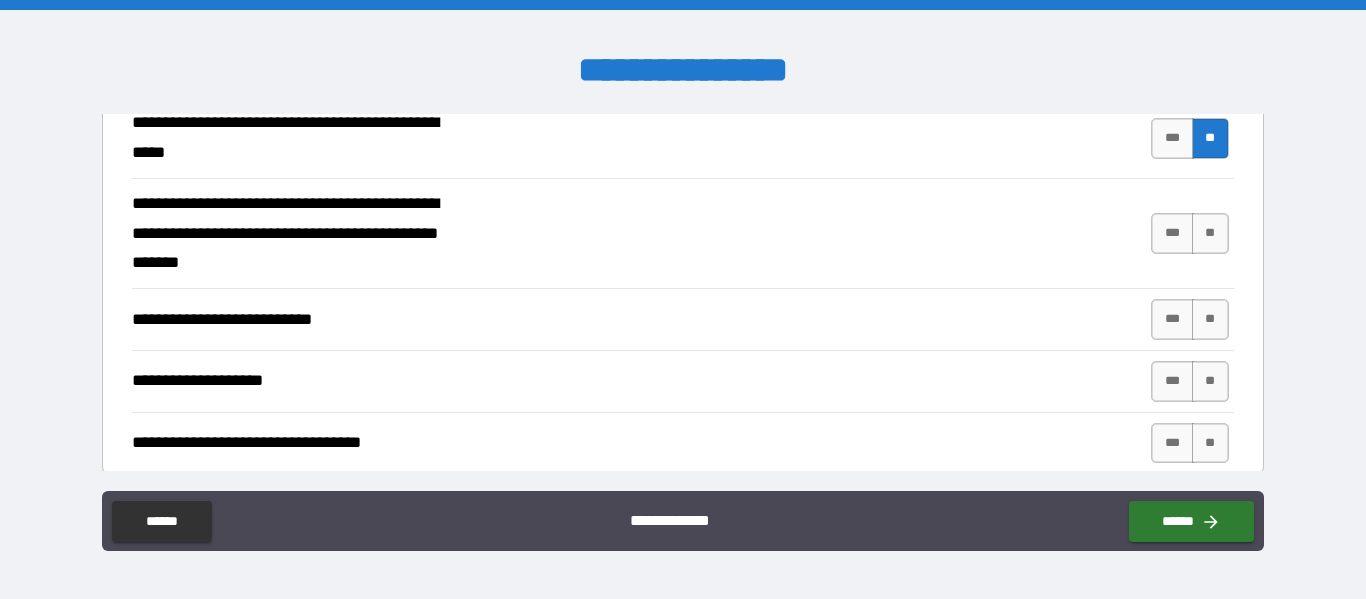 scroll, scrollTop: 760, scrollLeft: 0, axis: vertical 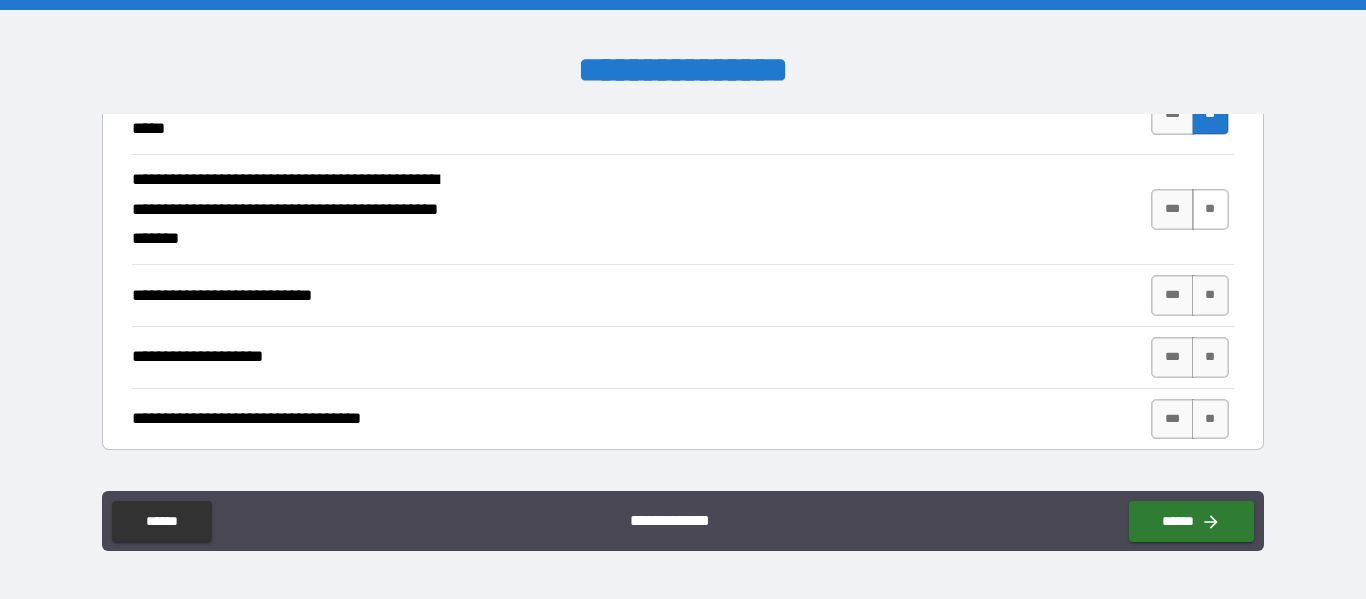 click on "**" at bounding box center (1210, 209) 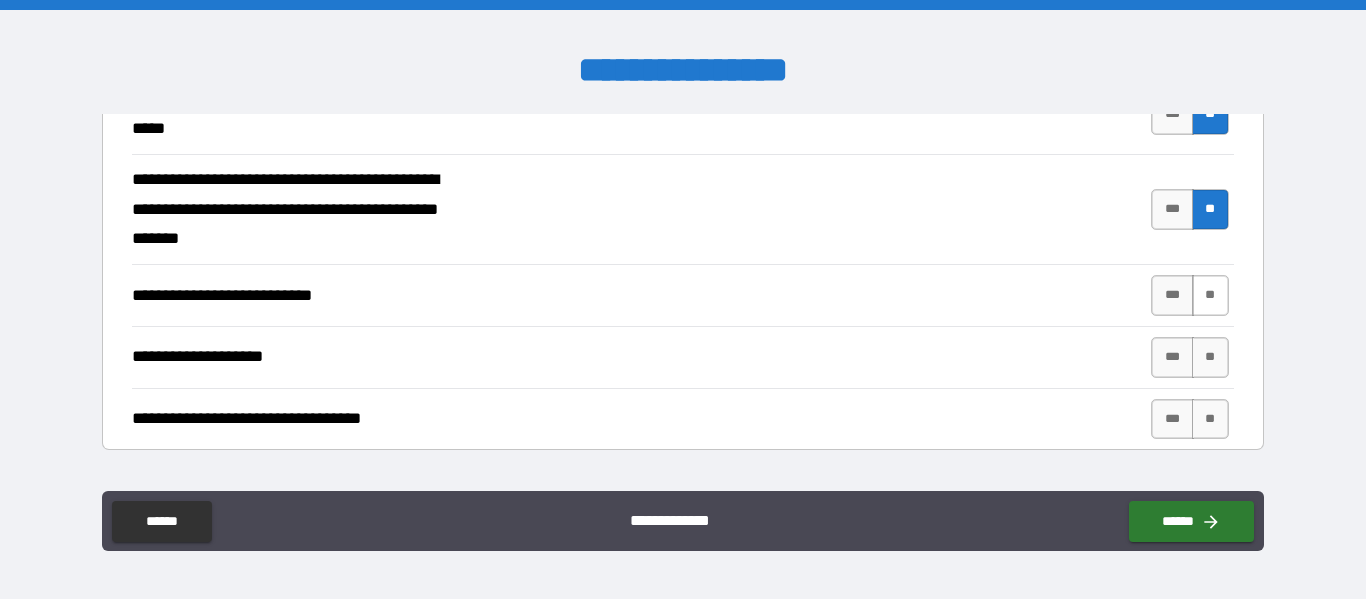 click on "**" at bounding box center [1210, 295] 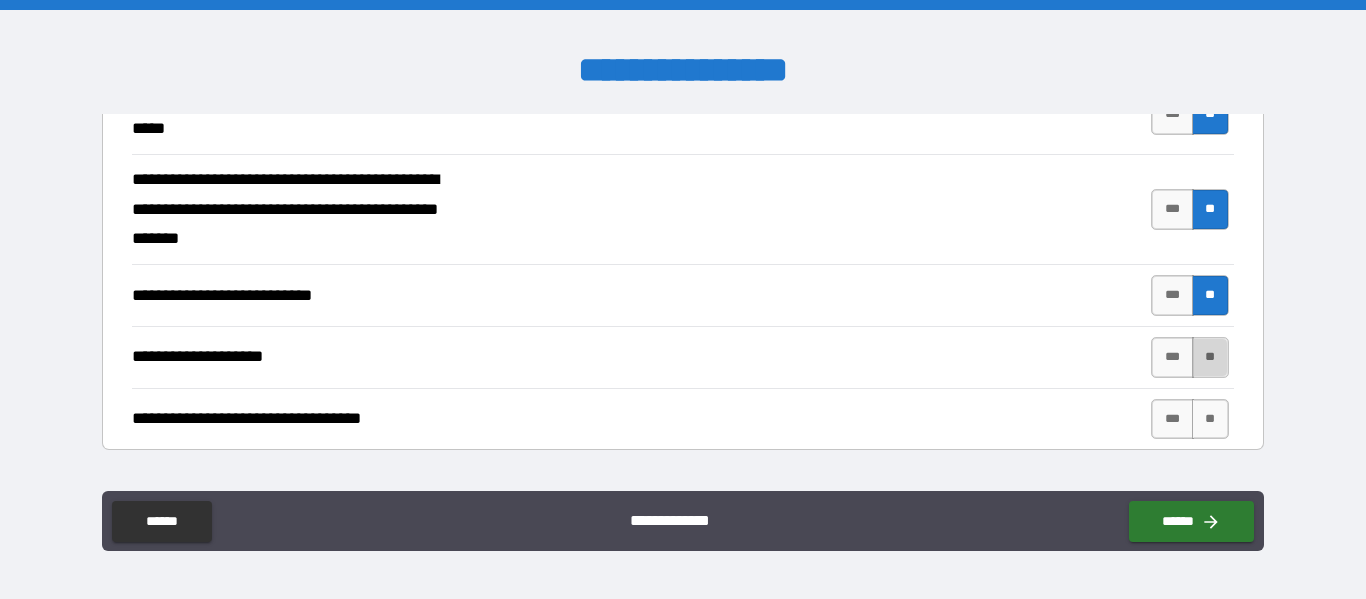 click on "**" at bounding box center [1210, 357] 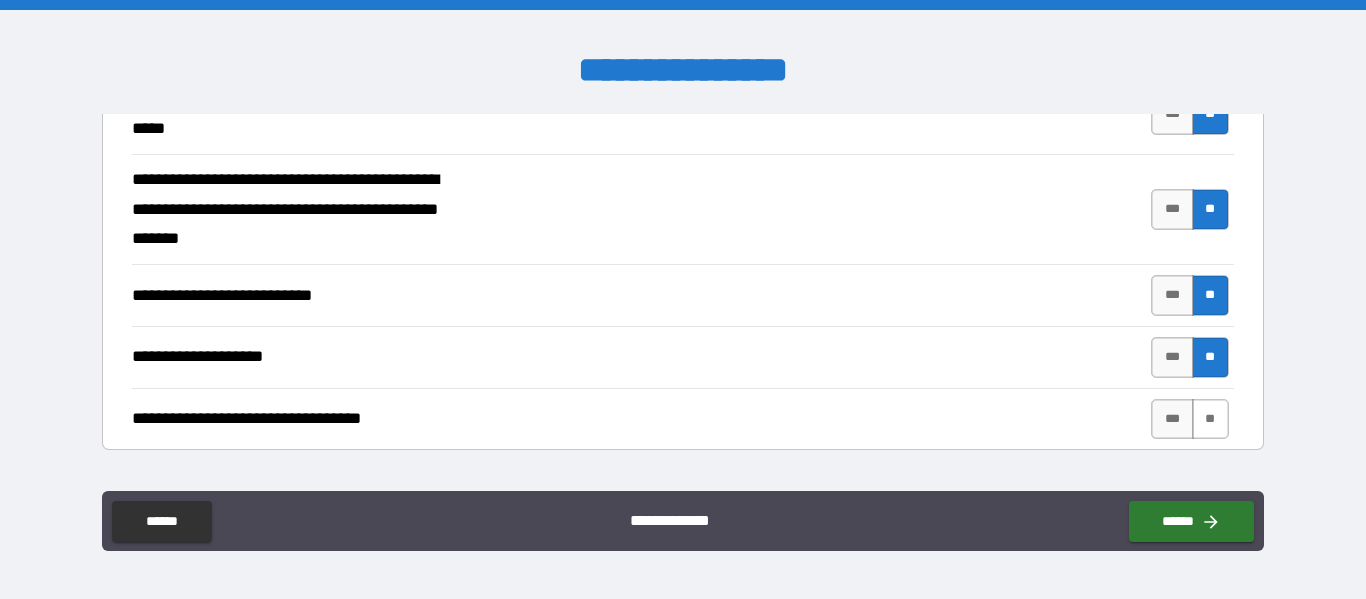 click on "**" at bounding box center [1210, 419] 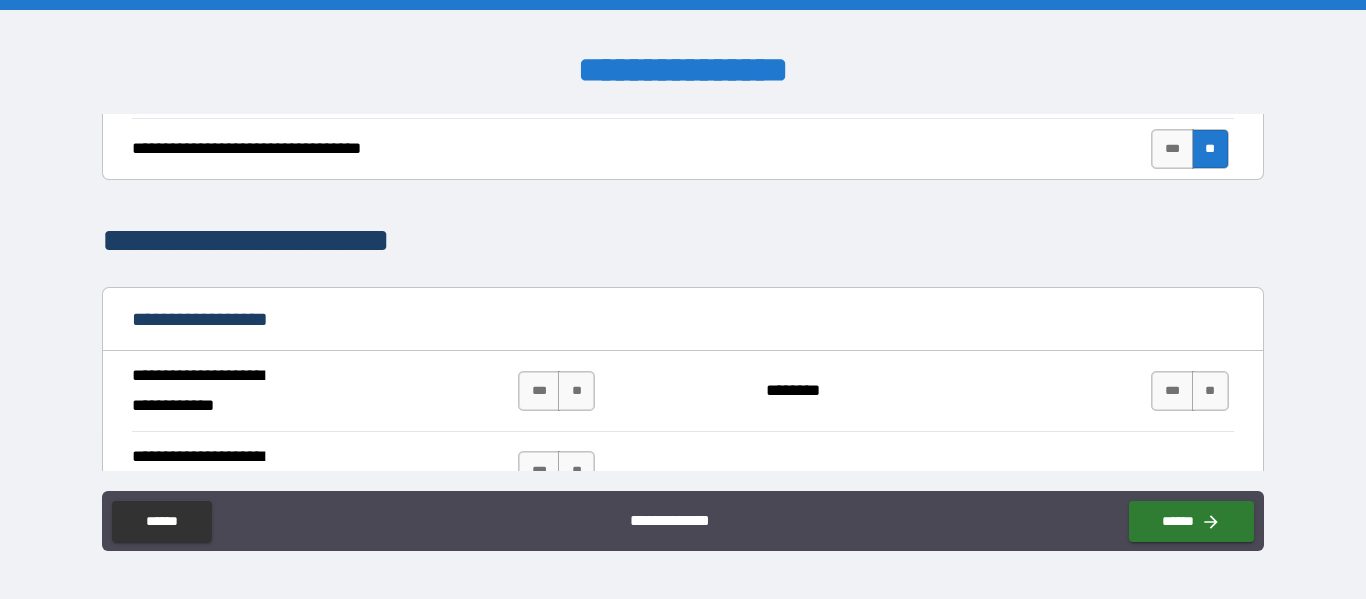 scroll, scrollTop: 1054, scrollLeft: 0, axis: vertical 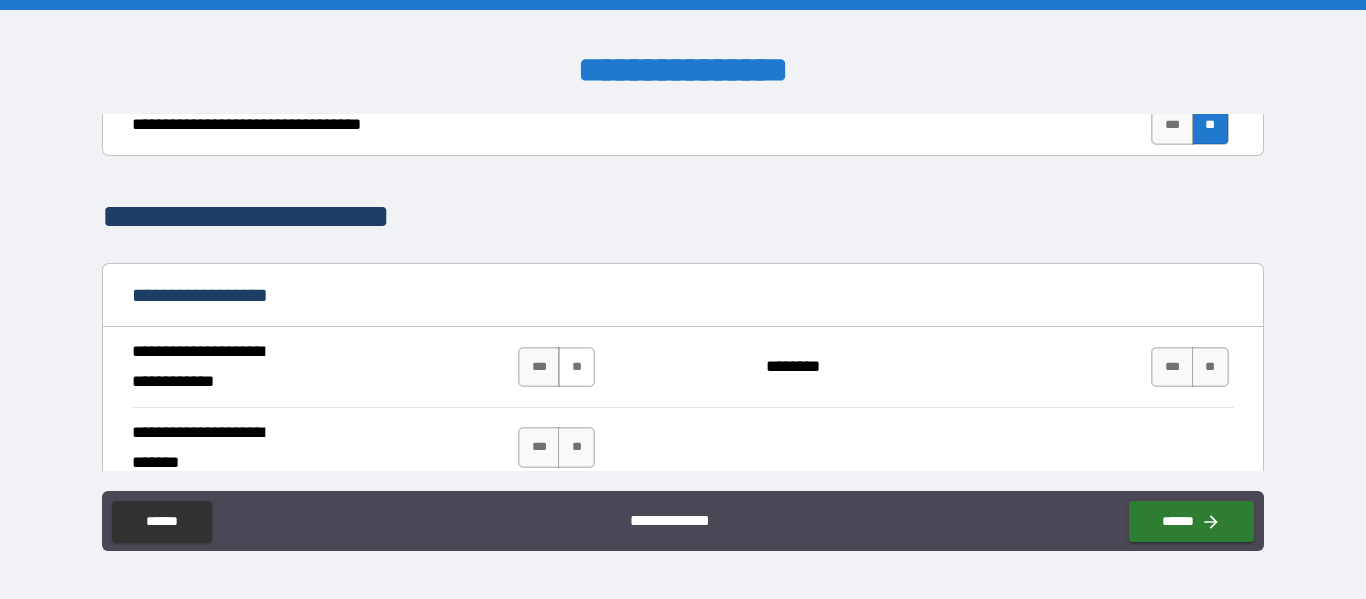 click on "**" at bounding box center [576, 367] 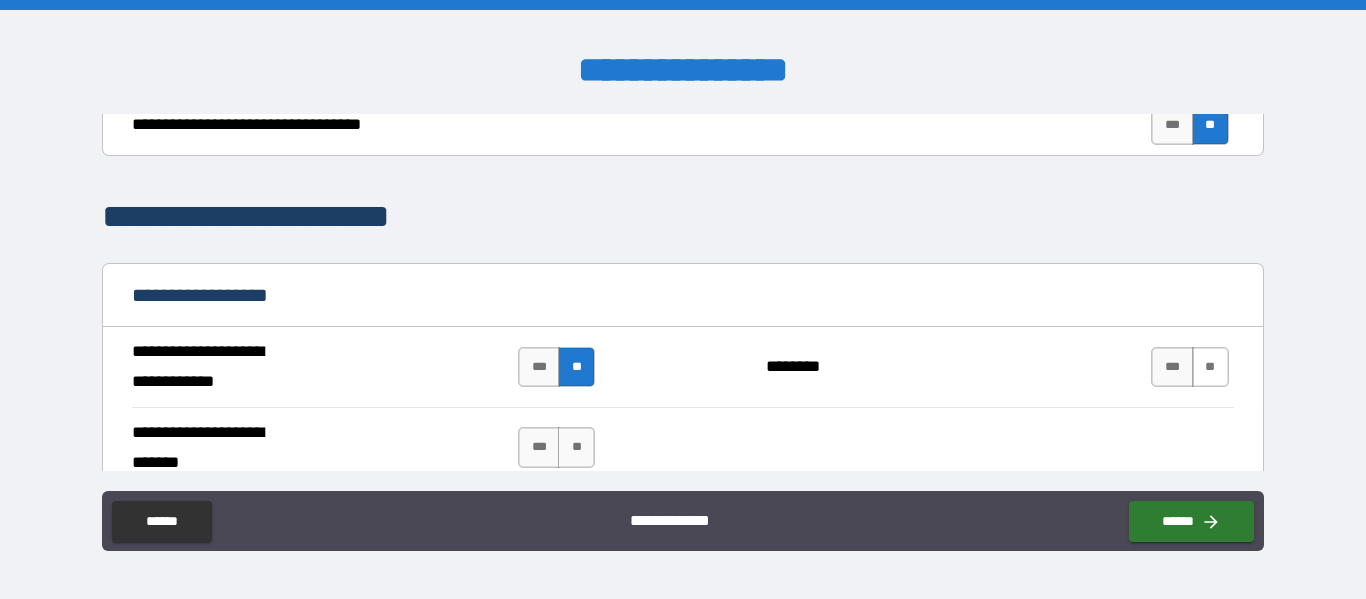 click on "**" at bounding box center [1210, 367] 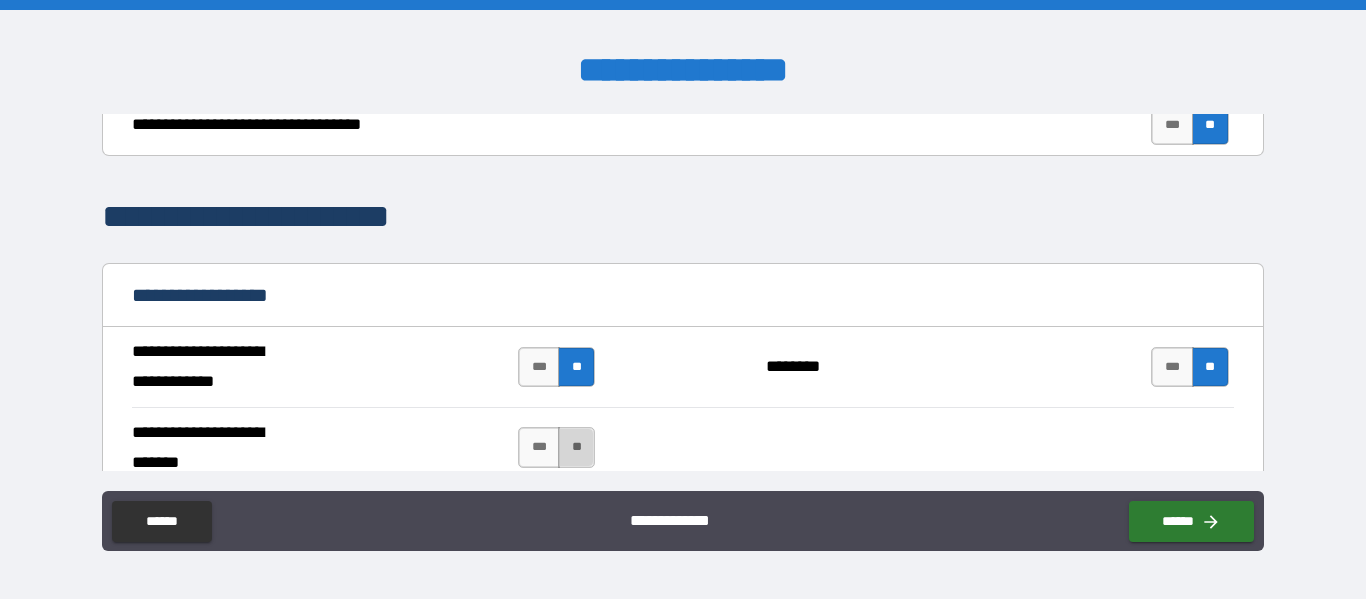 click on "**" at bounding box center (576, 447) 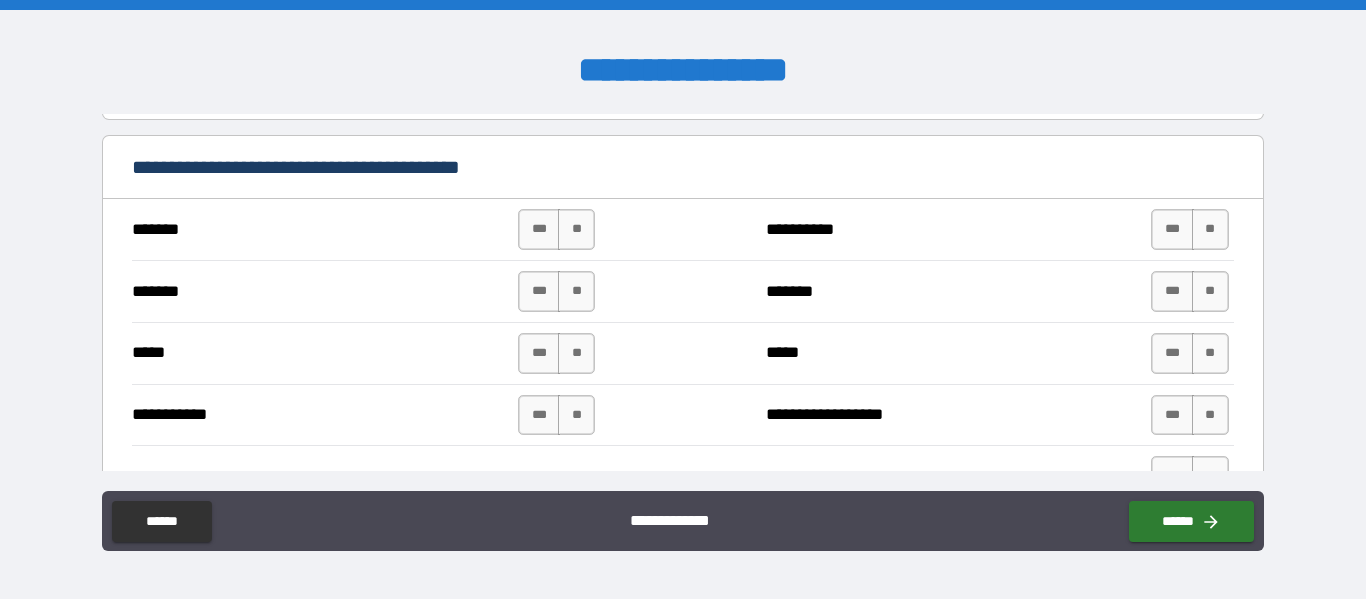 scroll, scrollTop: 1447, scrollLeft: 0, axis: vertical 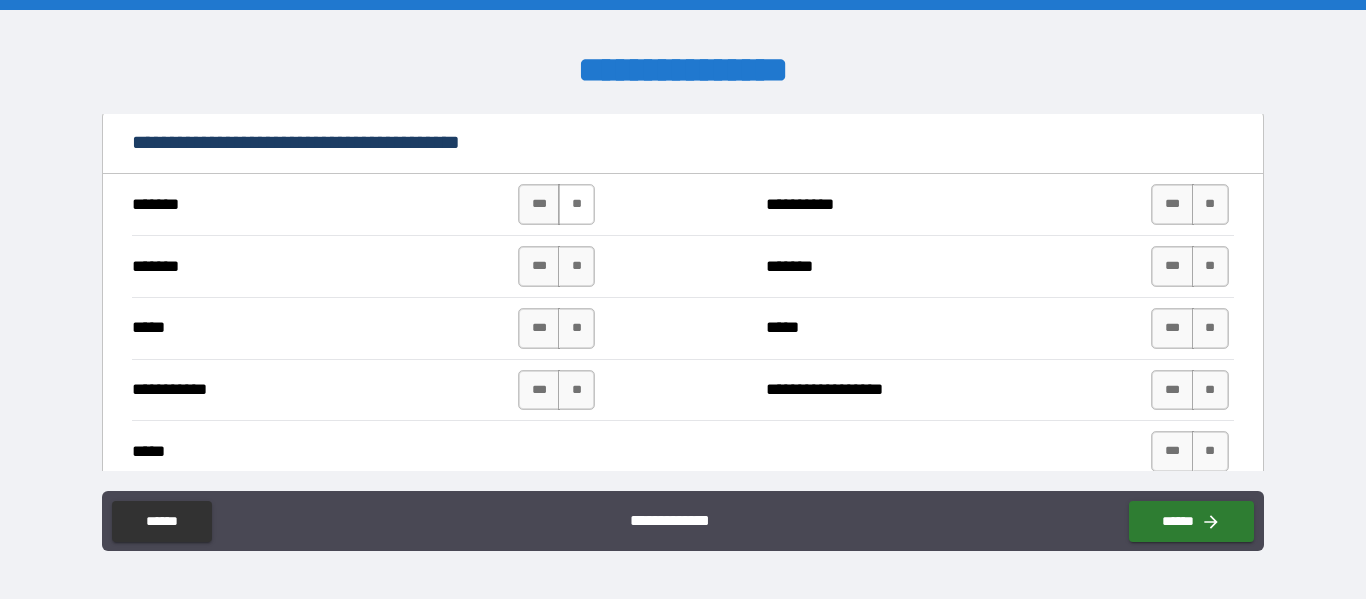 click on "**" at bounding box center [576, 204] 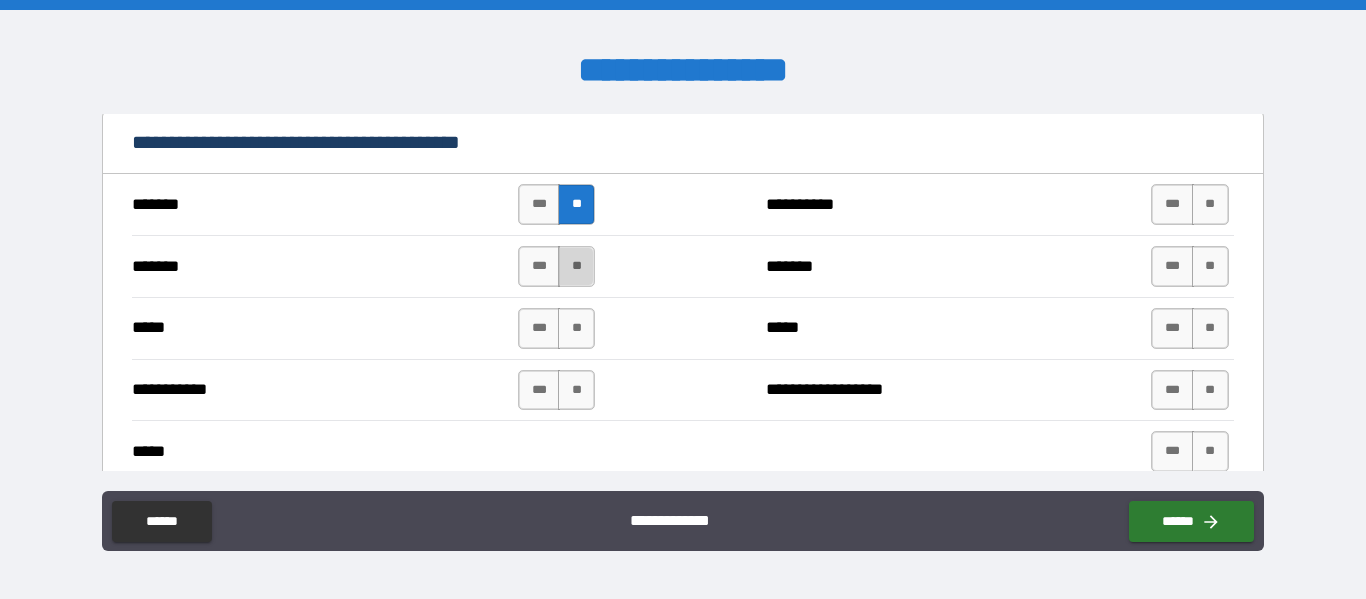 click on "**" at bounding box center [576, 266] 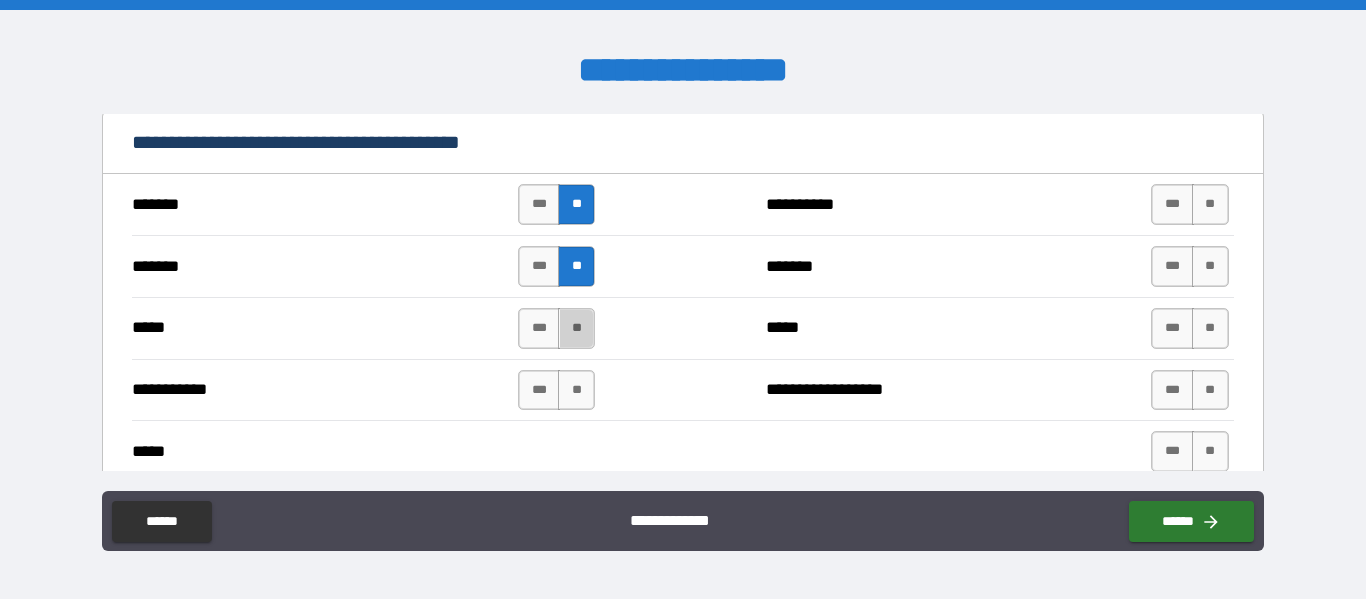drag, startPoint x: 567, startPoint y: 331, endPoint x: 565, endPoint y: 364, distance: 33.06055 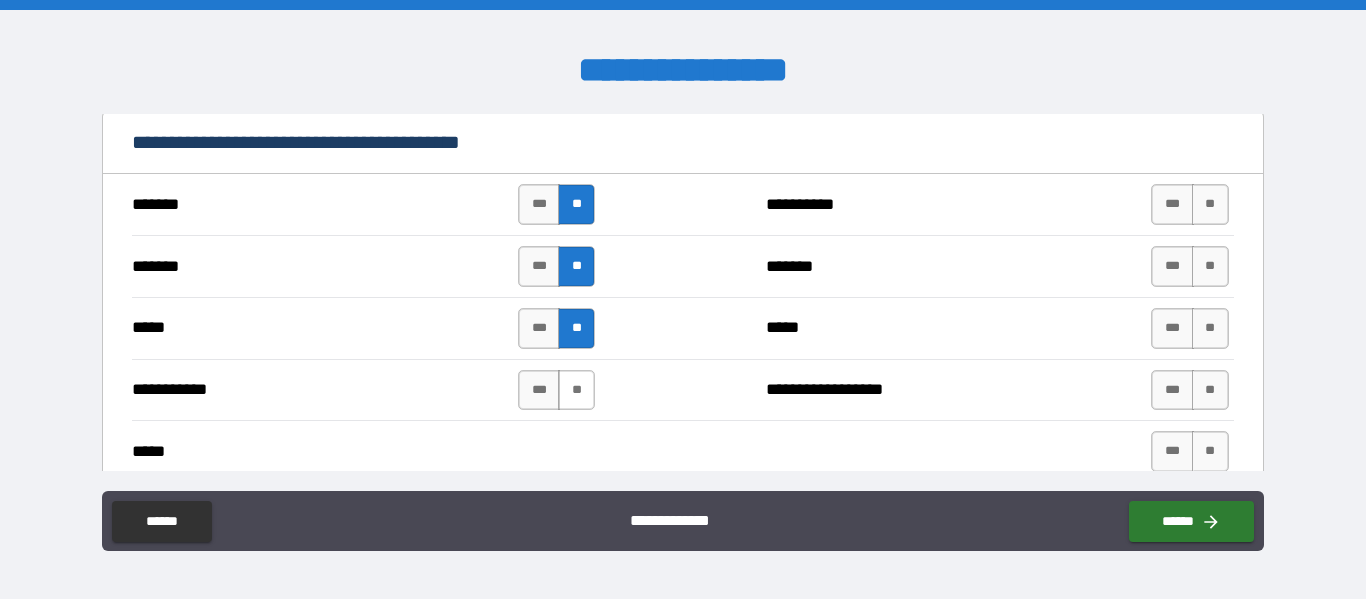 click on "**" at bounding box center (576, 390) 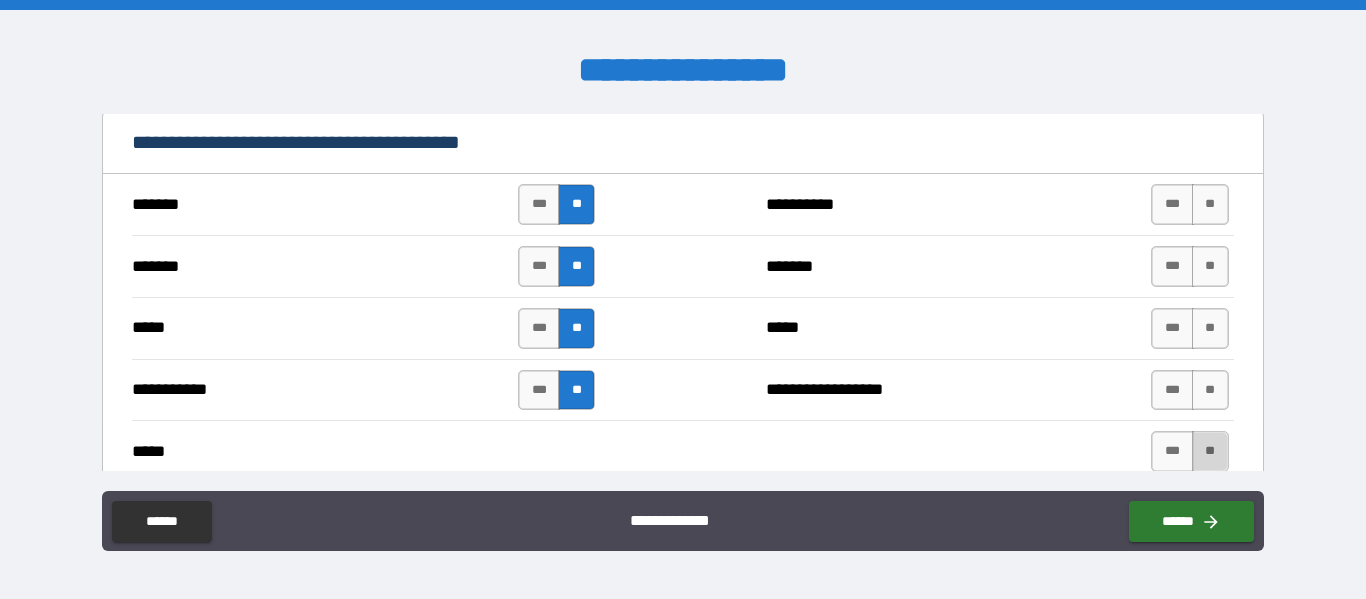 drag, startPoint x: 1199, startPoint y: 451, endPoint x: 1194, endPoint y: 403, distance: 48.259712 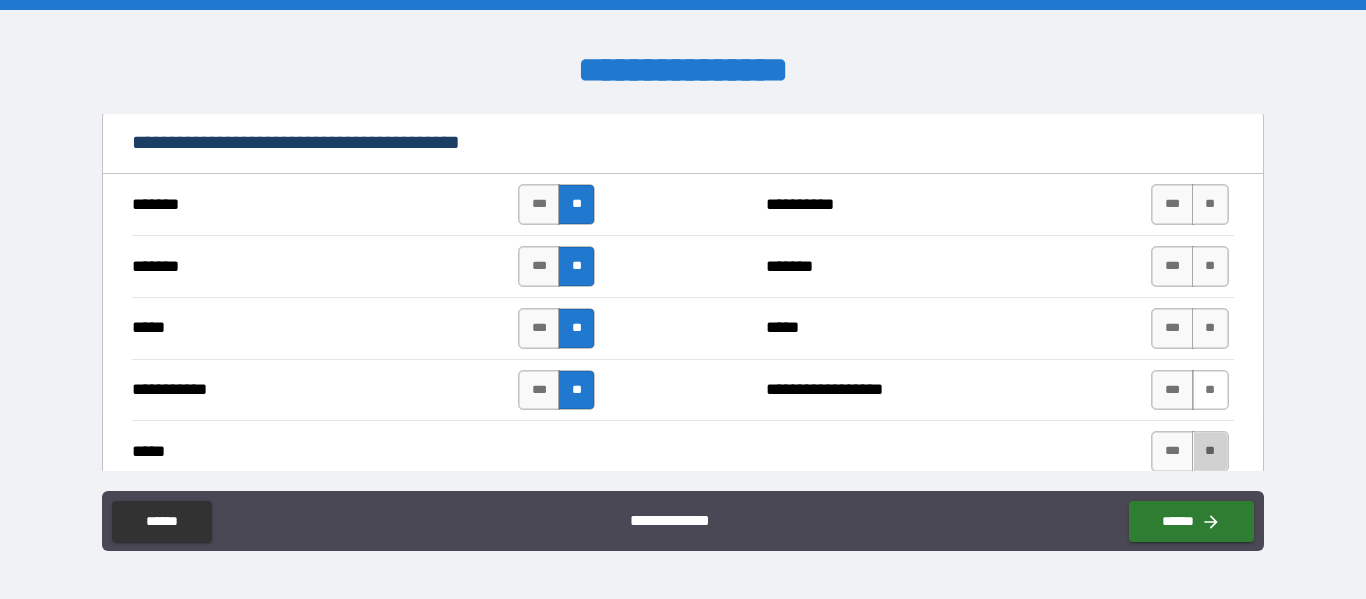 click on "**" at bounding box center (1210, 451) 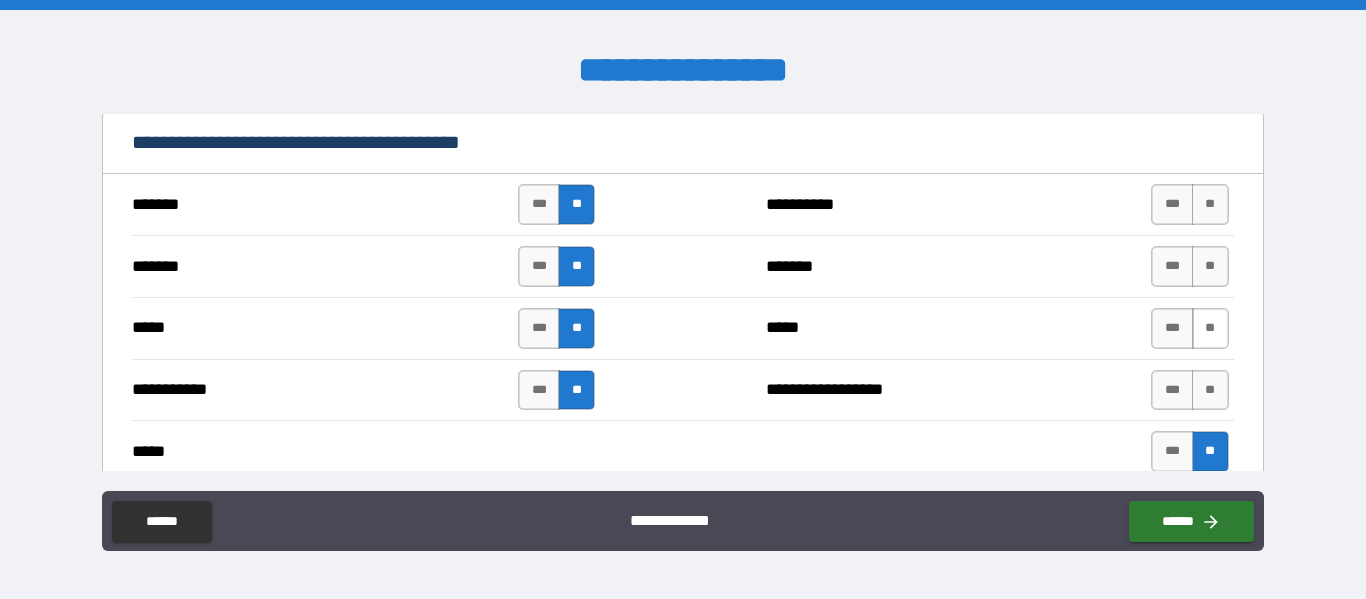 click on "**" at bounding box center (1210, 390) 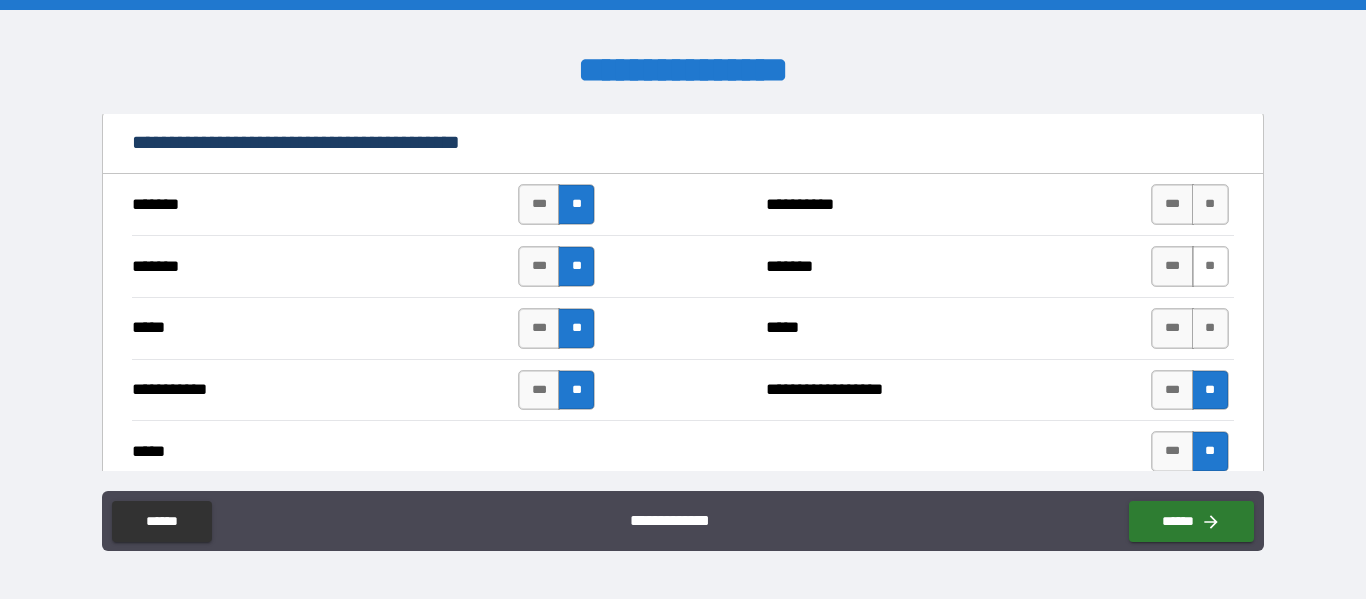 click on "**" at bounding box center (1210, 328) 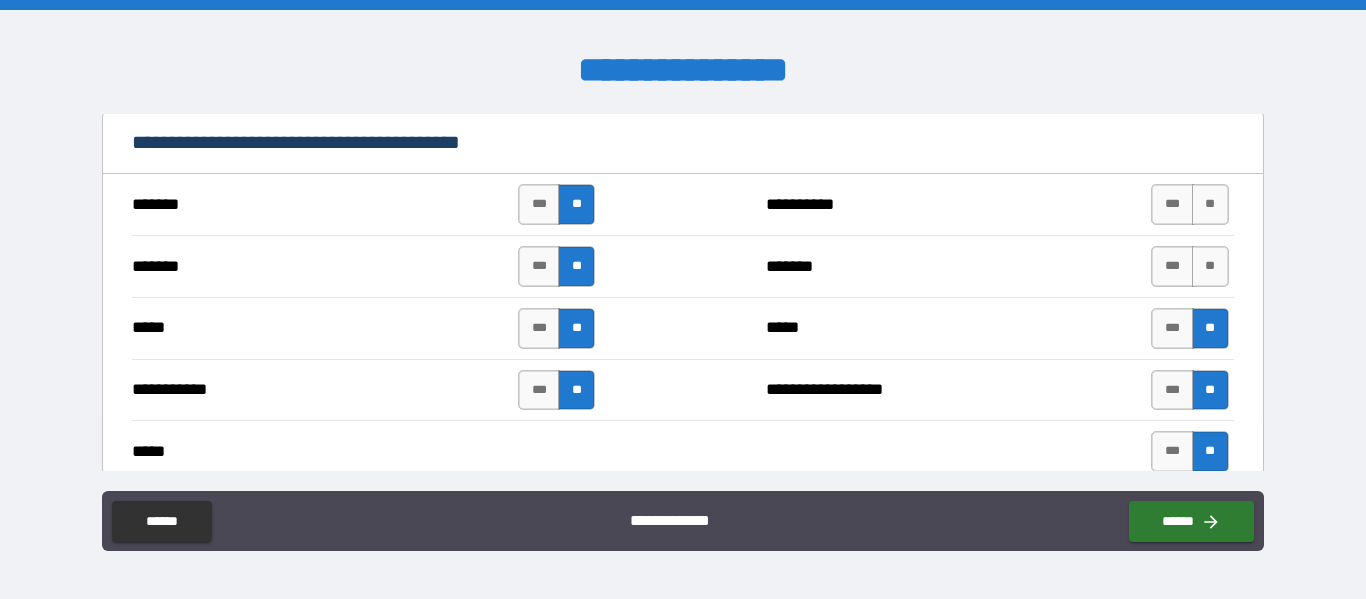 drag, startPoint x: 1206, startPoint y: 269, endPoint x: 1195, endPoint y: 224, distance: 46.32494 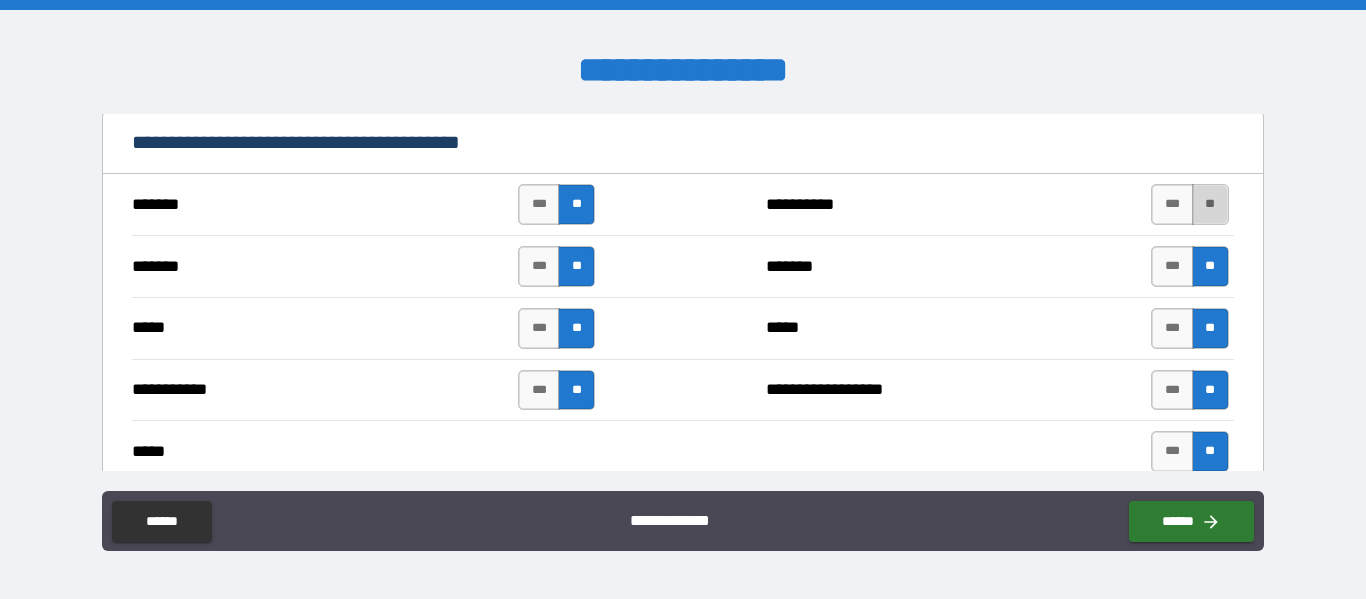 click on "**" at bounding box center [1210, 204] 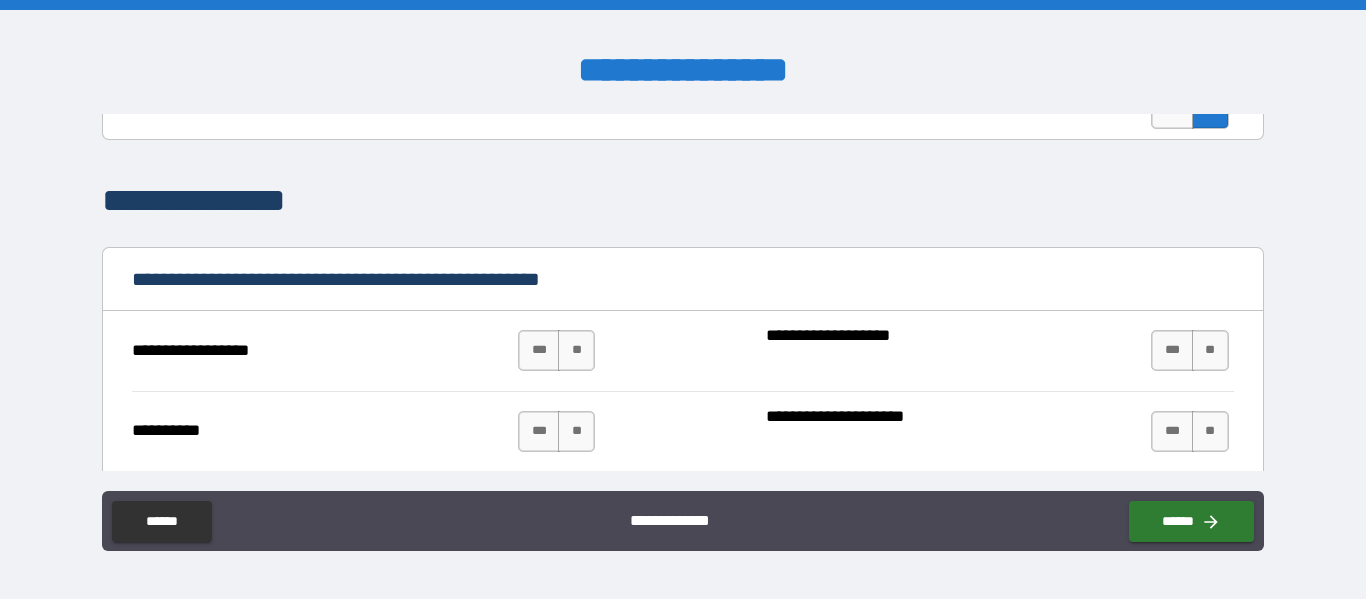 scroll, scrollTop: 1889, scrollLeft: 0, axis: vertical 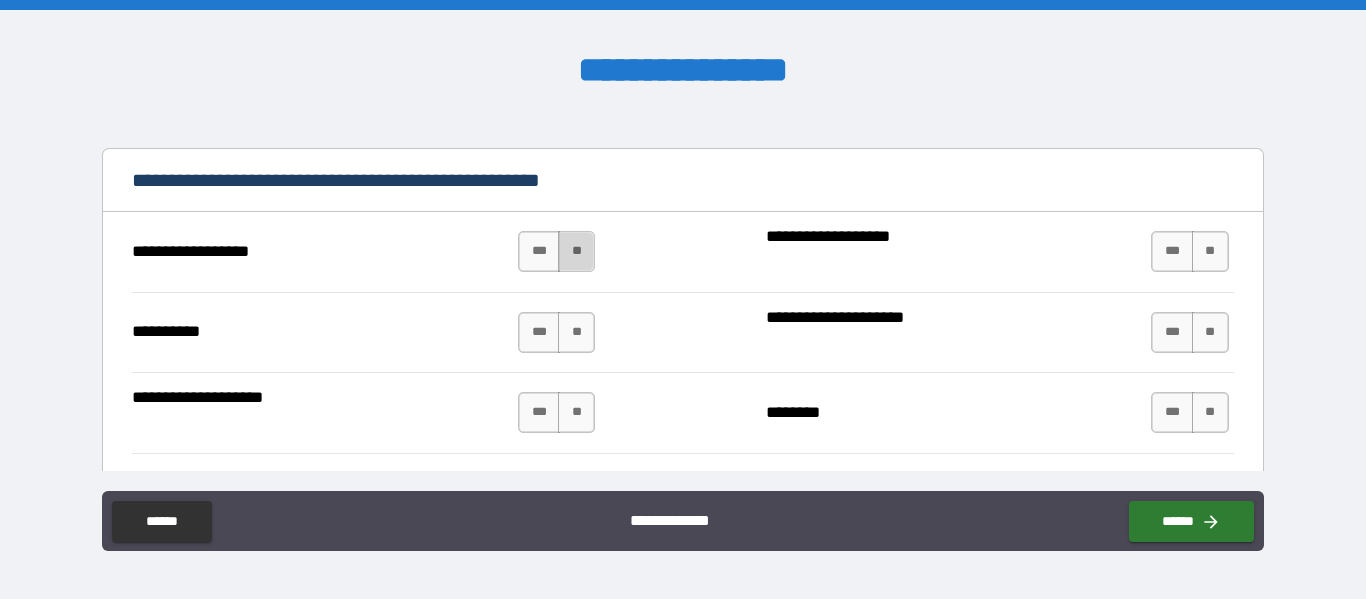 click on "**" at bounding box center (576, 251) 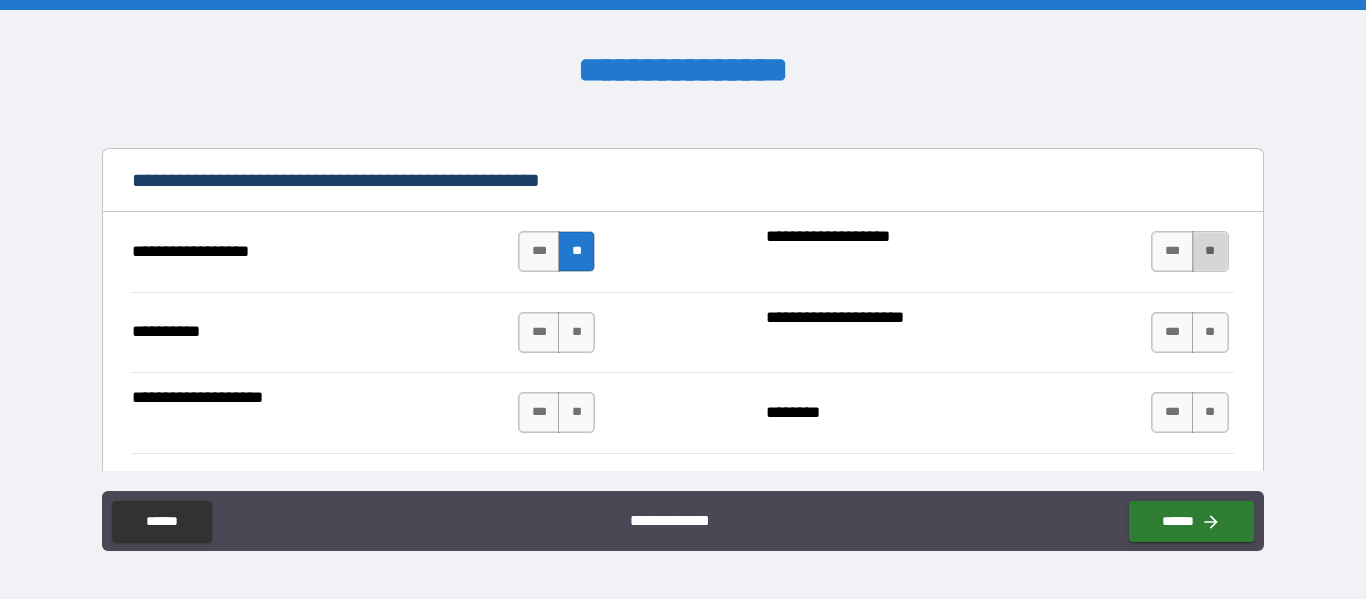 click on "**" at bounding box center [1210, 251] 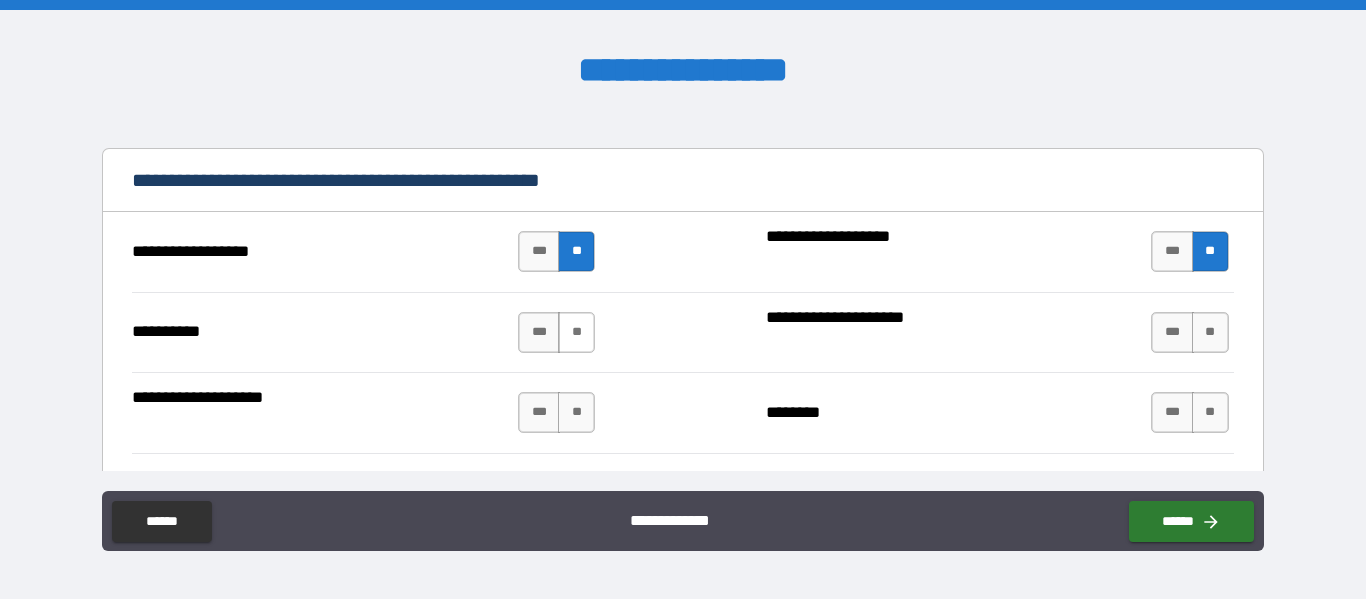 click on "**" at bounding box center [576, 332] 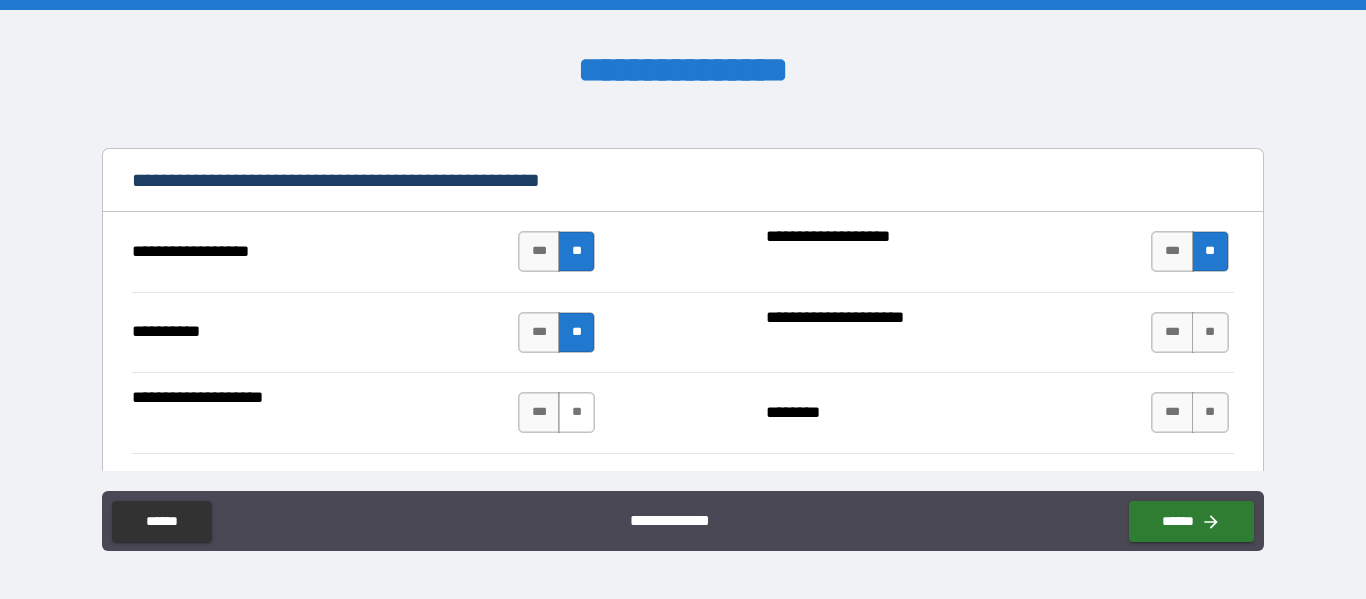 click on "**" at bounding box center [576, 412] 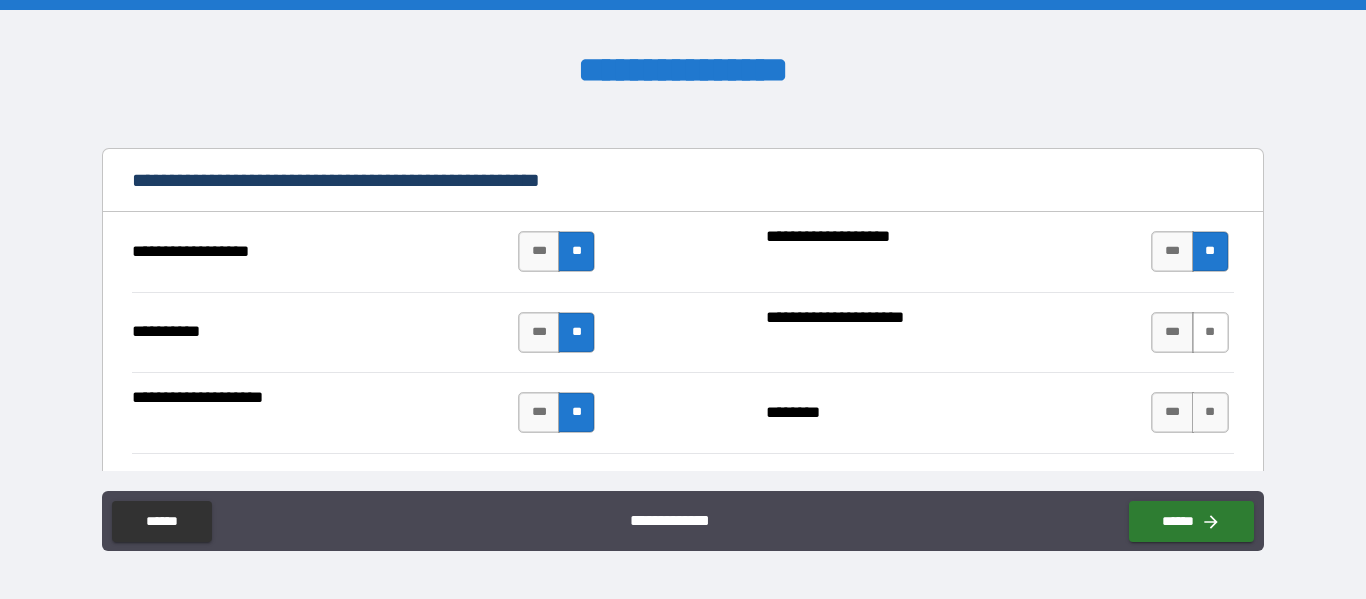 click on "**" at bounding box center [1210, 332] 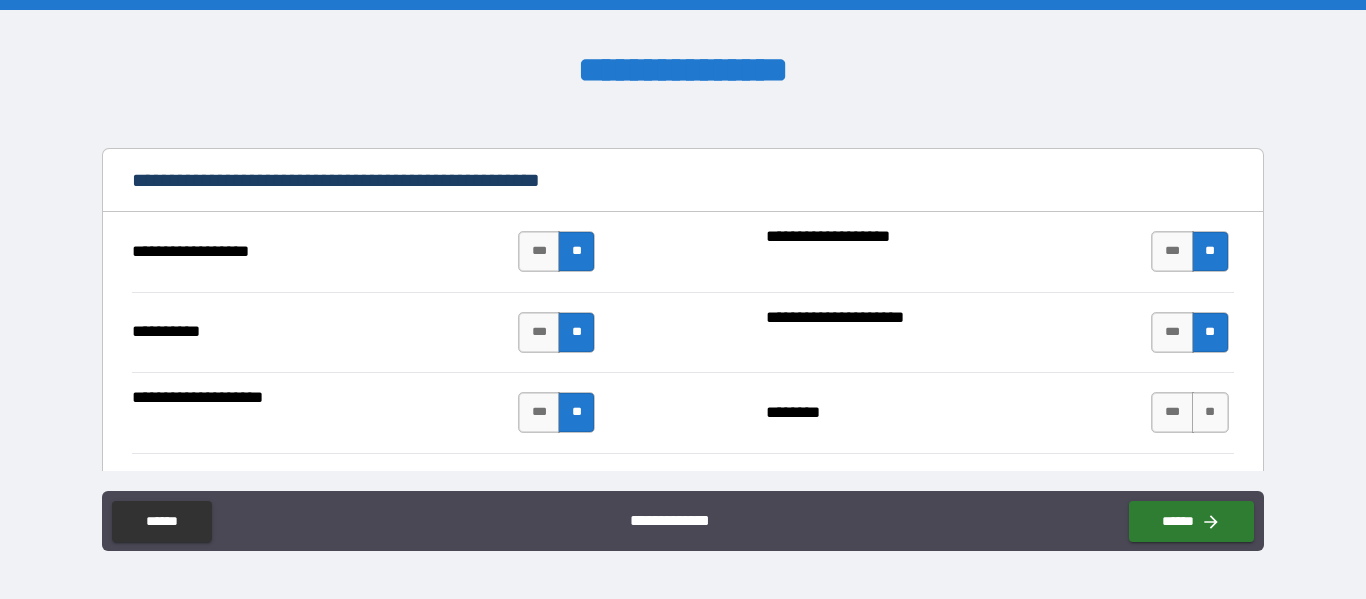 click on "**" at bounding box center [1210, 412] 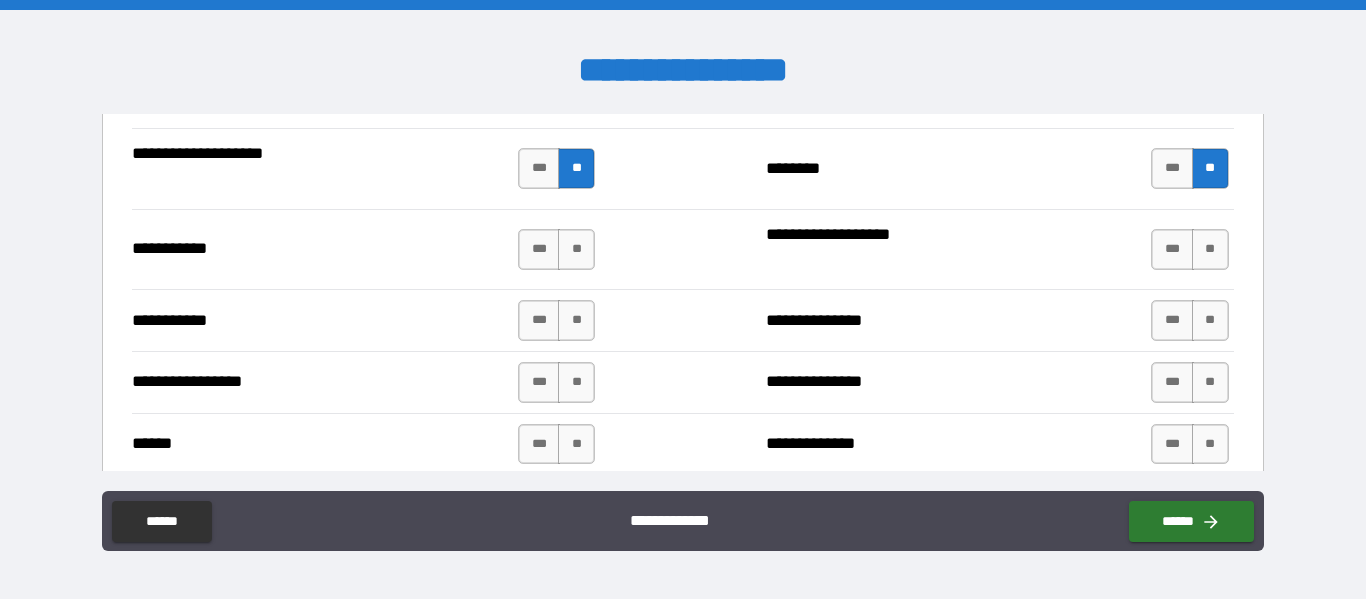 scroll, scrollTop: 2134, scrollLeft: 0, axis: vertical 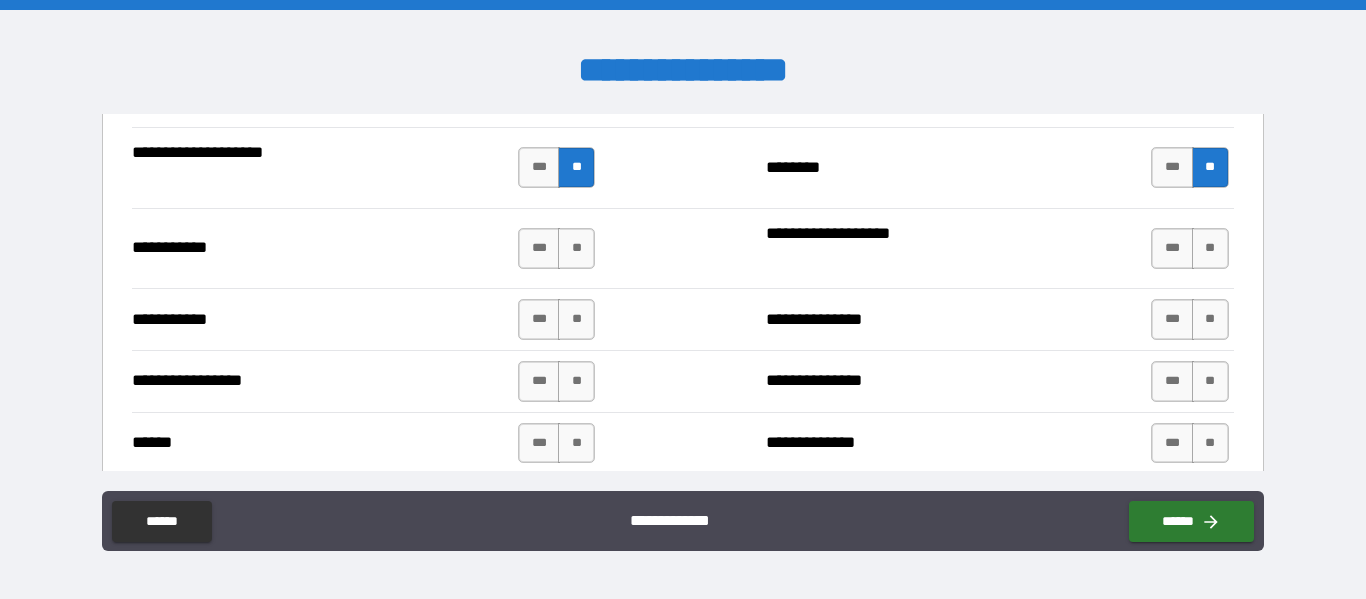 click on "**" at bounding box center (576, 248) 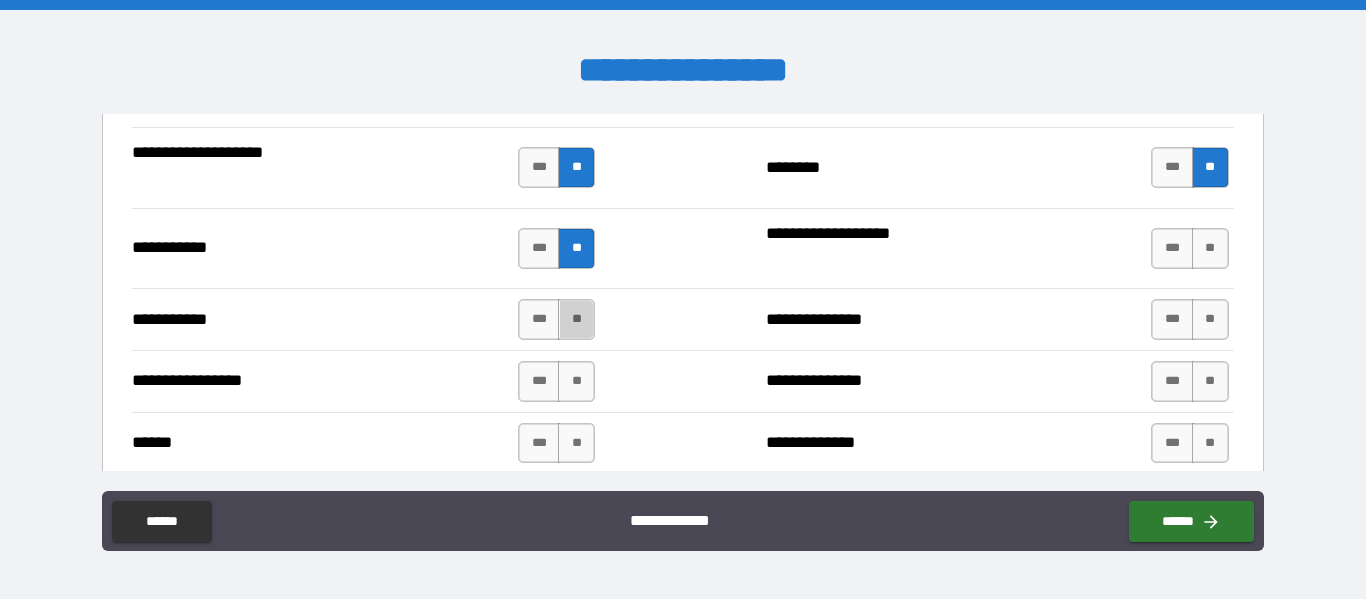drag, startPoint x: 575, startPoint y: 321, endPoint x: 571, endPoint y: 351, distance: 30.265491 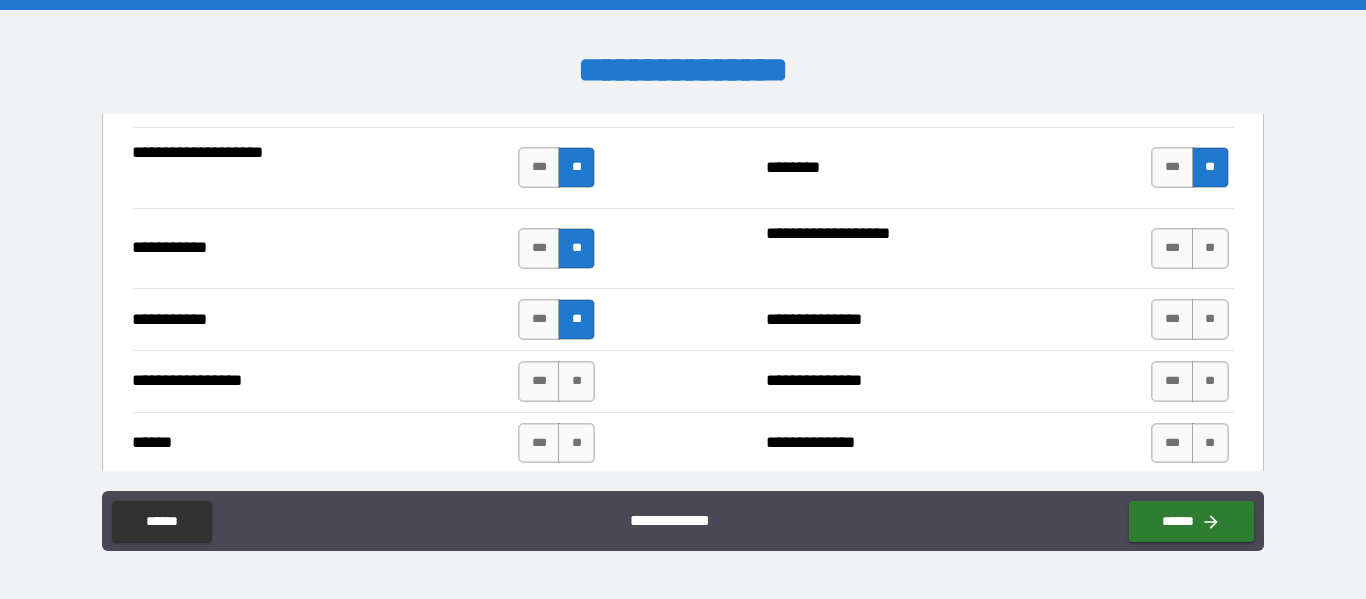 drag, startPoint x: 574, startPoint y: 374, endPoint x: 573, endPoint y: 400, distance: 26.019224 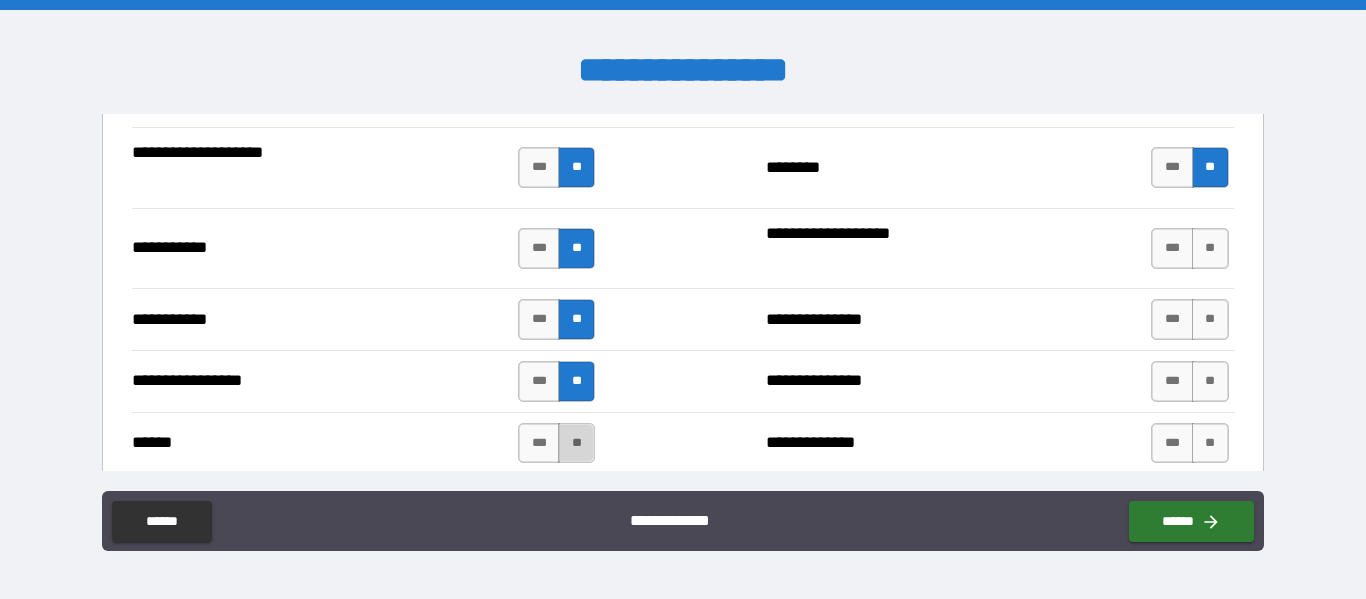 click on "**" at bounding box center [576, 443] 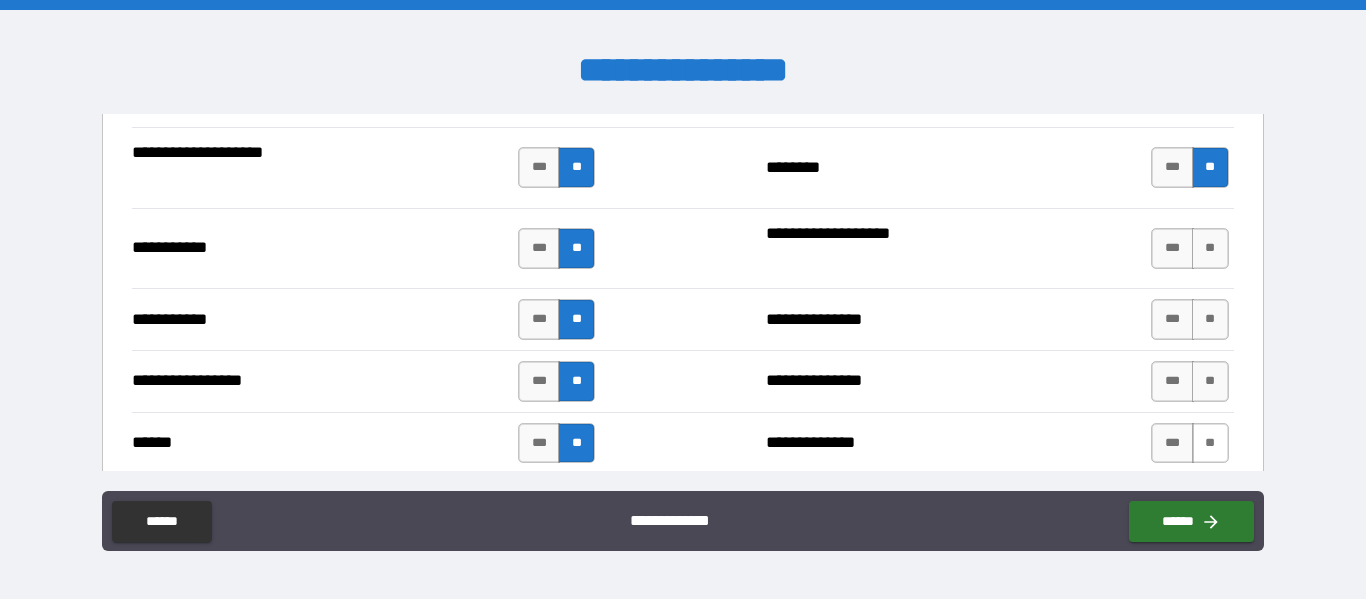 click on "**" at bounding box center [1210, 443] 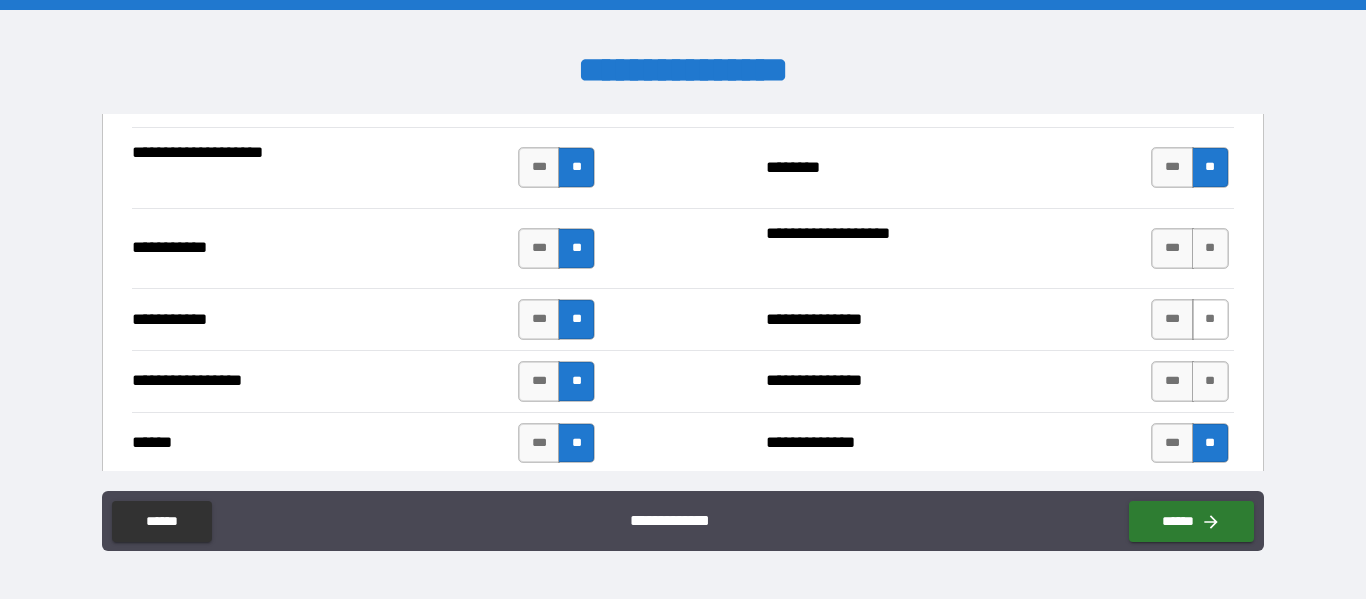 drag, startPoint x: 1201, startPoint y: 378, endPoint x: 1211, endPoint y: 330, distance: 49.0306 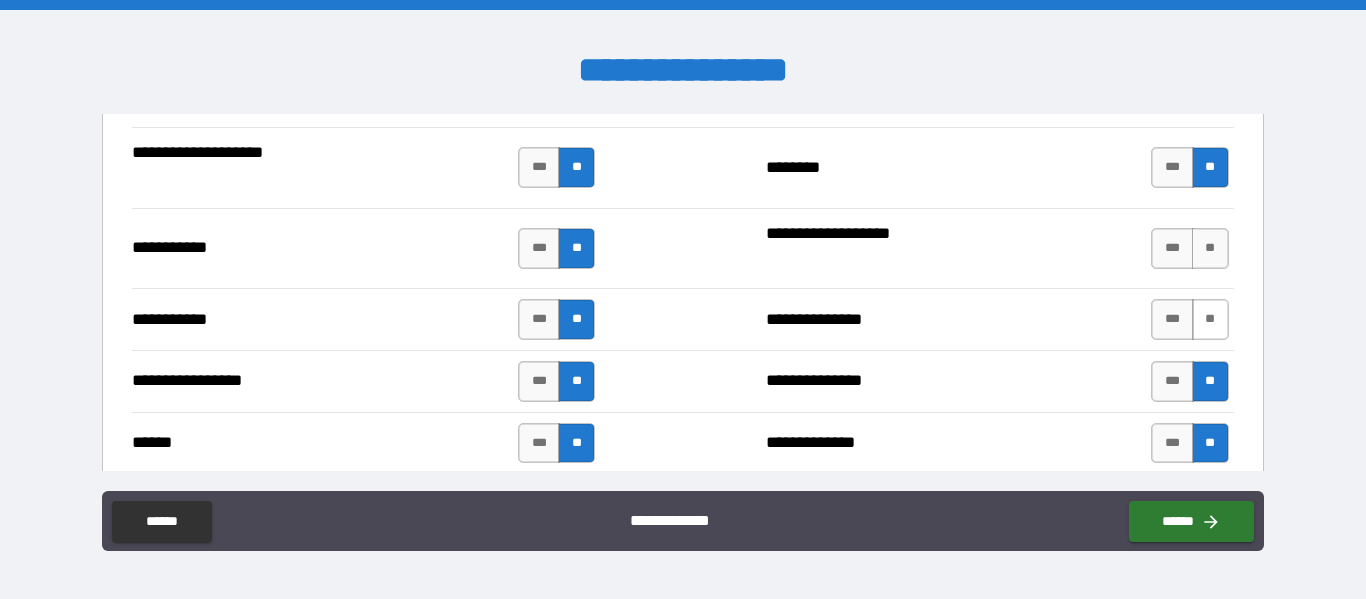 click on "**" at bounding box center (1210, 319) 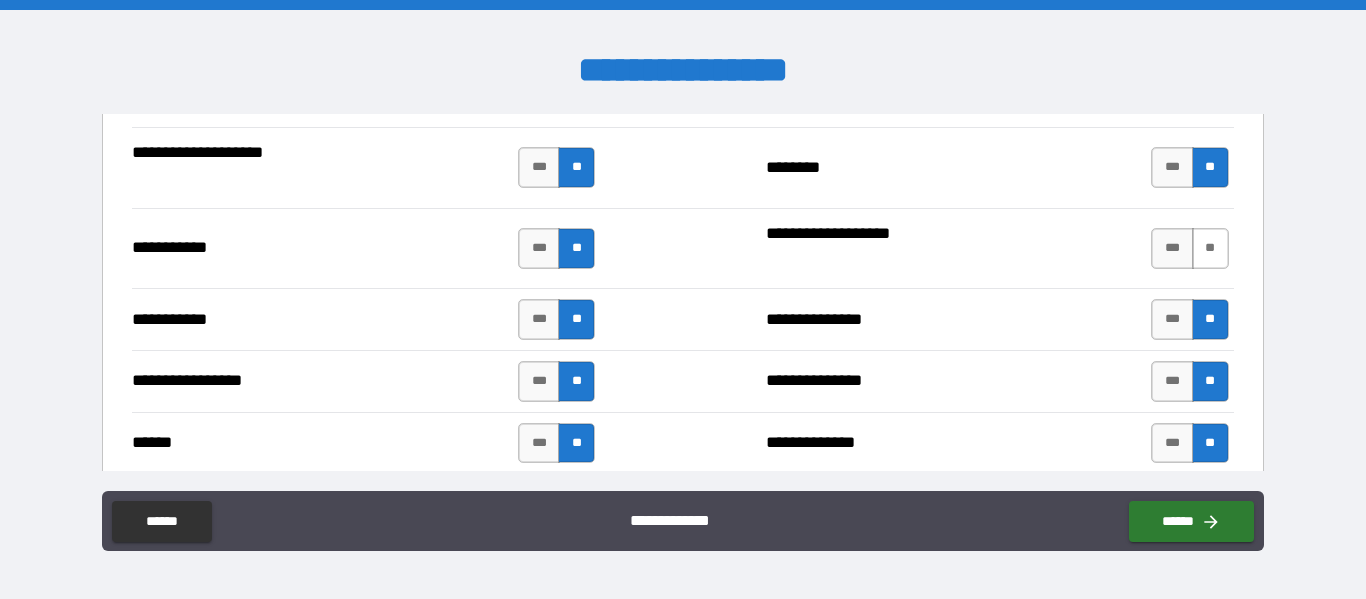 click on "**" at bounding box center (1210, 248) 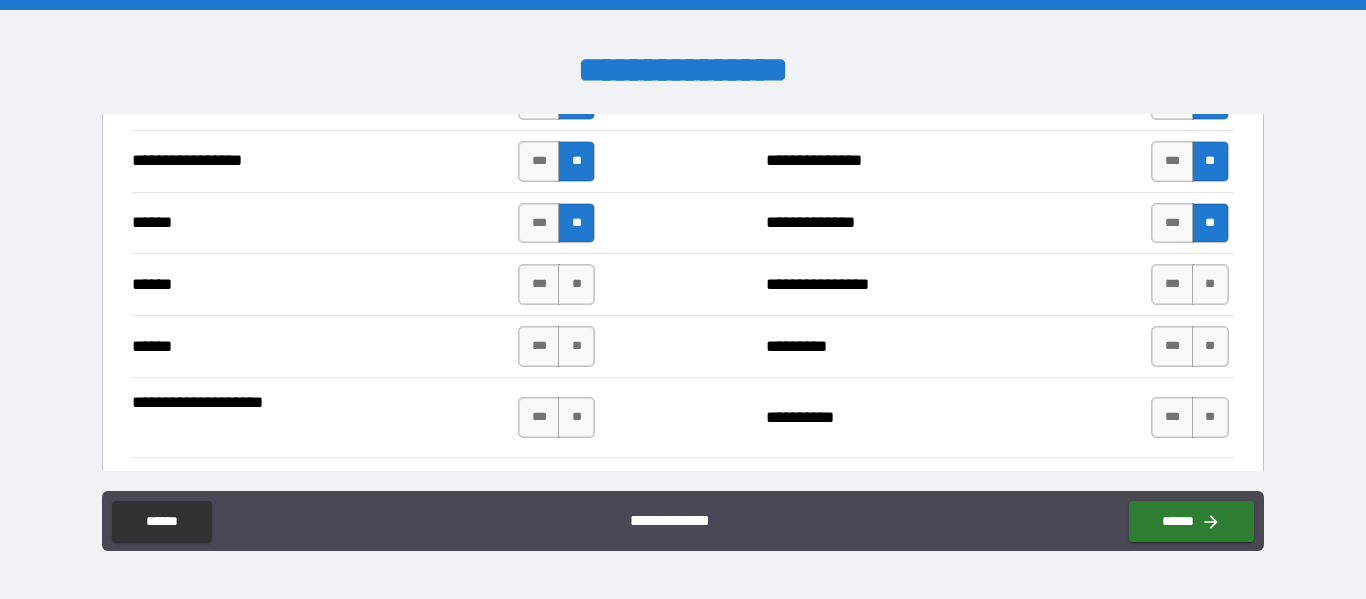 scroll, scrollTop: 2403, scrollLeft: 0, axis: vertical 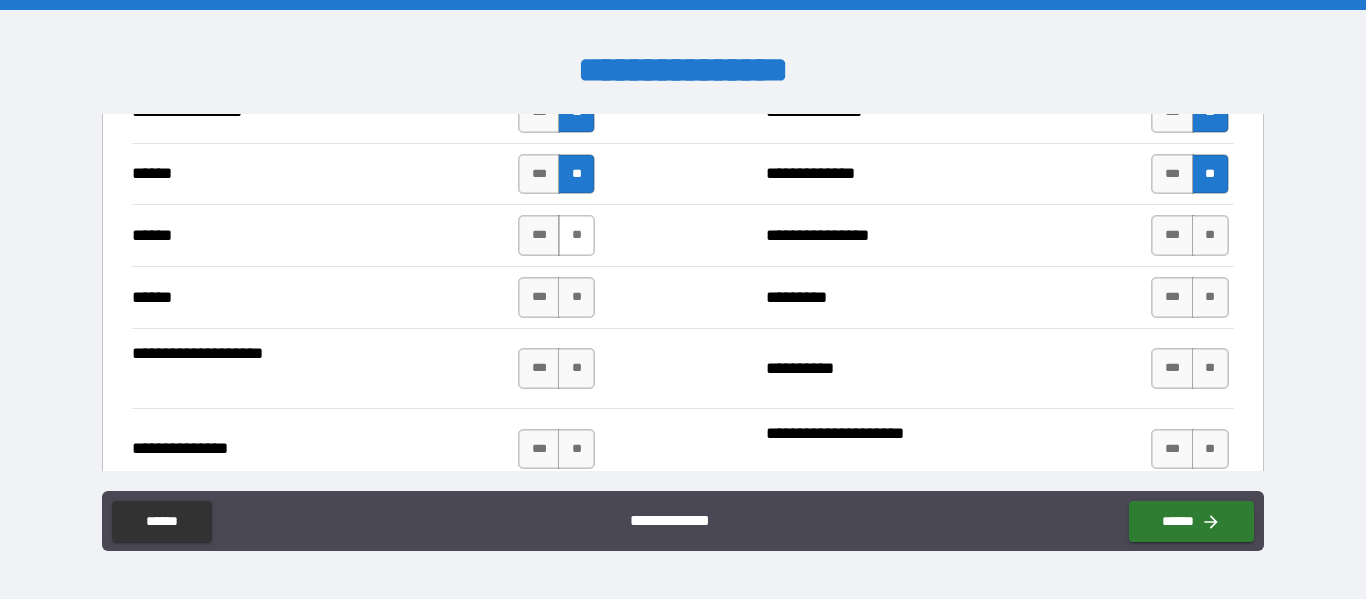 click on "**" at bounding box center (576, 235) 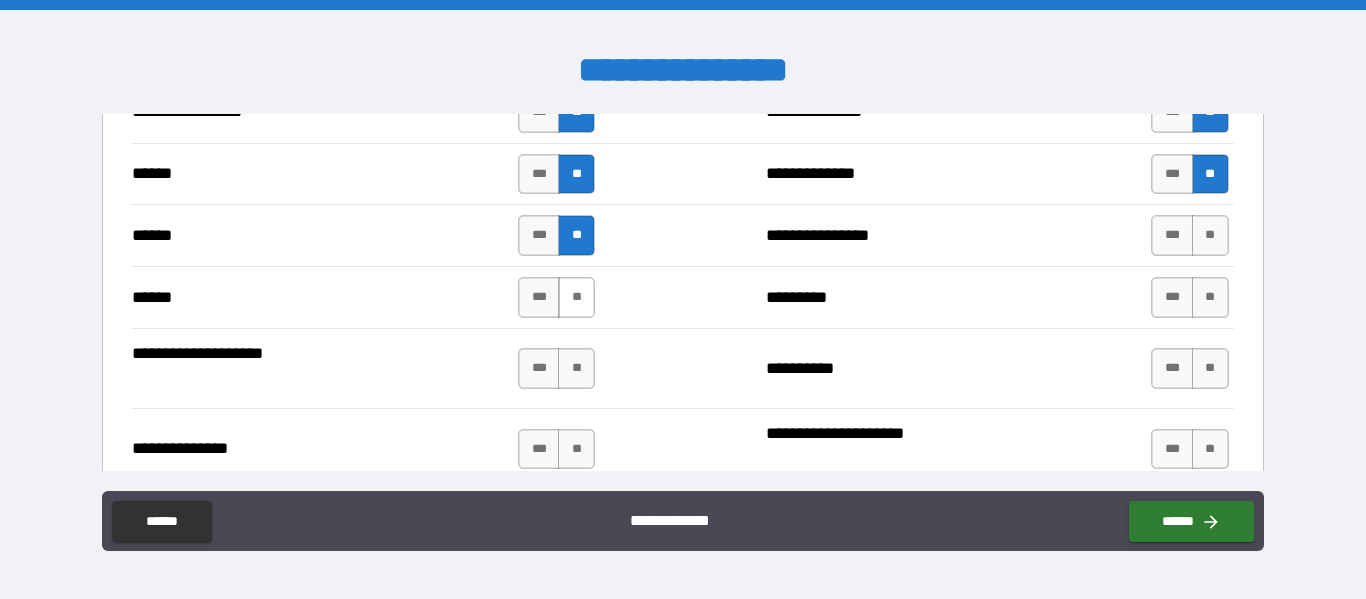 click on "**" at bounding box center [576, 297] 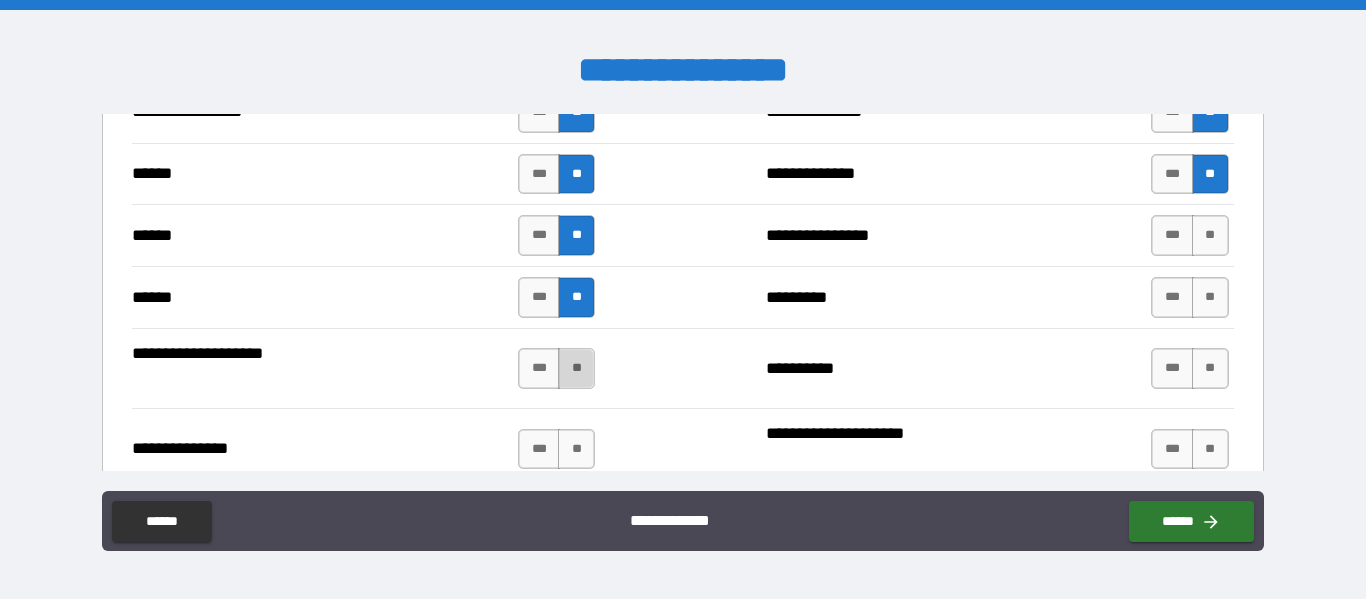 click on "**" at bounding box center [576, 368] 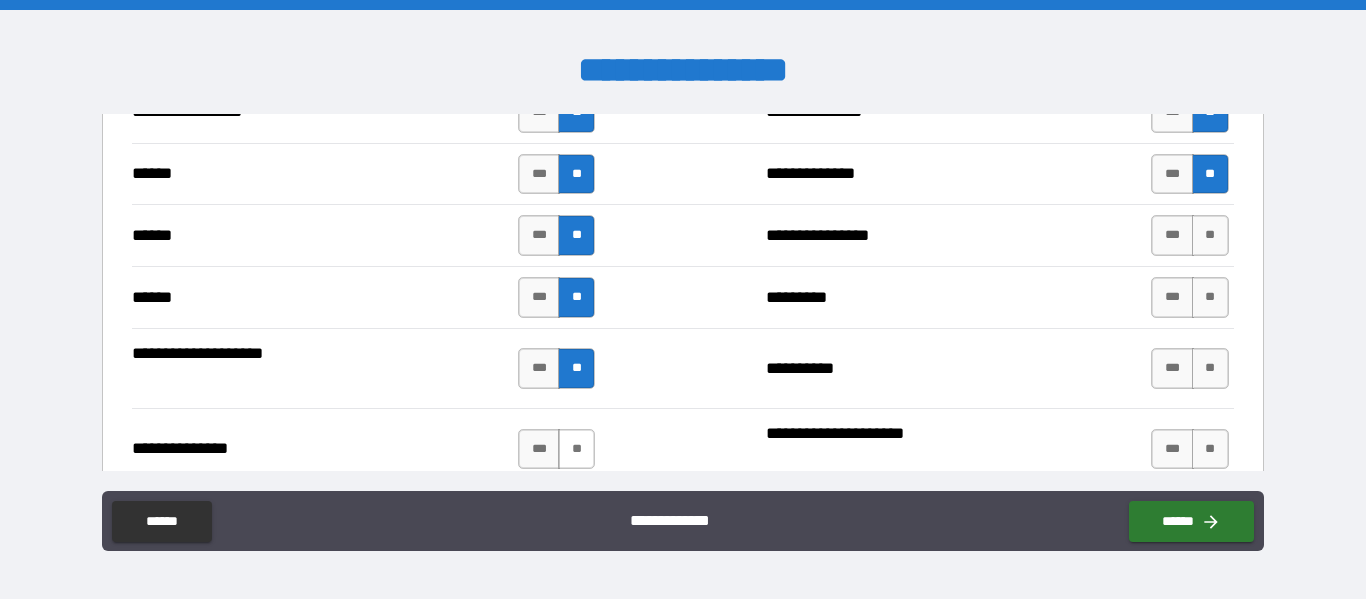 click on "**" at bounding box center (576, 449) 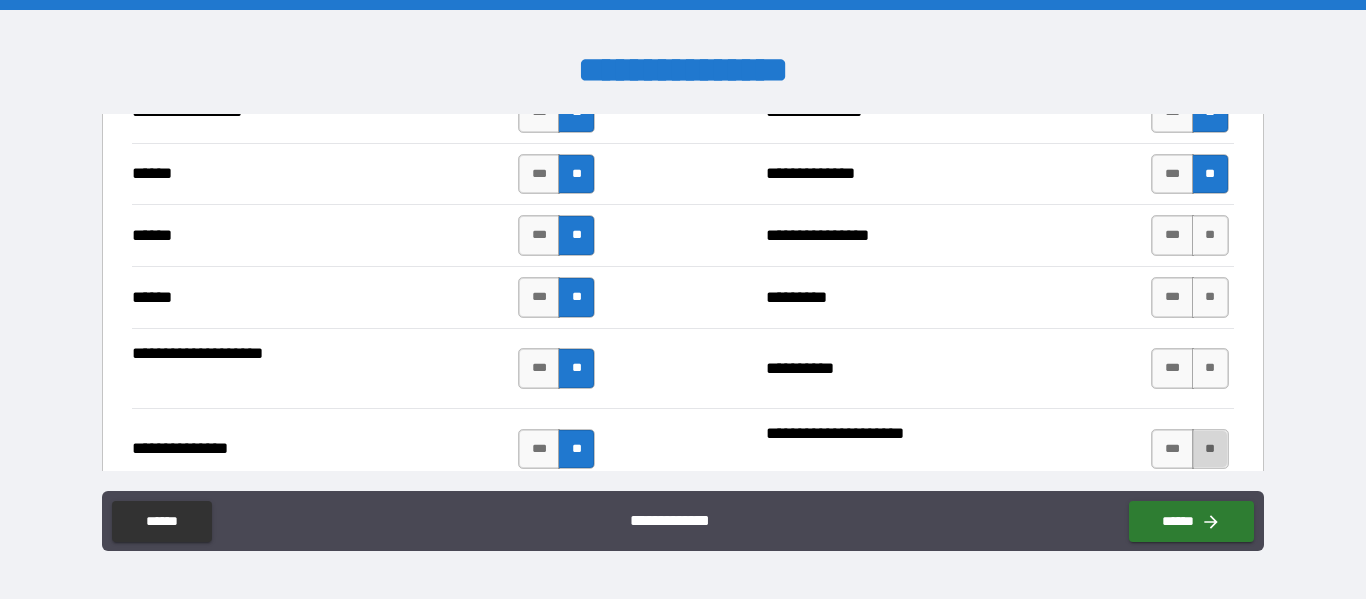 click on "**" at bounding box center (1210, 449) 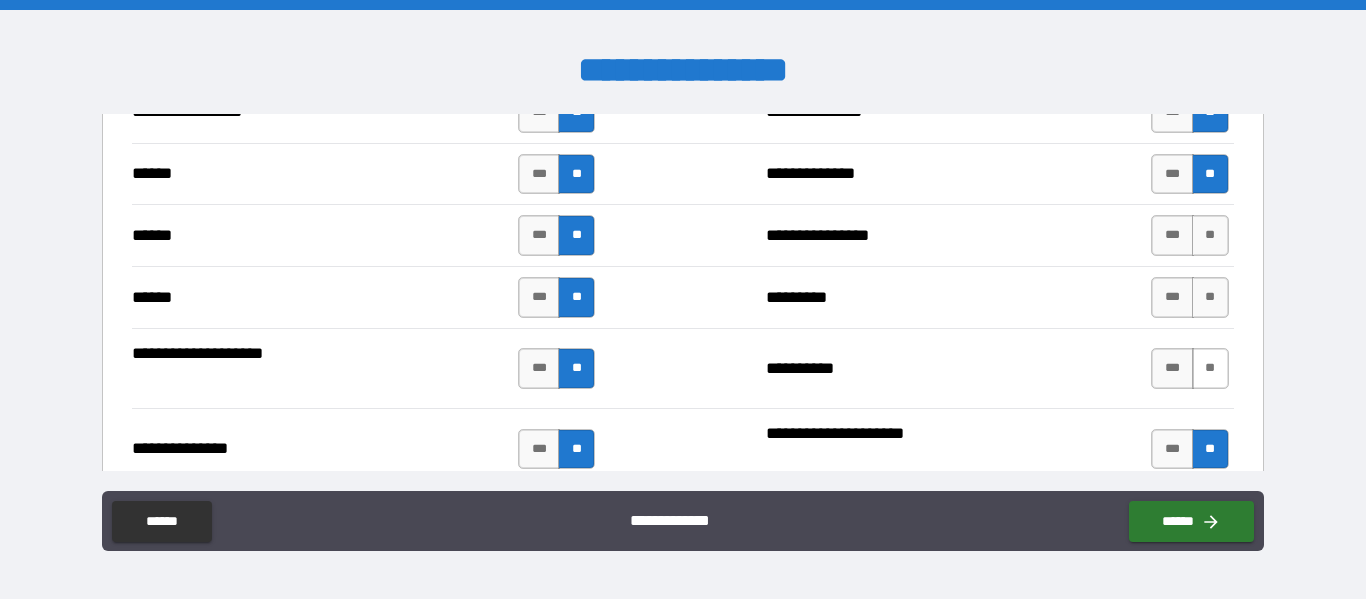 click on "**" at bounding box center (1210, 368) 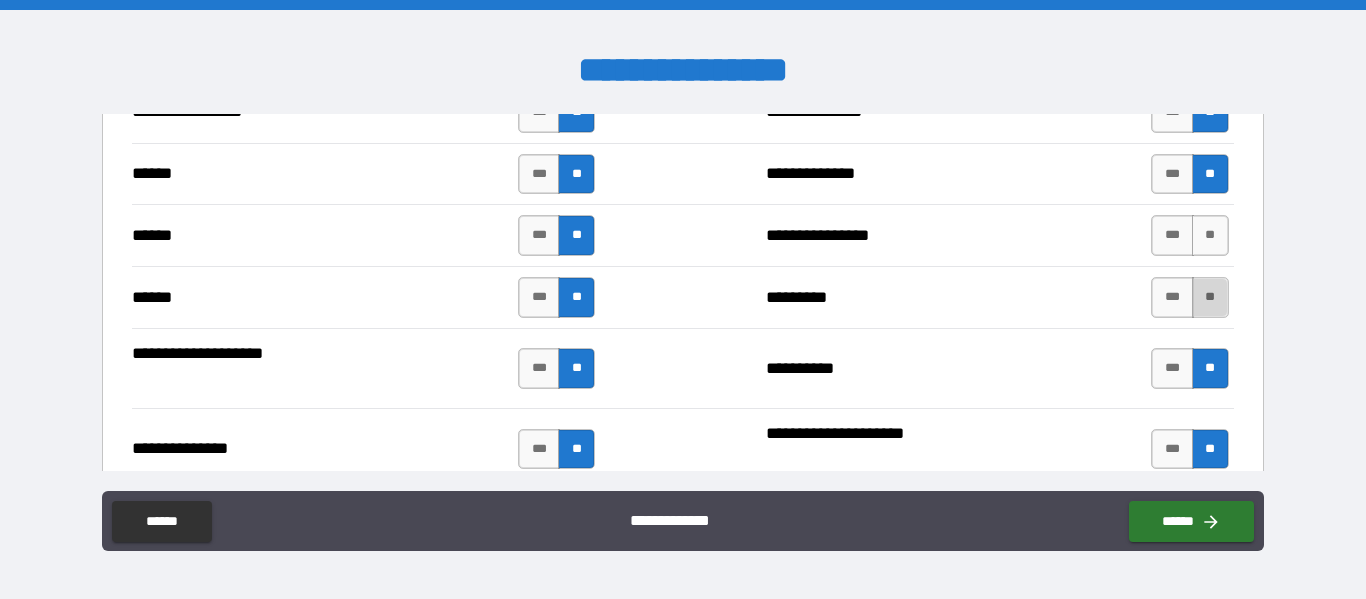 click on "**" at bounding box center [1210, 297] 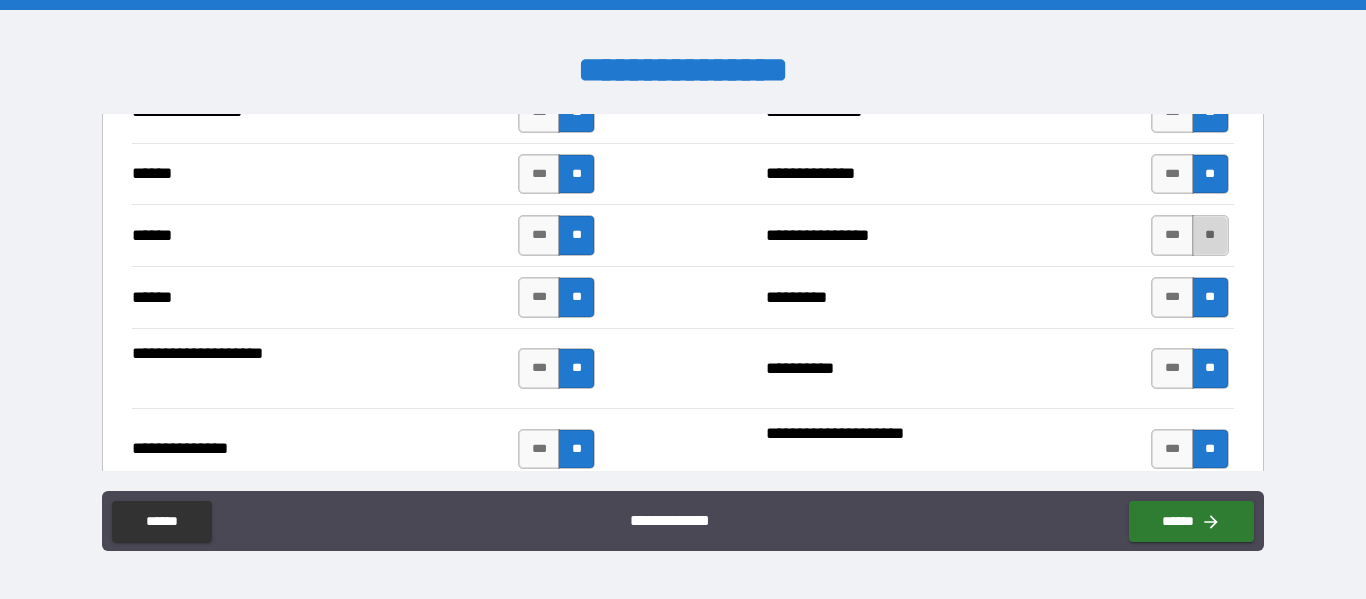click on "**" at bounding box center (1210, 235) 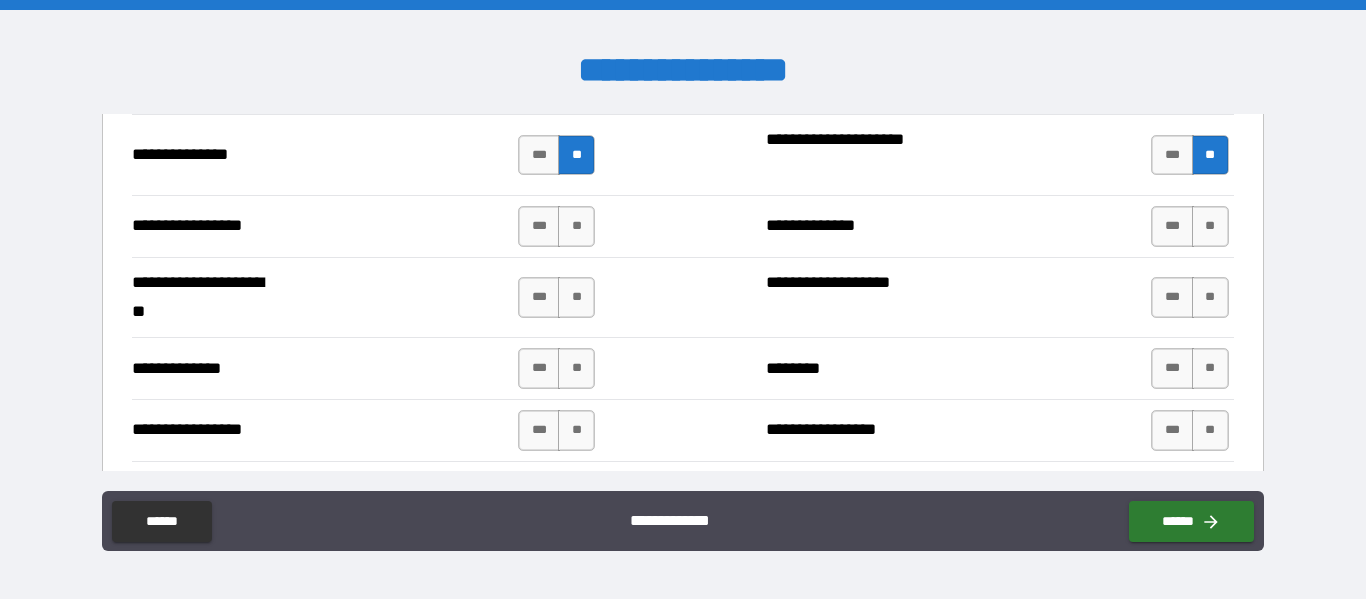 scroll, scrollTop: 2722, scrollLeft: 0, axis: vertical 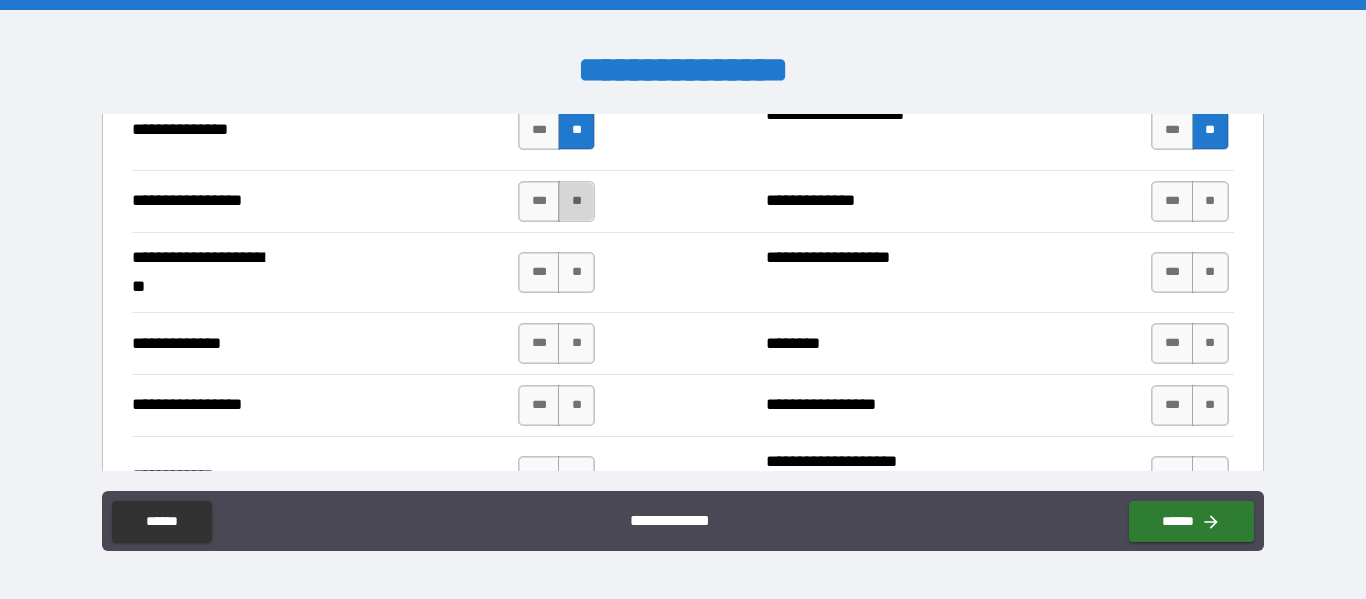 click on "**" at bounding box center [576, 201] 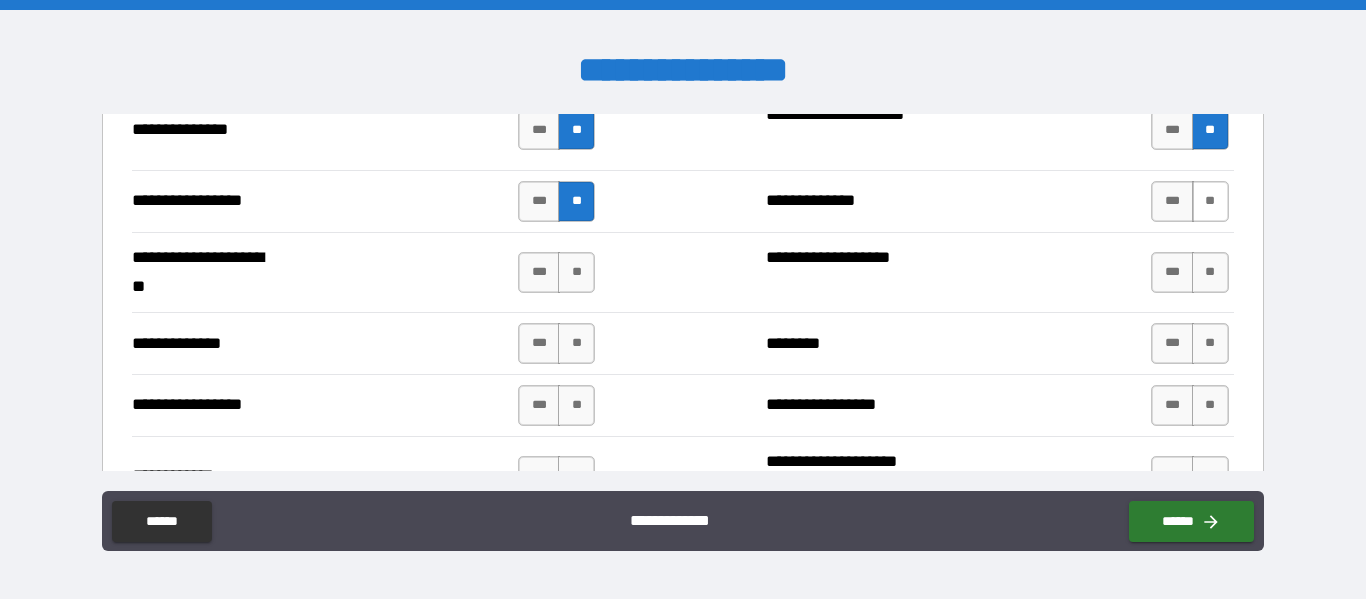 click on "**" at bounding box center [1210, 201] 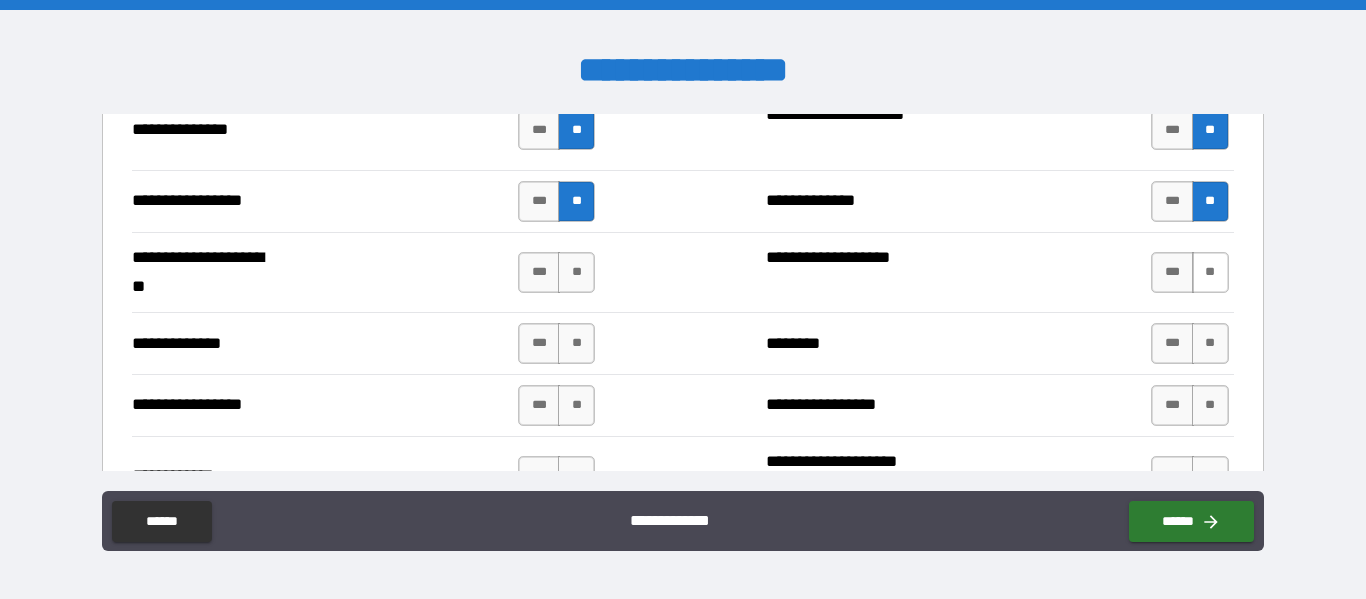 click on "**" at bounding box center (1210, 272) 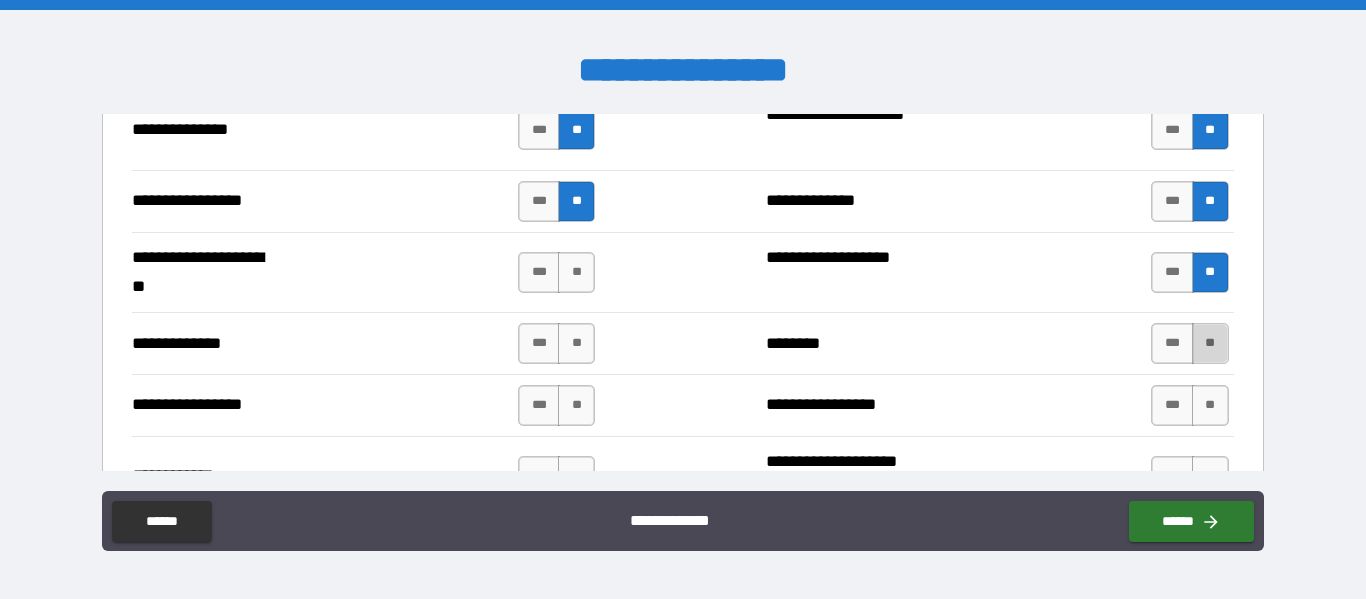 click on "**" at bounding box center [1210, 343] 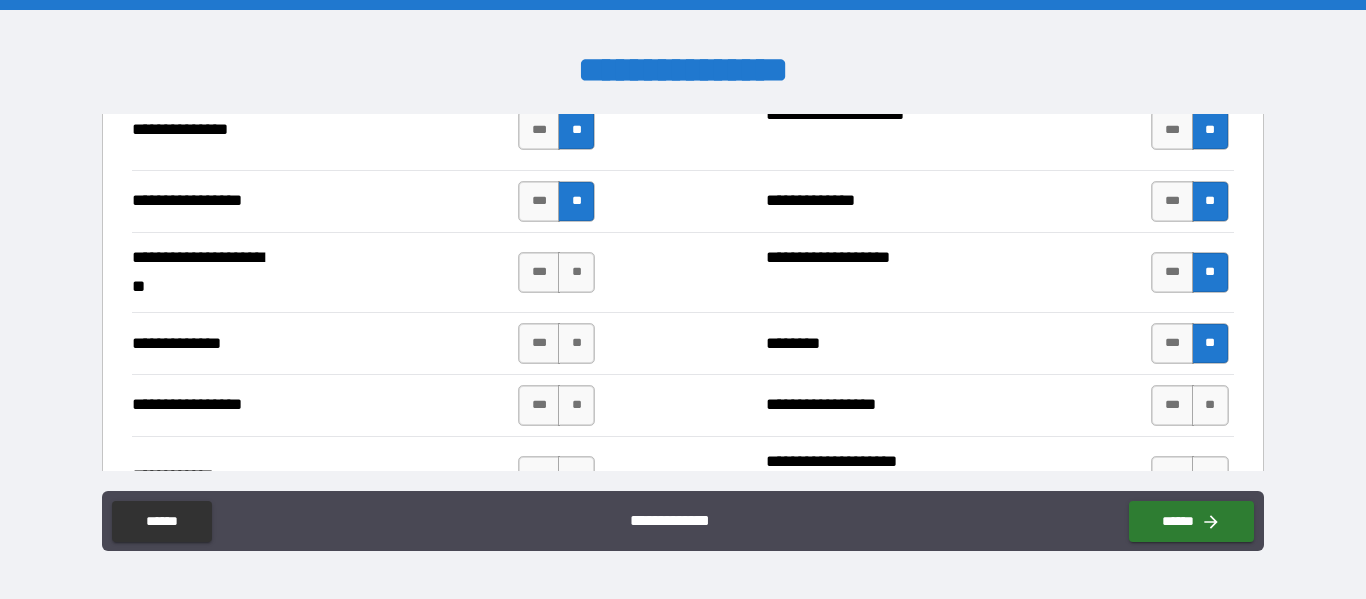 click on "**" at bounding box center [1210, 405] 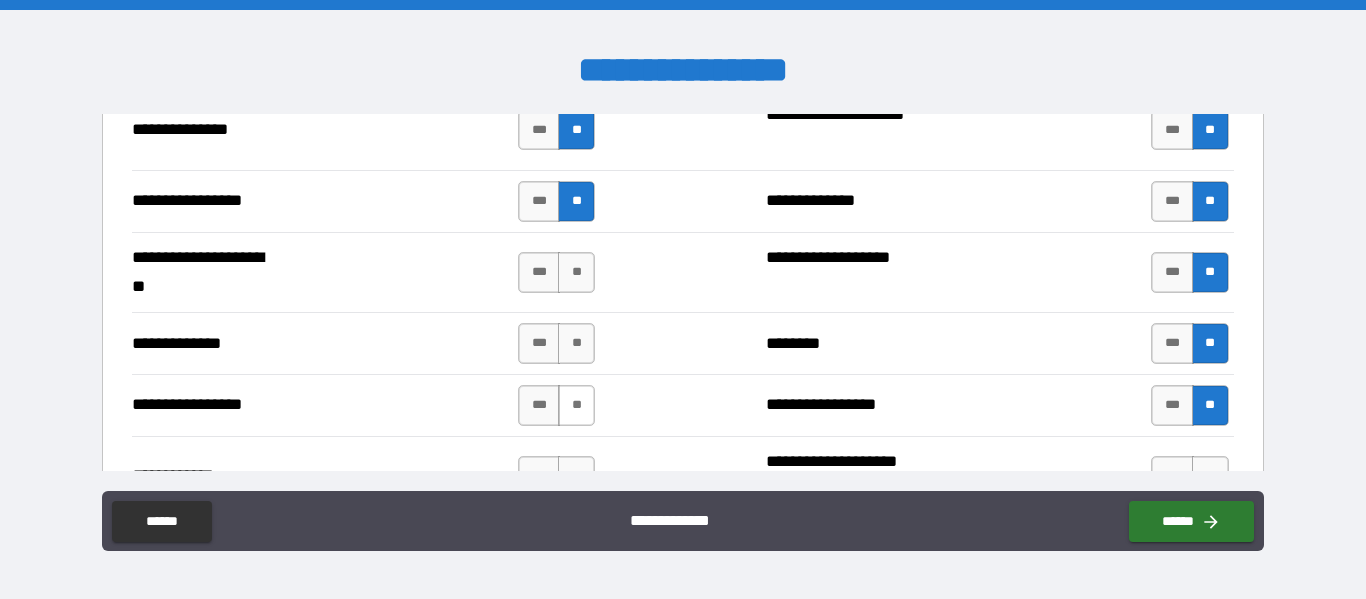 click on "**" at bounding box center [576, 405] 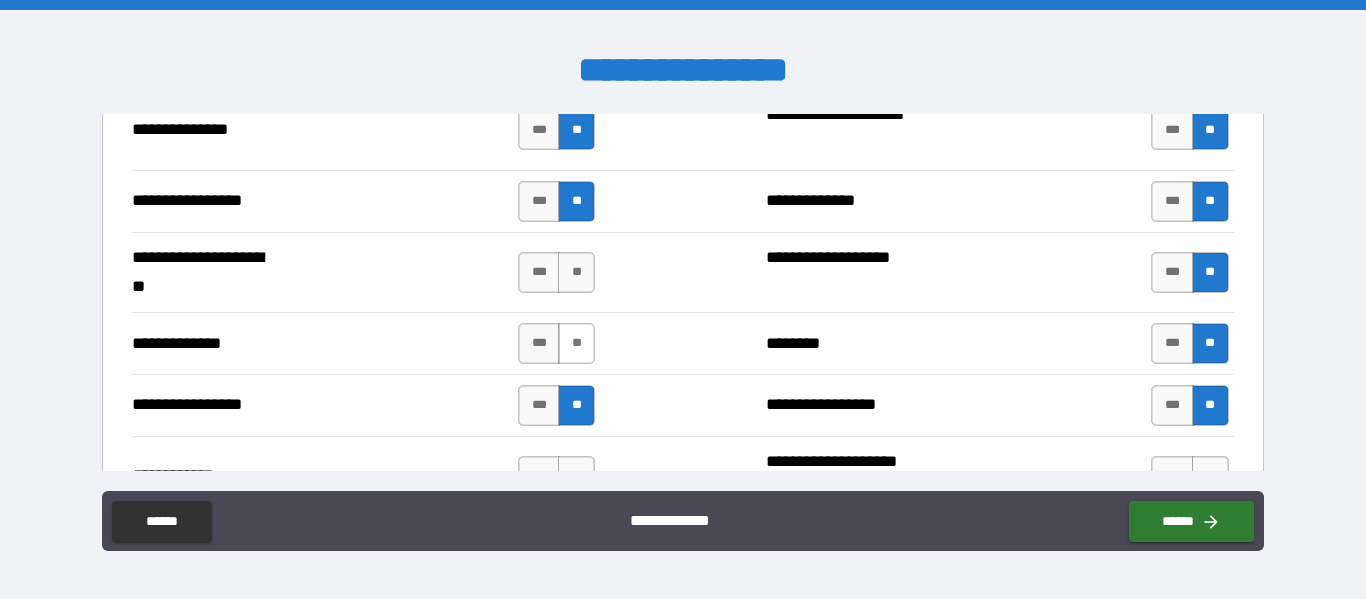click on "**" at bounding box center [576, 343] 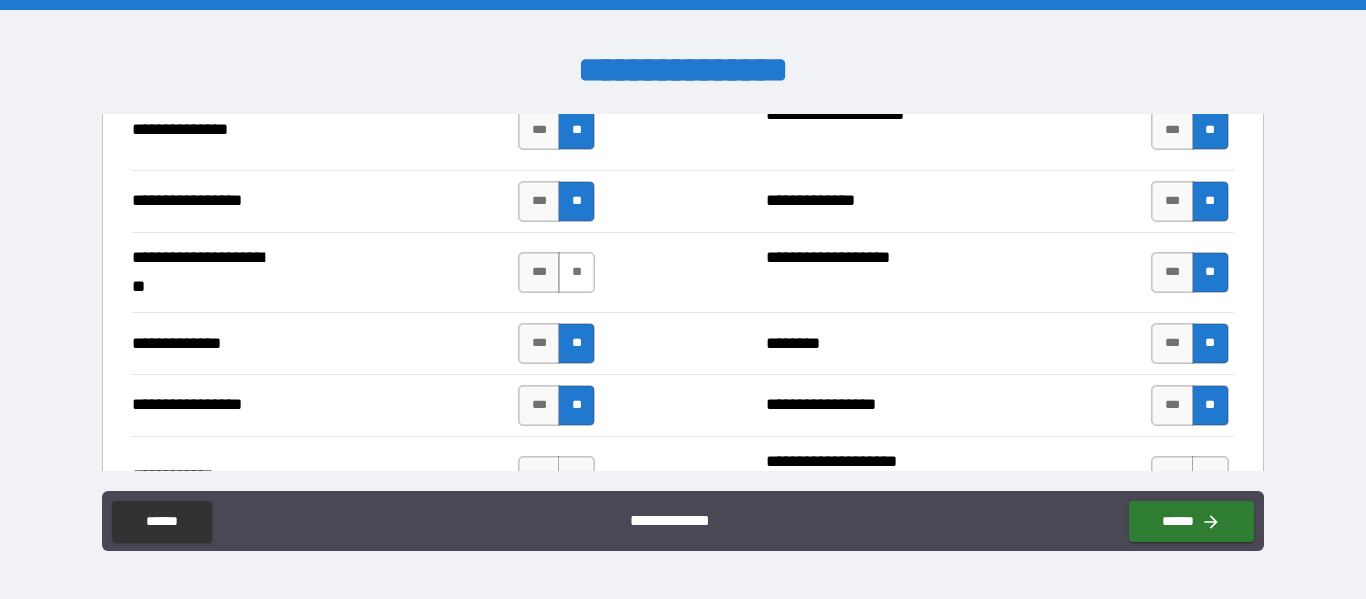 click on "**" at bounding box center [576, 272] 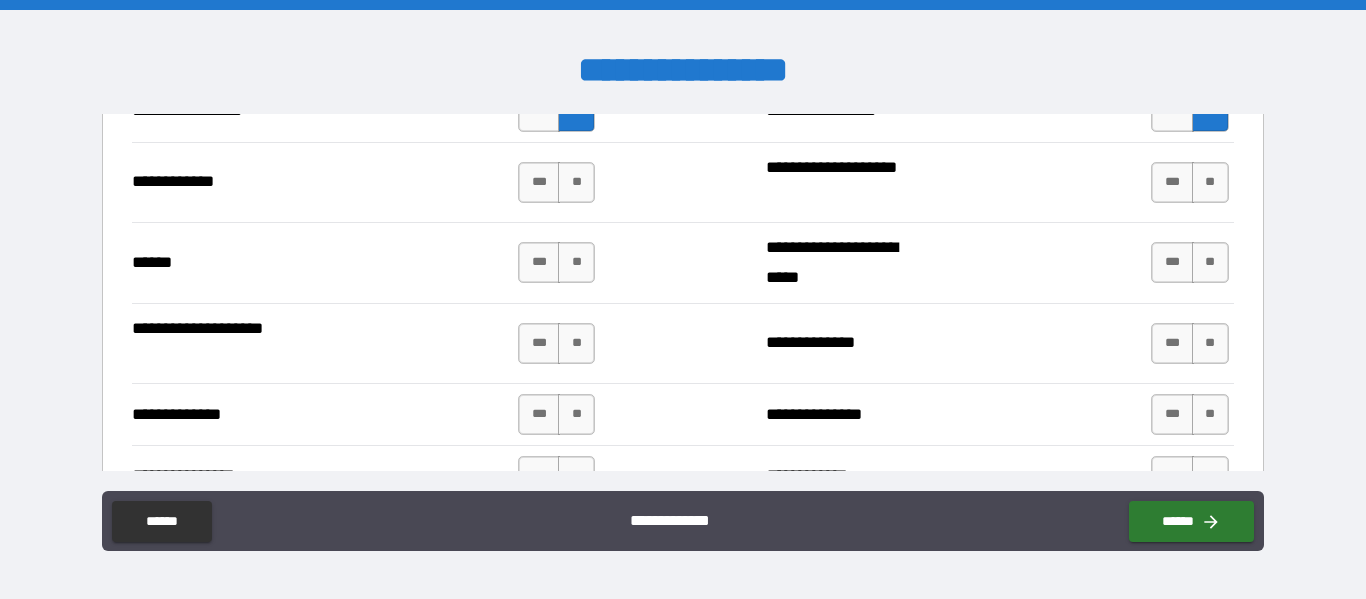 scroll, scrollTop: 3017, scrollLeft: 0, axis: vertical 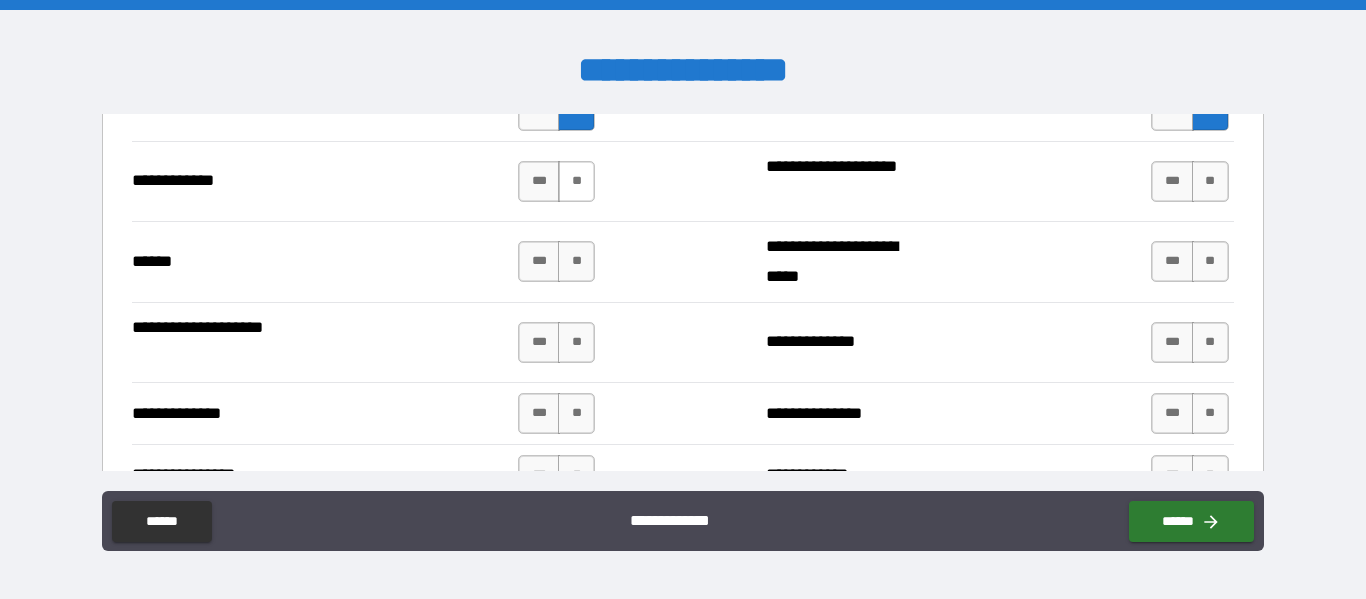 click on "**" at bounding box center (576, 181) 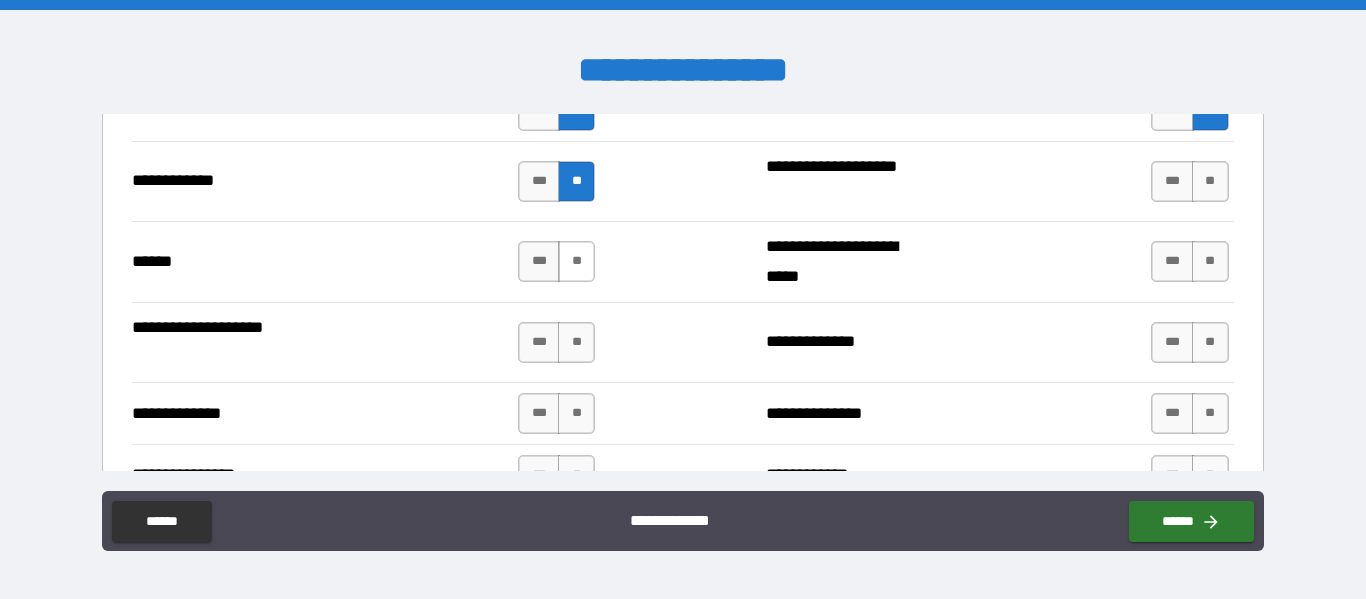 click on "**" at bounding box center [576, 261] 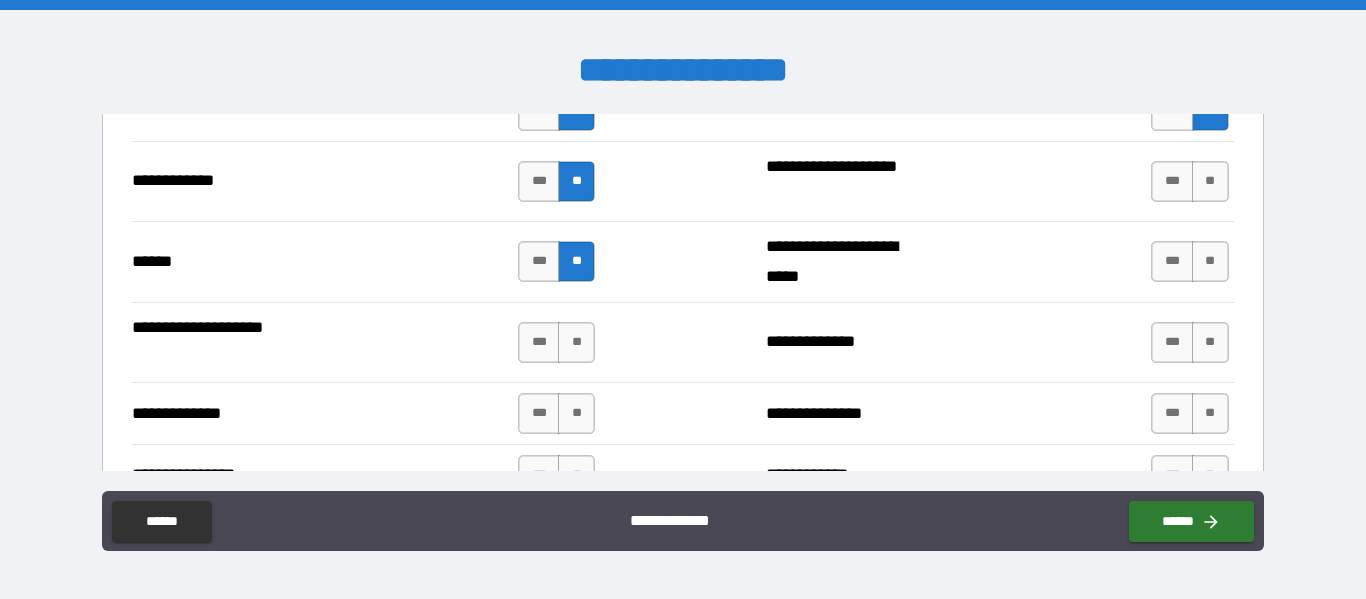 drag, startPoint x: 571, startPoint y: 347, endPoint x: 571, endPoint y: 375, distance: 28 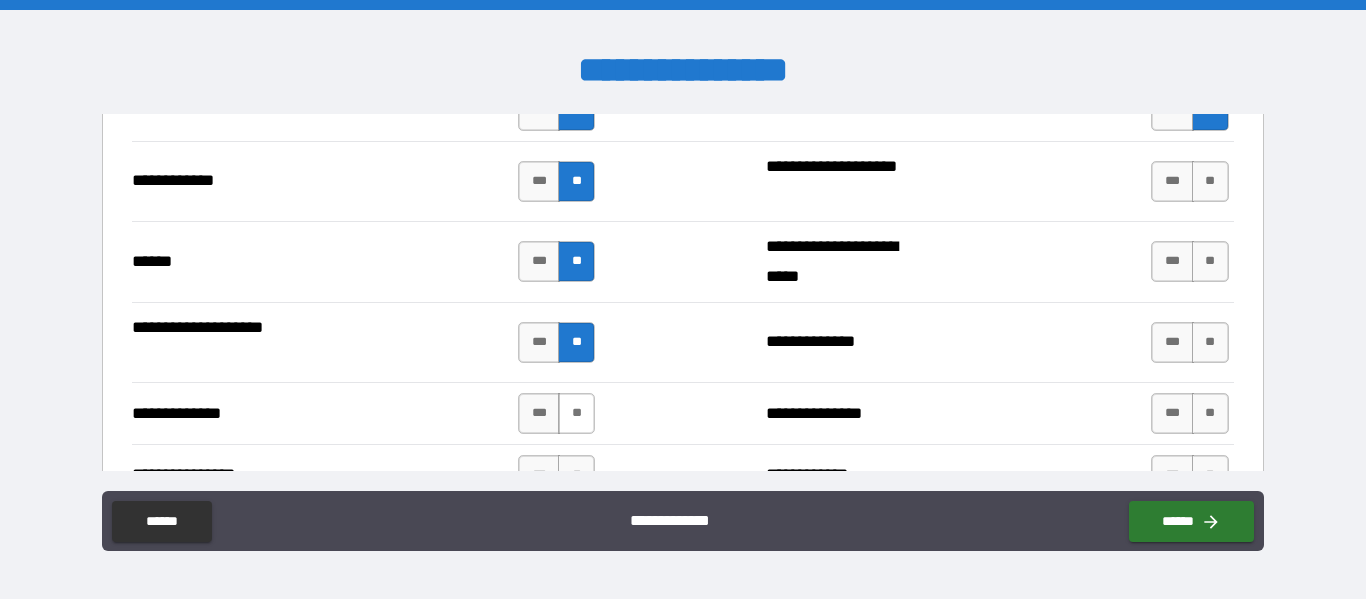 click on "**" at bounding box center [576, 413] 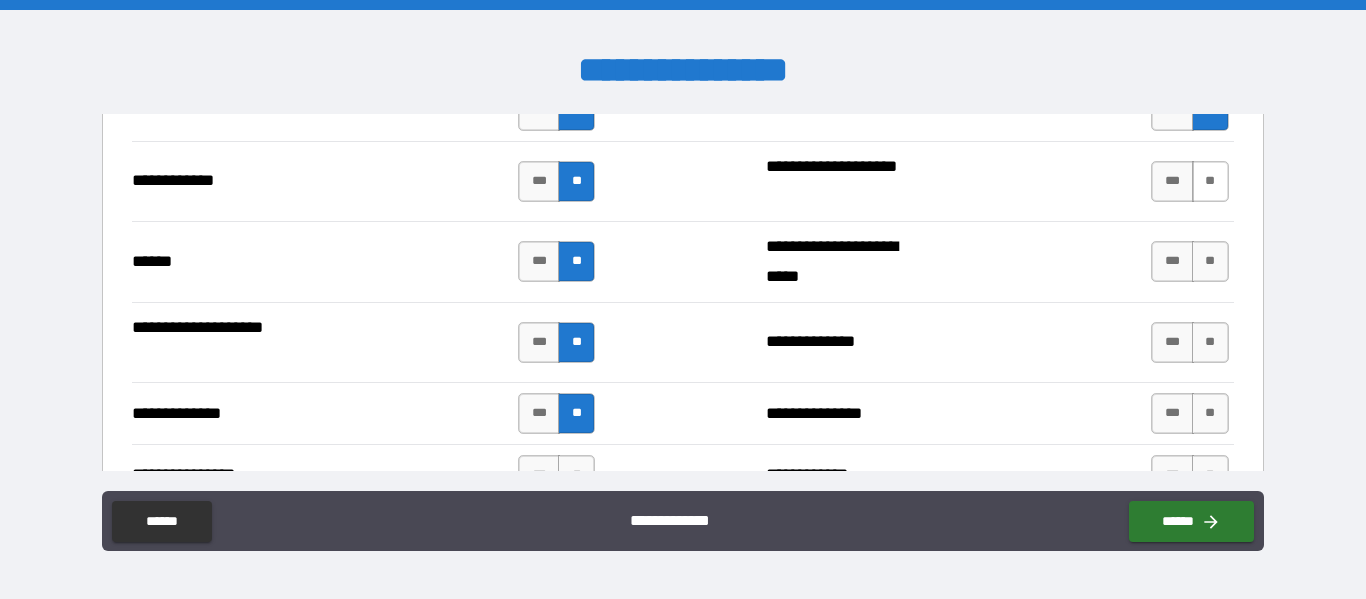 click on "**" at bounding box center [1210, 181] 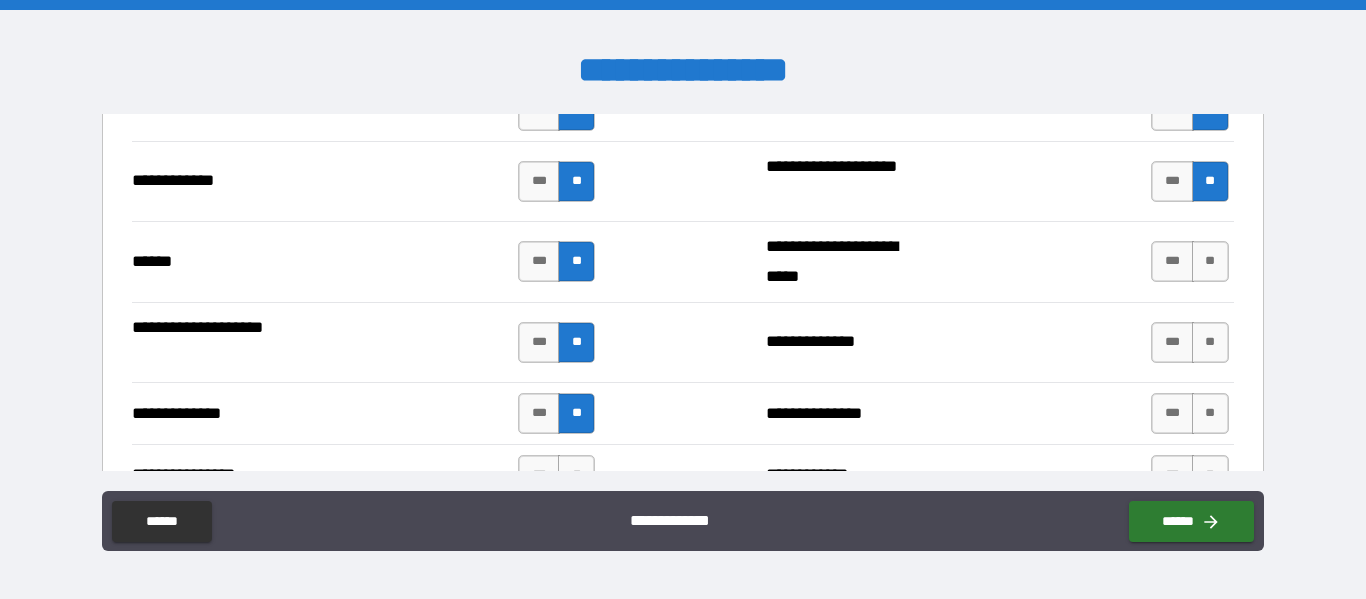 drag, startPoint x: 1197, startPoint y: 259, endPoint x: 1186, endPoint y: 298, distance: 40.5216 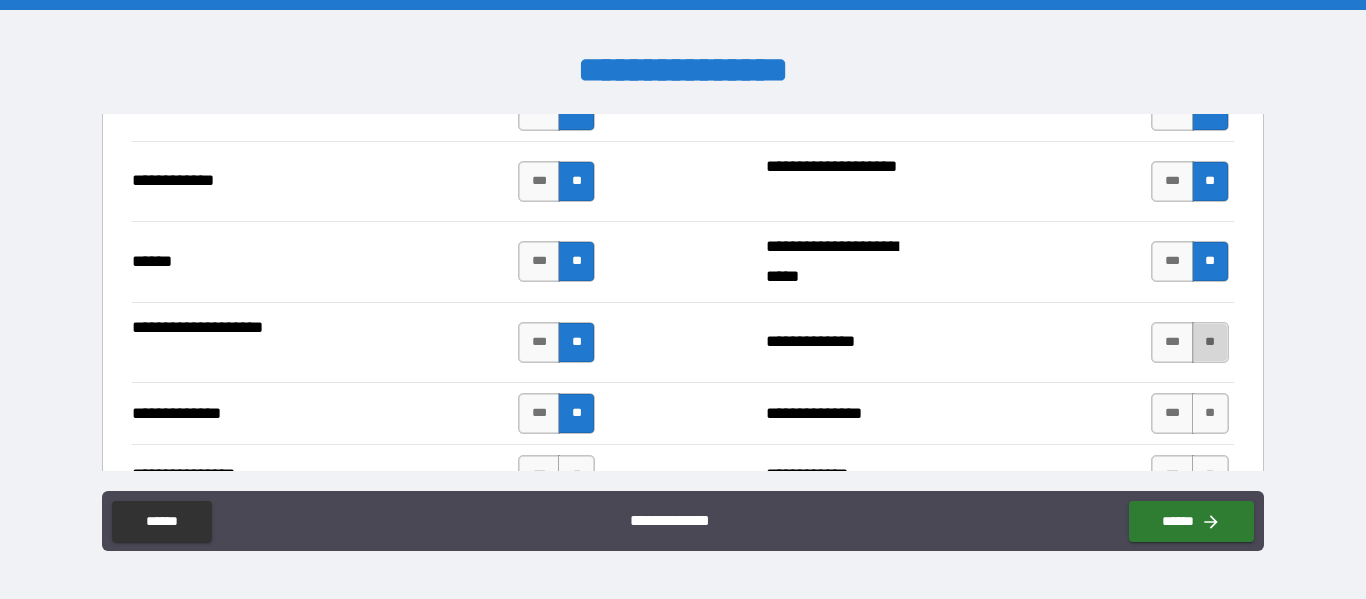 click on "**" at bounding box center (1210, 342) 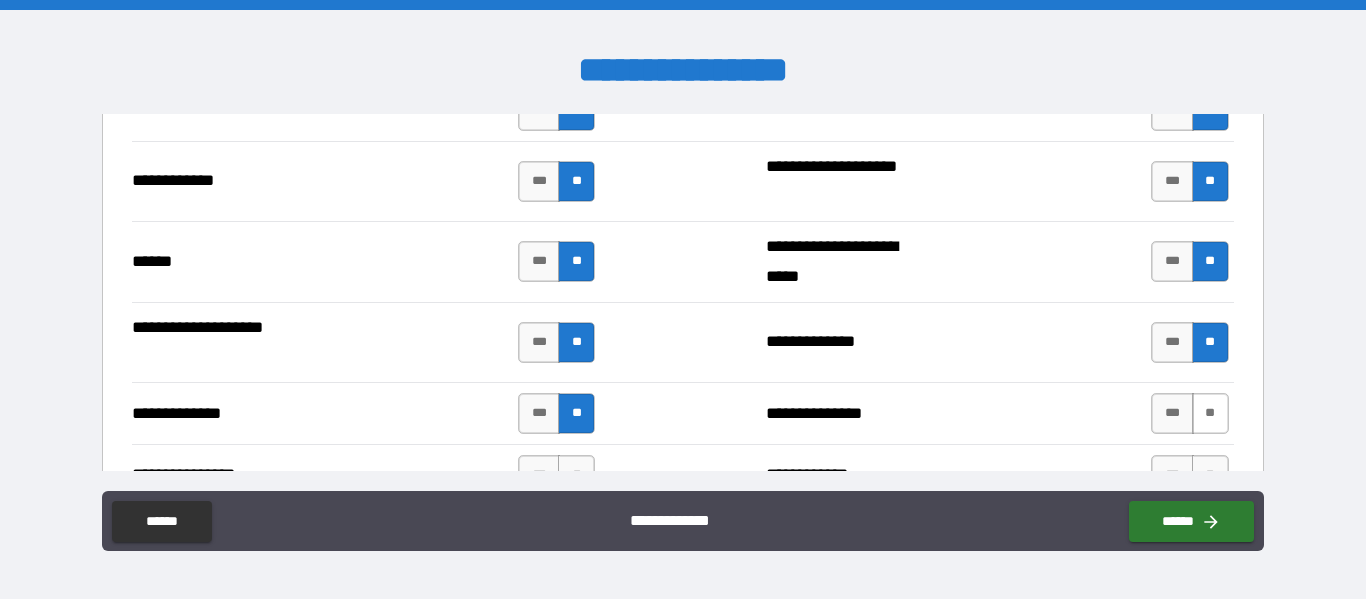 click on "**" at bounding box center [1210, 413] 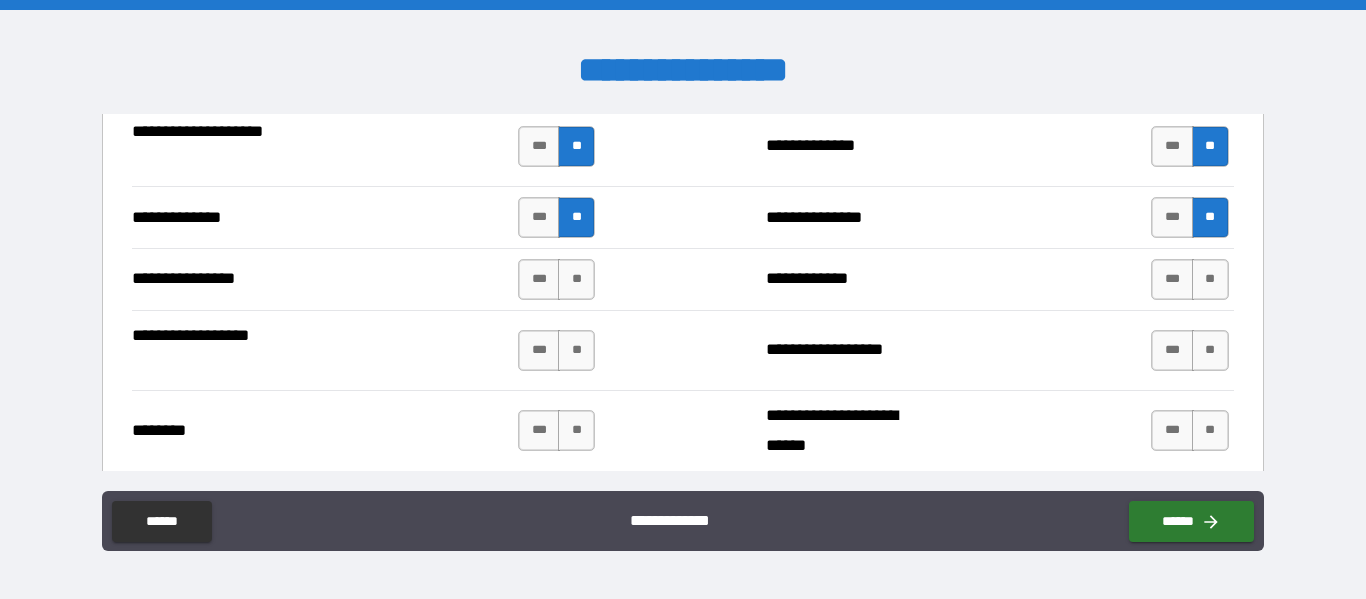 scroll, scrollTop: 3262, scrollLeft: 0, axis: vertical 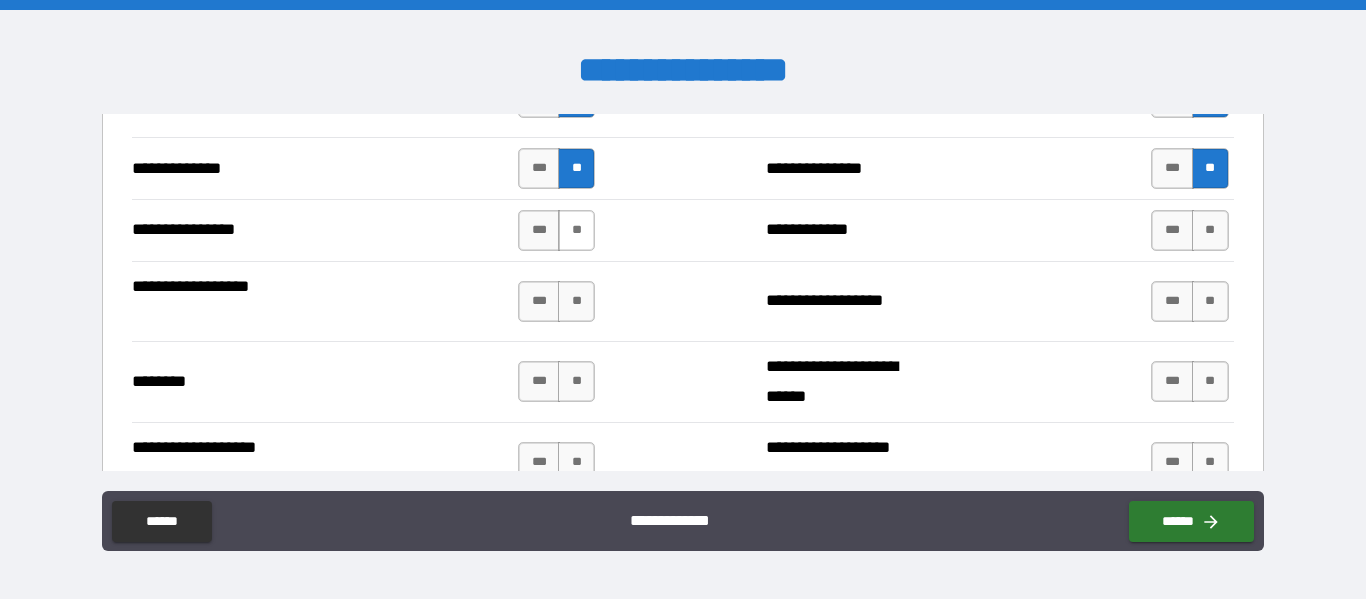 click on "**" at bounding box center [576, 230] 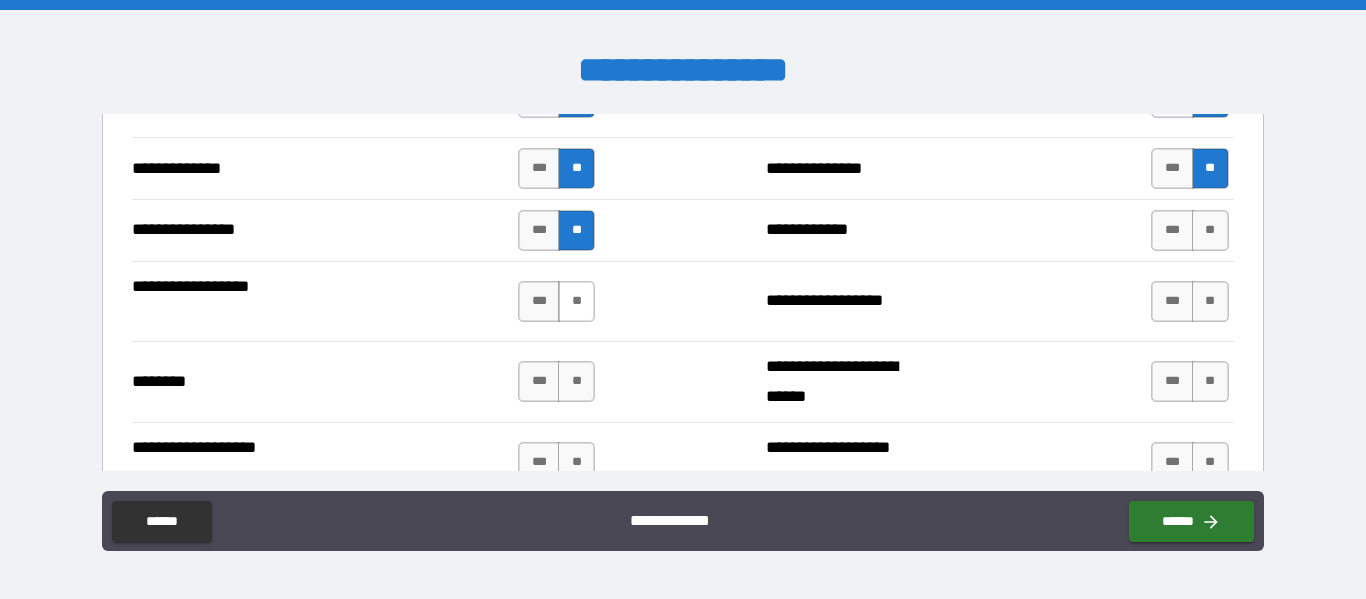 click on "**" at bounding box center (576, 301) 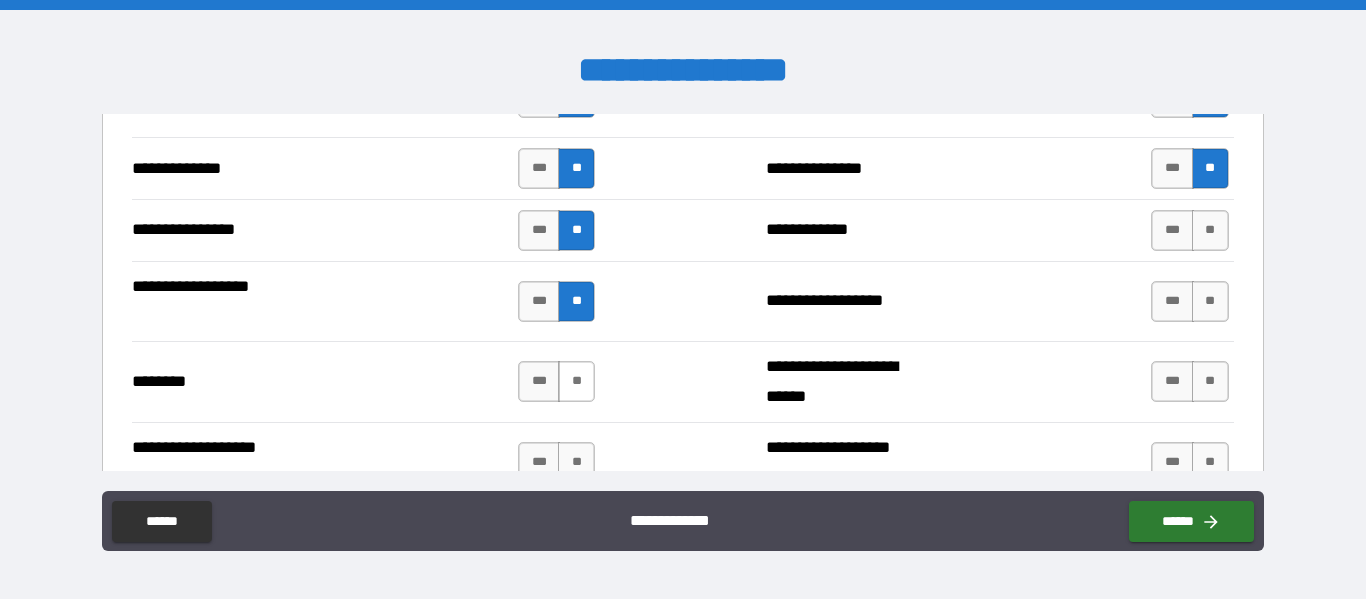 click on "**" at bounding box center (576, 381) 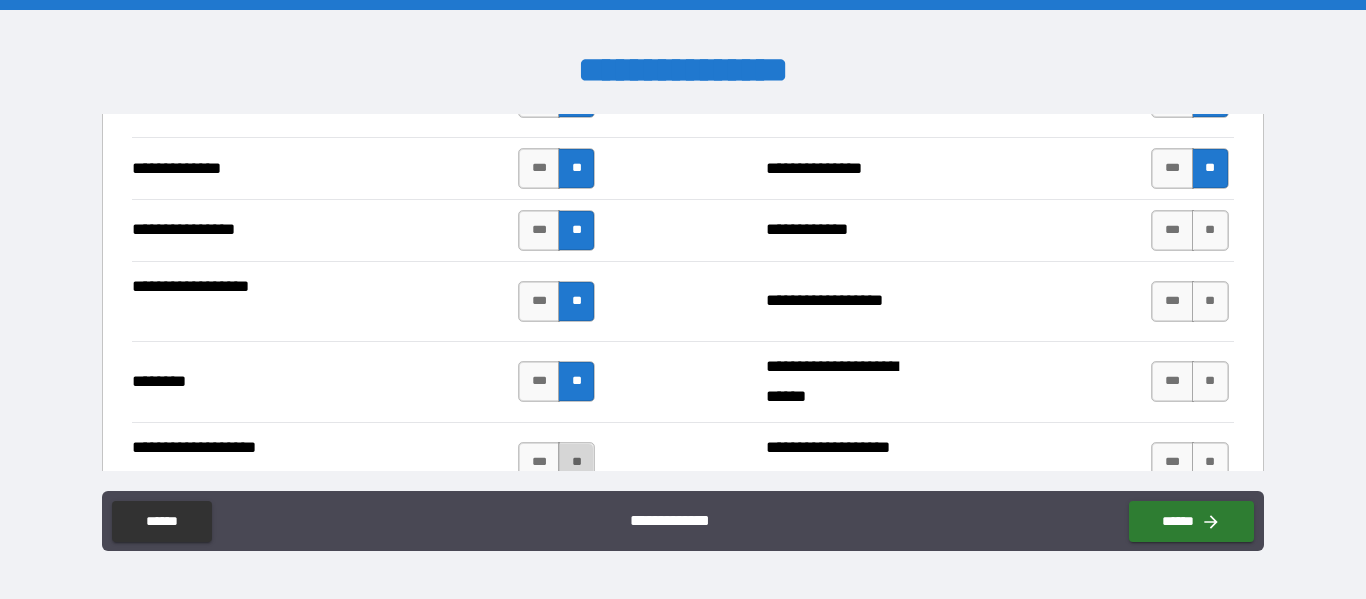 click on "**" at bounding box center [576, 462] 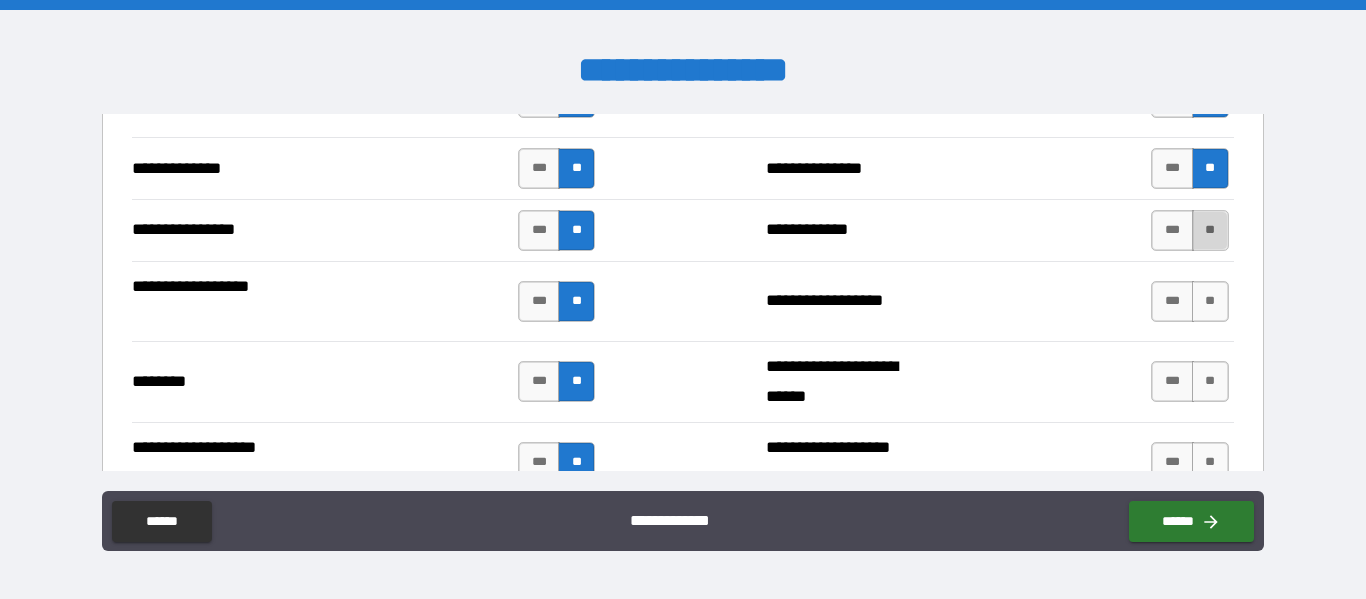 click on "**" at bounding box center (1210, 230) 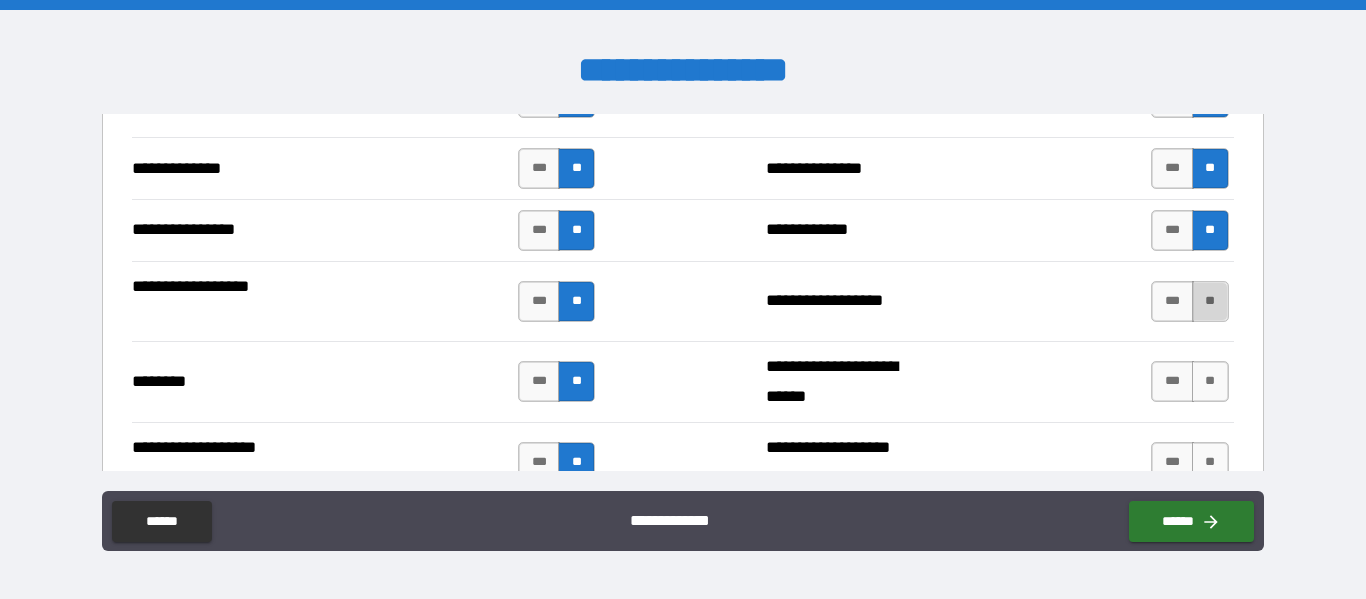 drag, startPoint x: 1202, startPoint y: 296, endPoint x: 1189, endPoint y: 290, distance: 14.3178215 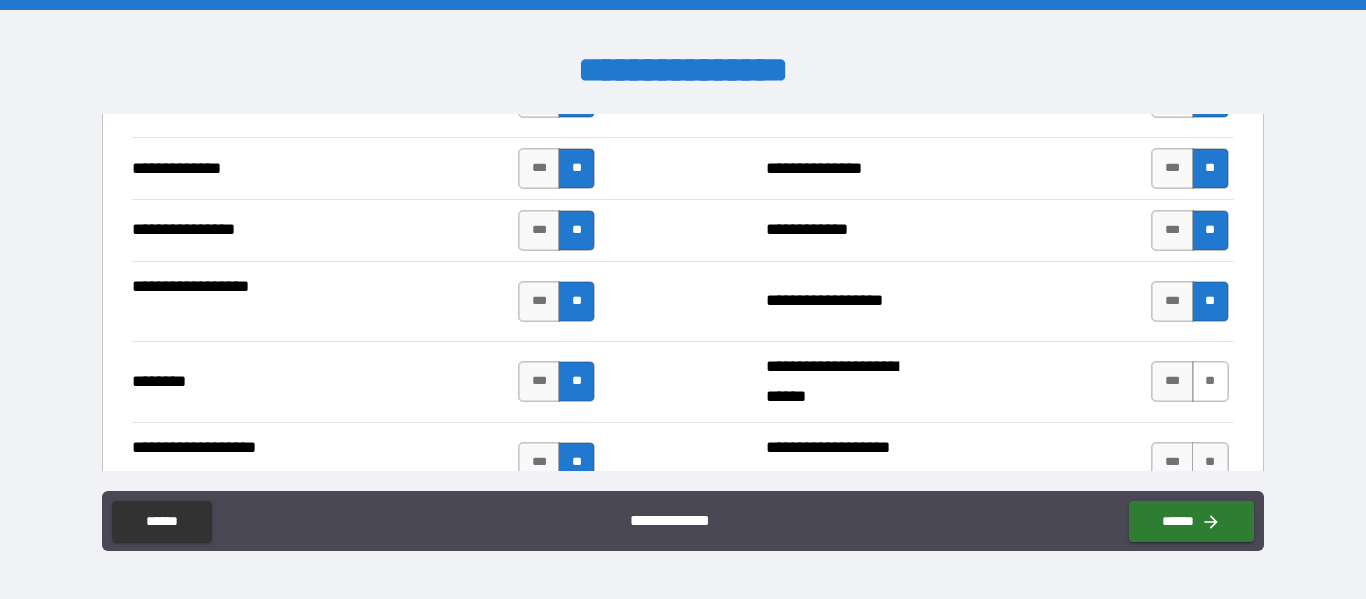 click on "**" at bounding box center (1210, 381) 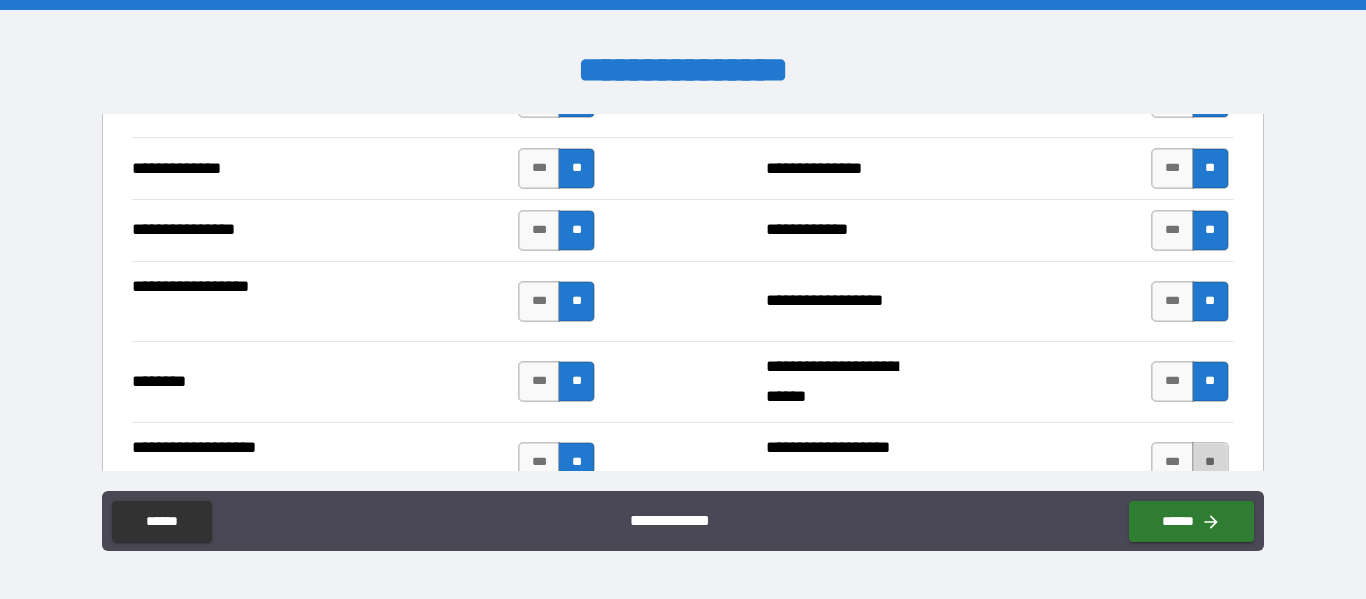 click on "**" at bounding box center (1210, 462) 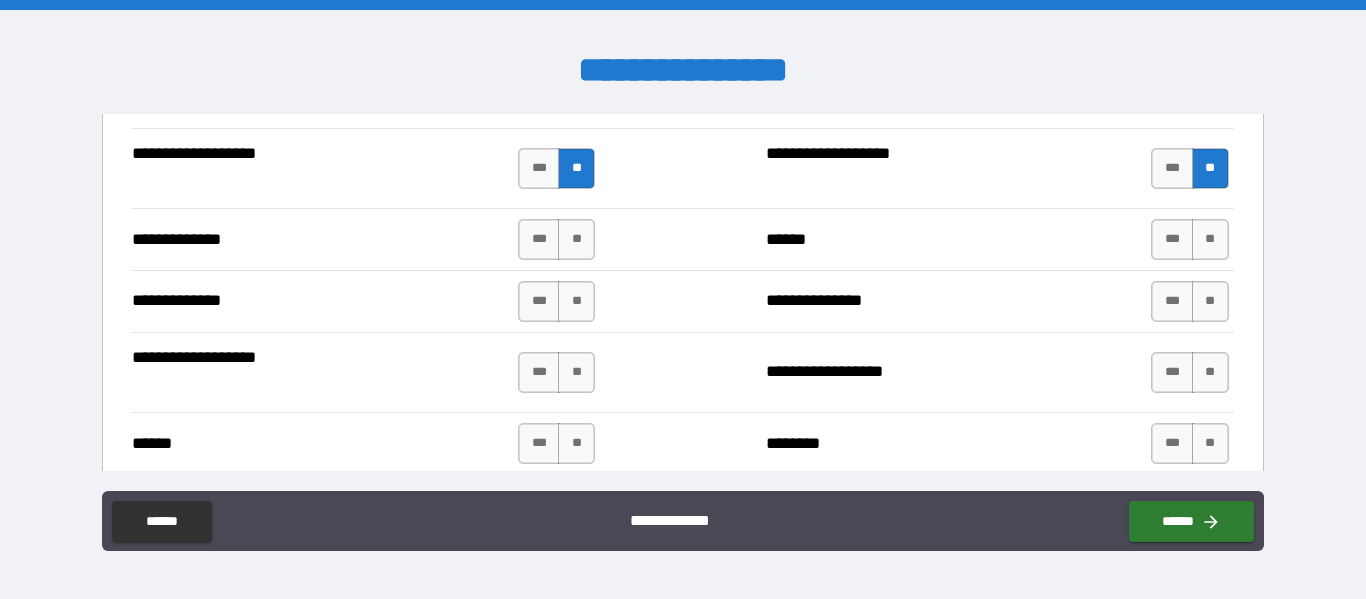 scroll, scrollTop: 3581, scrollLeft: 0, axis: vertical 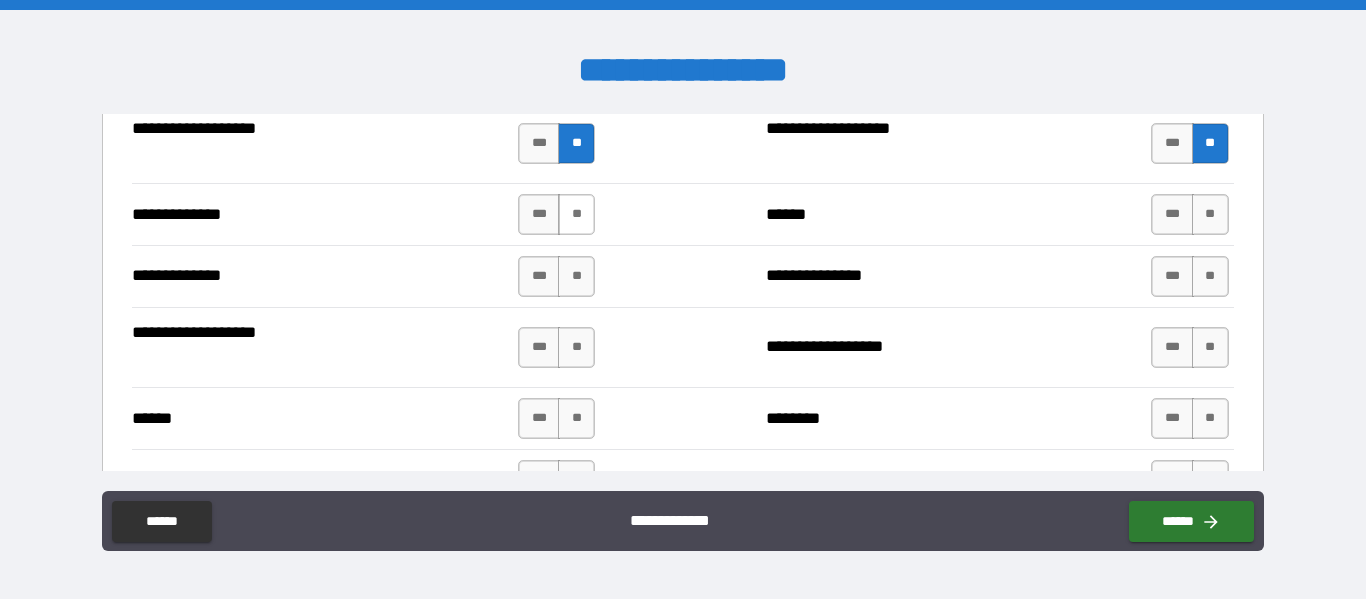 click on "**" at bounding box center (576, 214) 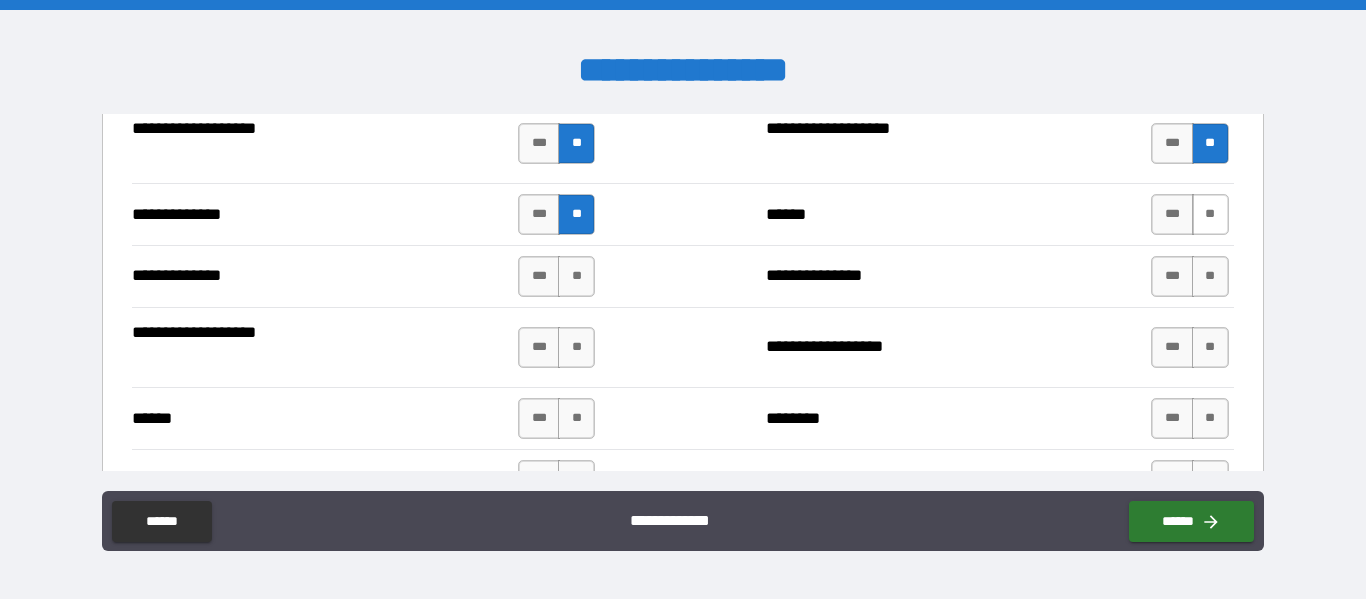 click on "**" at bounding box center [1210, 214] 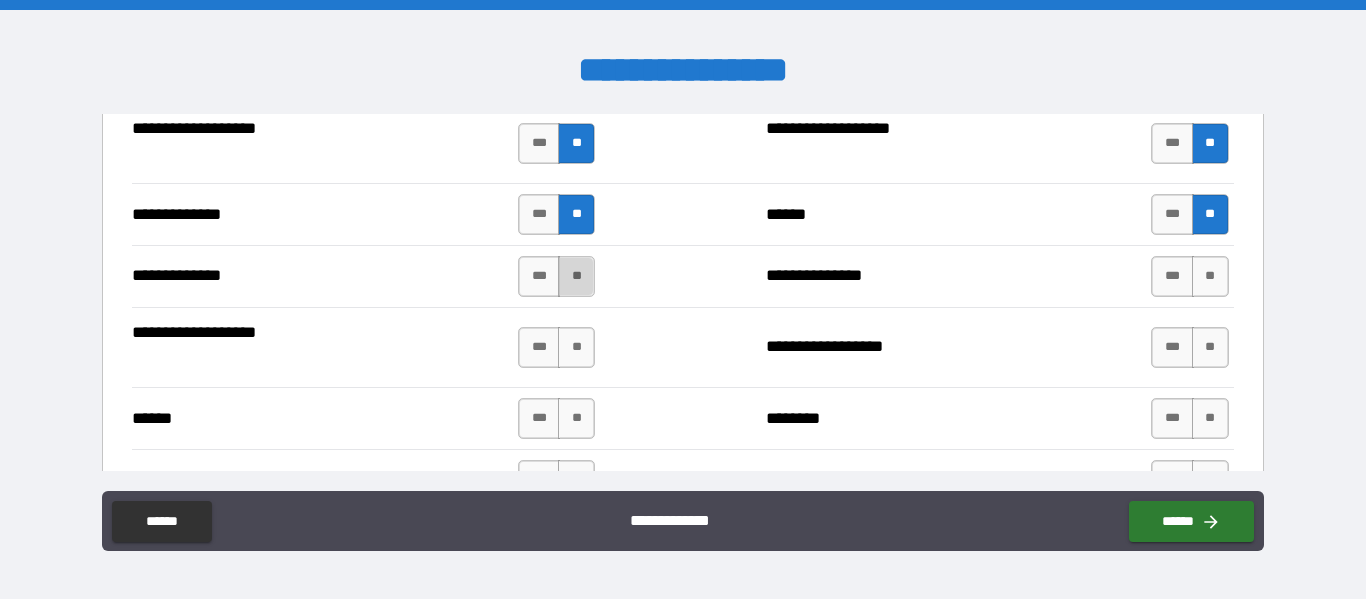 click on "**" at bounding box center (576, 276) 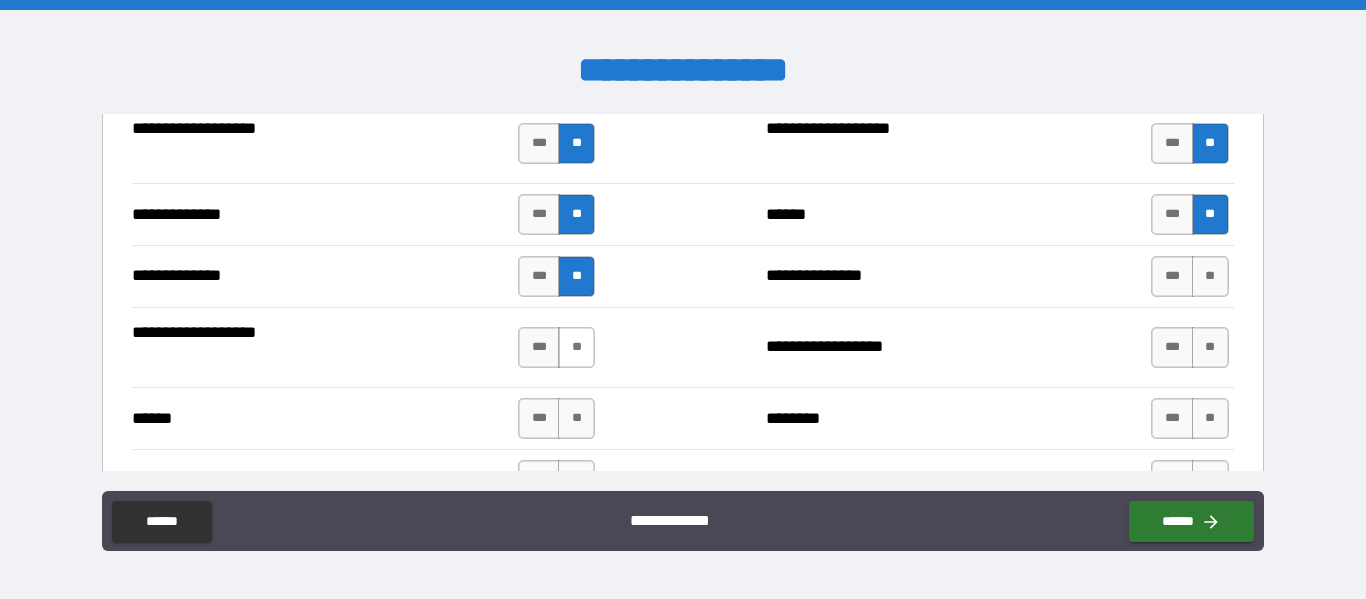 click on "**" at bounding box center [576, 347] 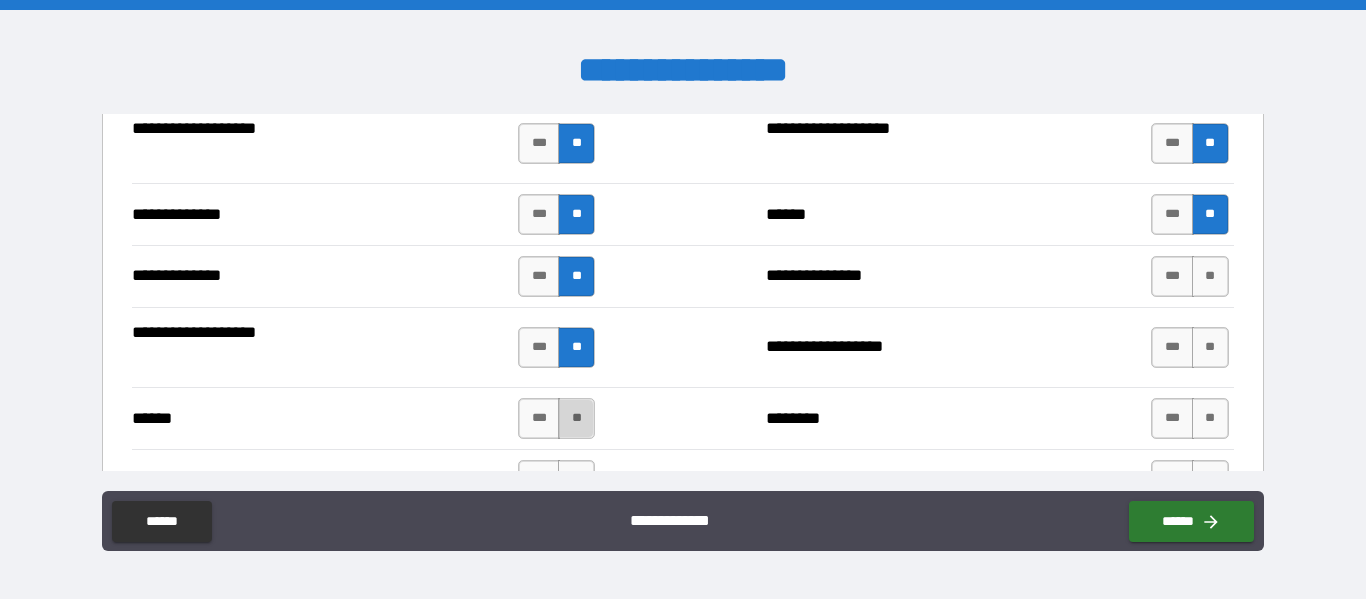 click on "**" at bounding box center (576, 418) 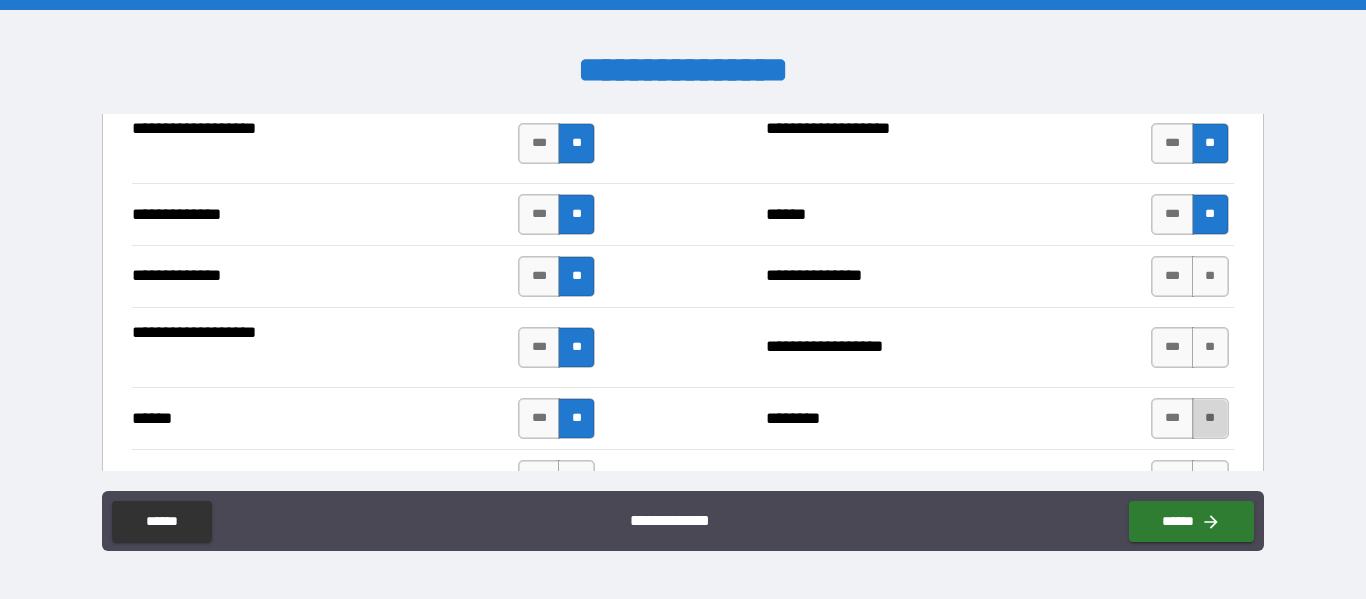 click on "**" at bounding box center (1210, 418) 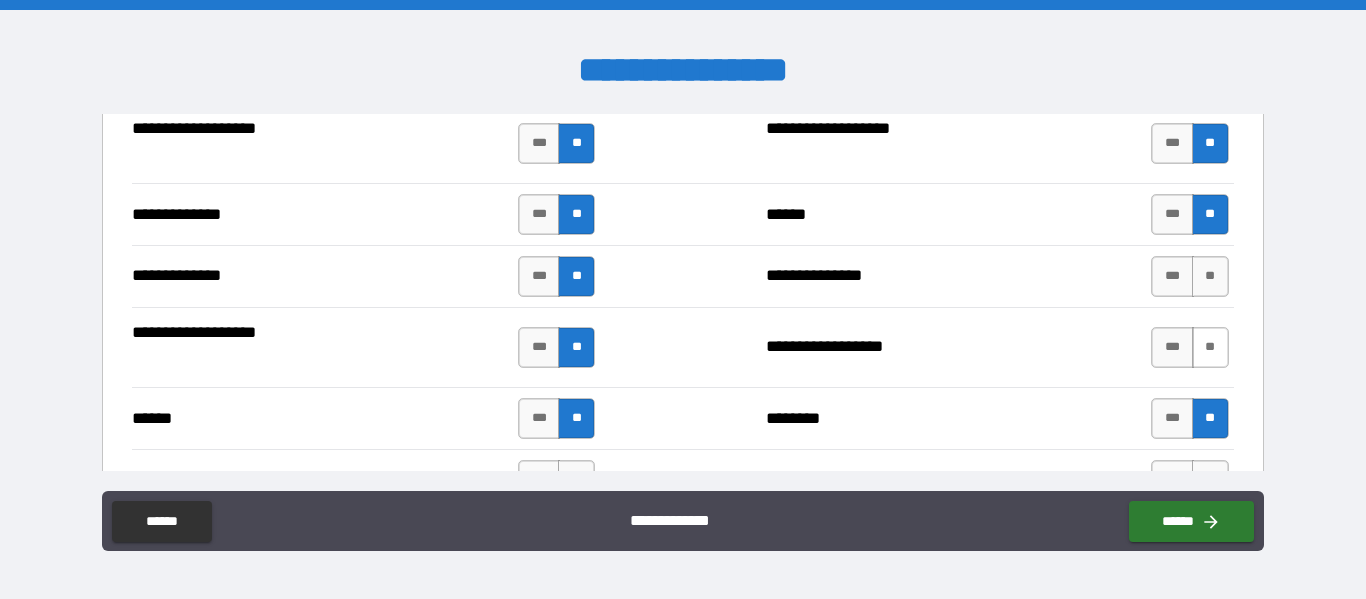 click on "**" at bounding box center [1210, 347] 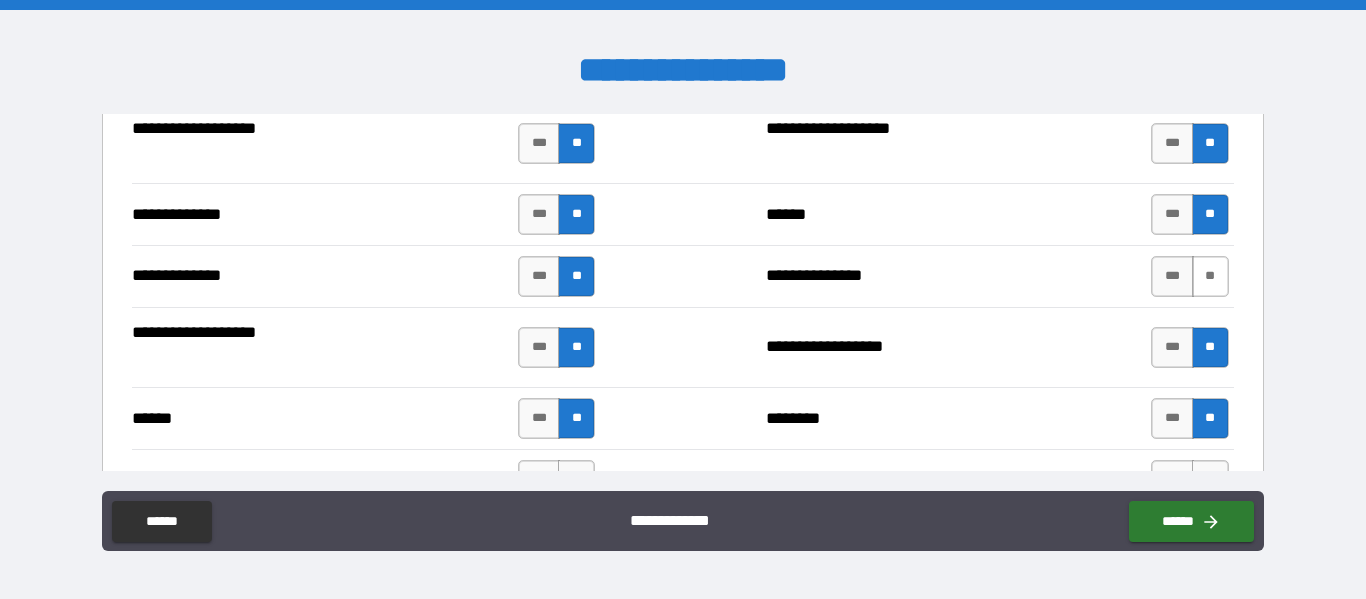 click on "**" at bounding box center (1210, 276) 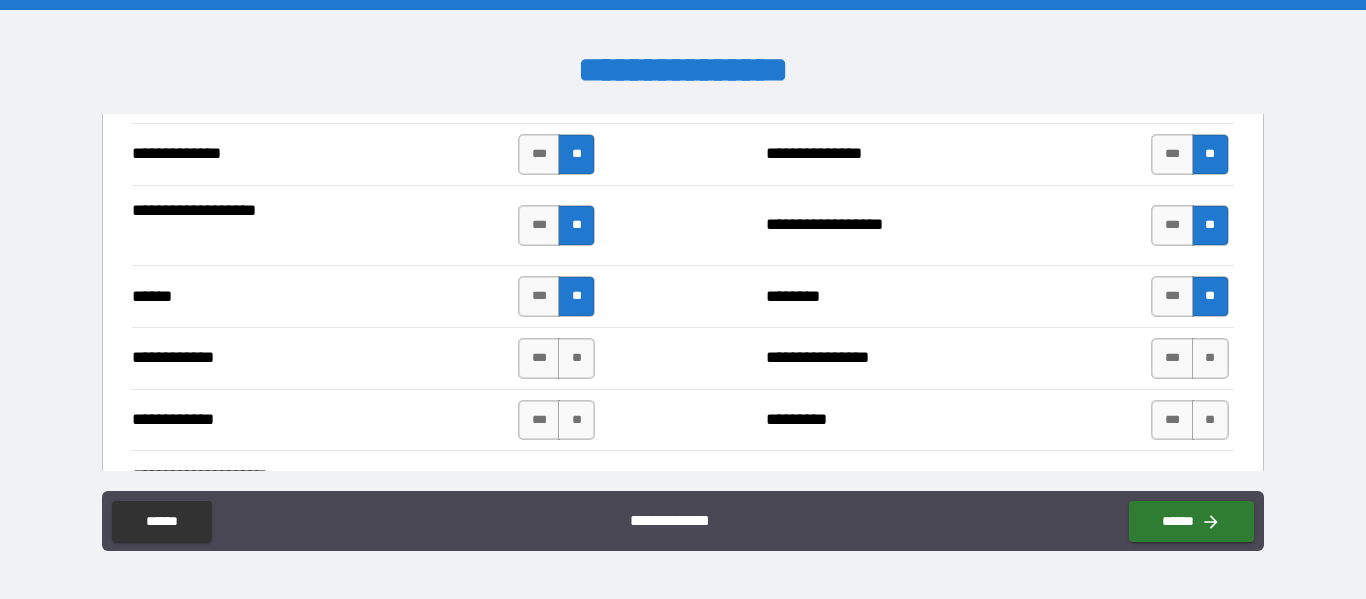 scroll, scrollTop: 3826, scrollLeft: 0, axis: vertical 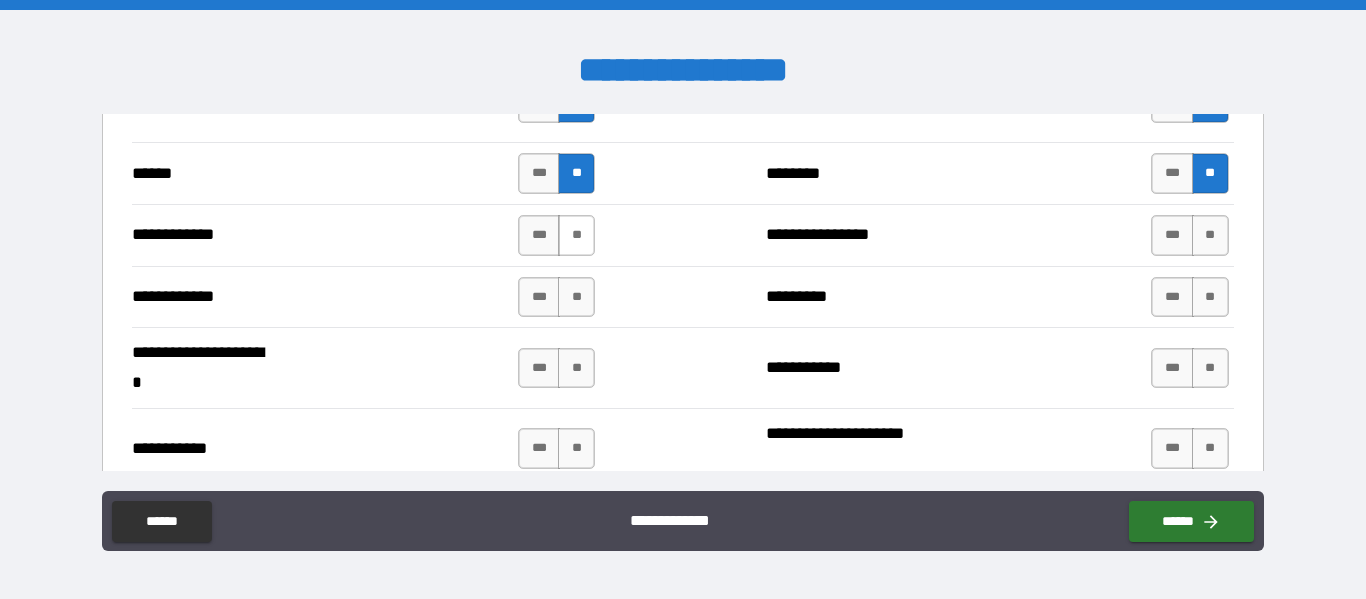 click on "**" at bounding box center (576, 235) 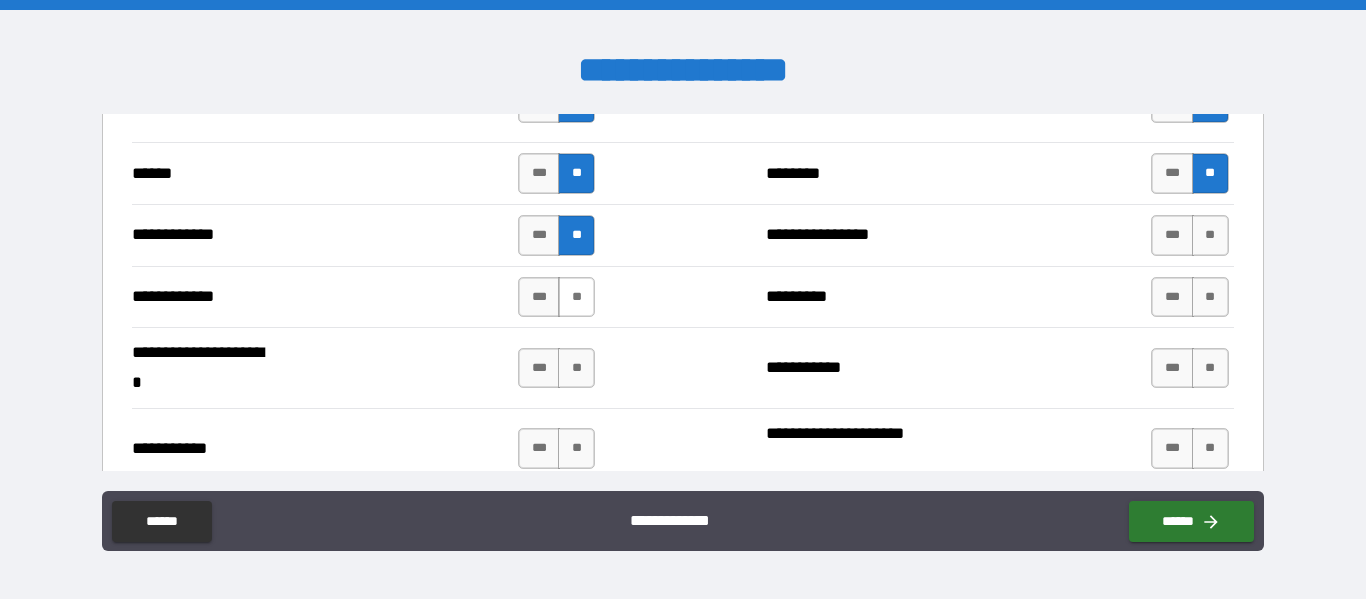 click on "**" at bounding box center [576, 297] 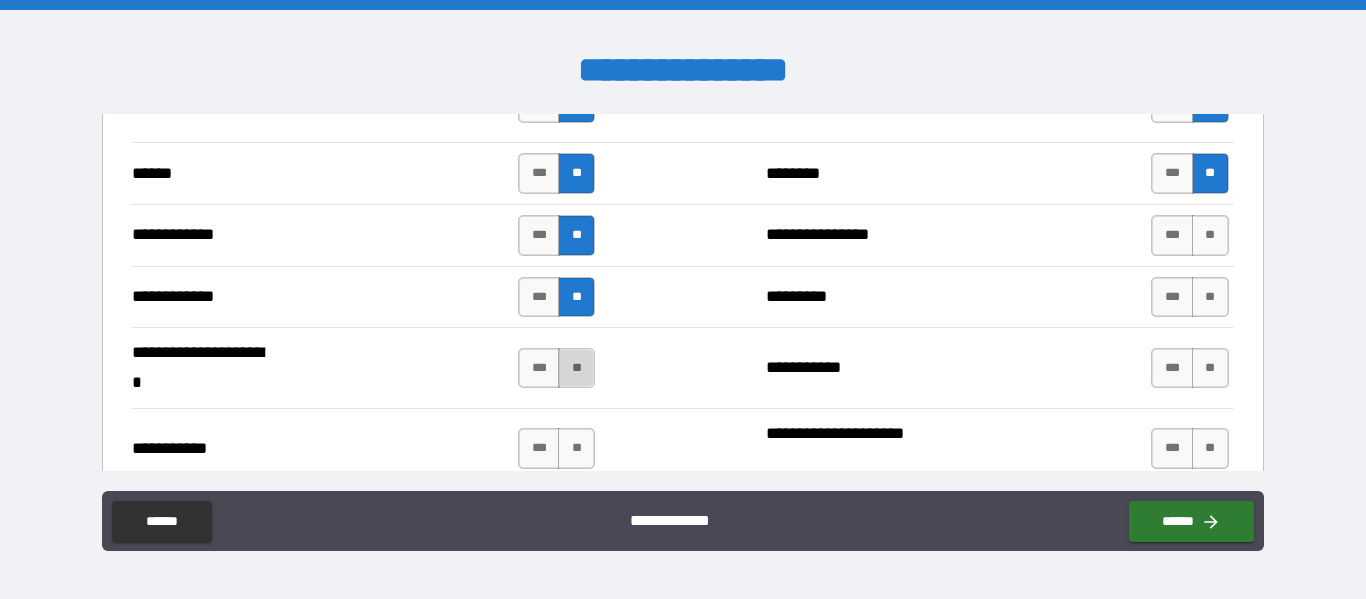 click on "**" at bounding box center (576, 368) 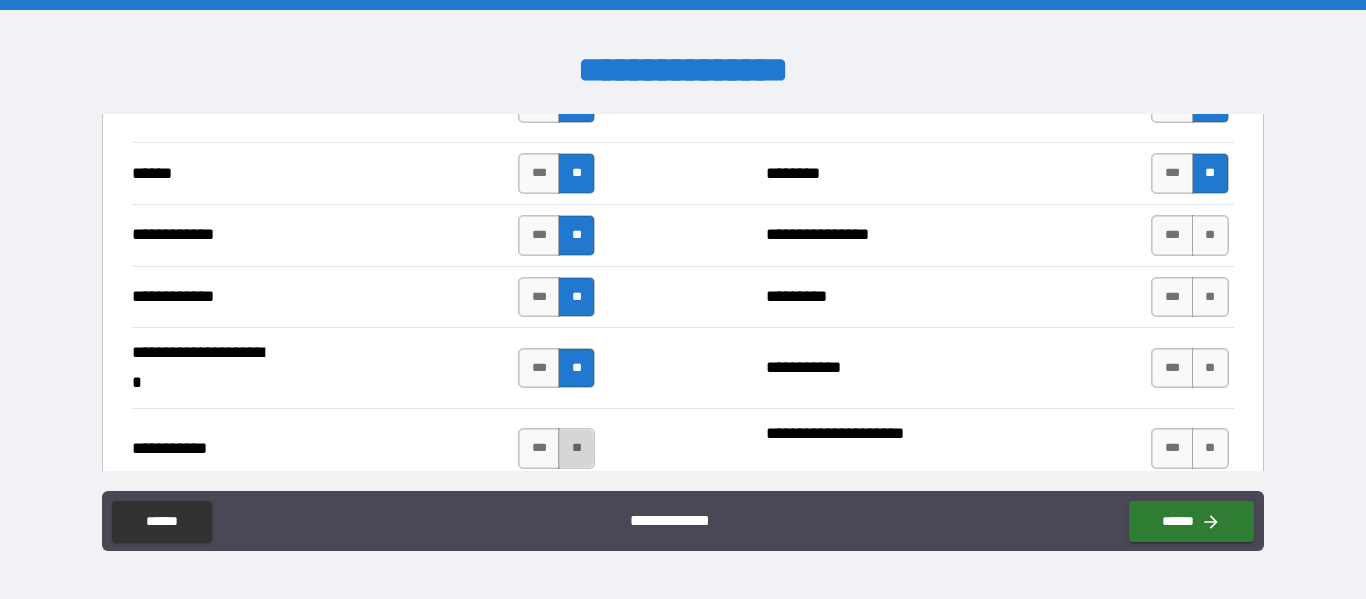 click on "**" at bounding box center (576, 448) 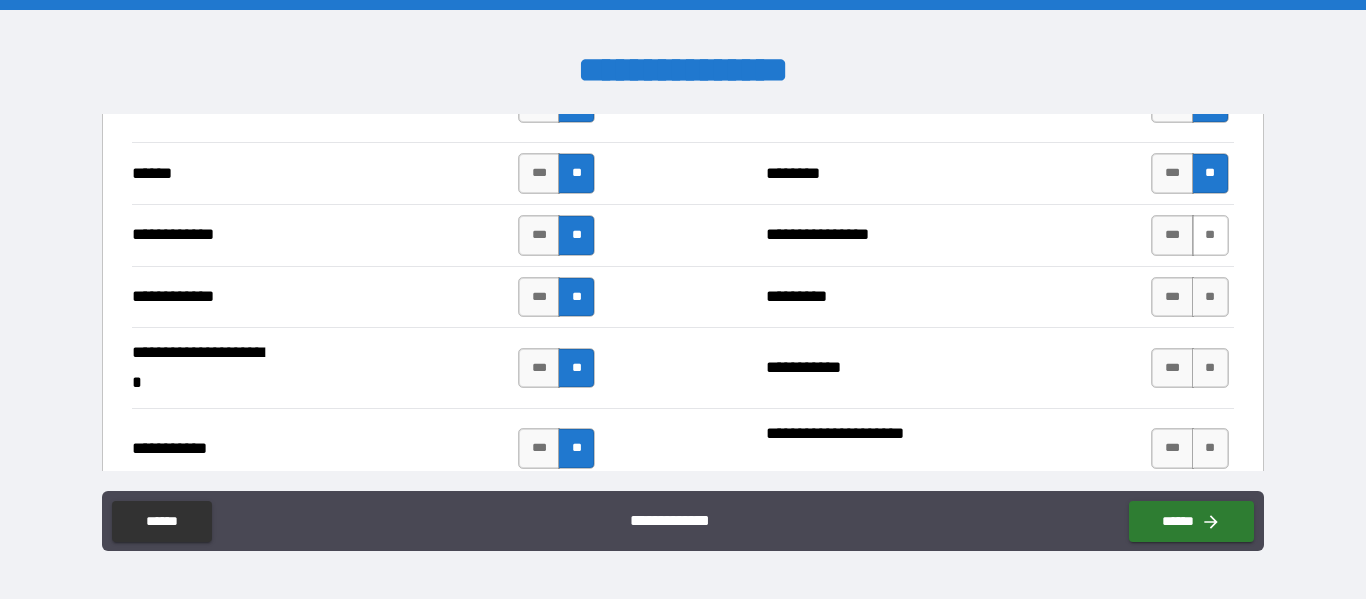 click on "**" at bounding box center [1210, 235] 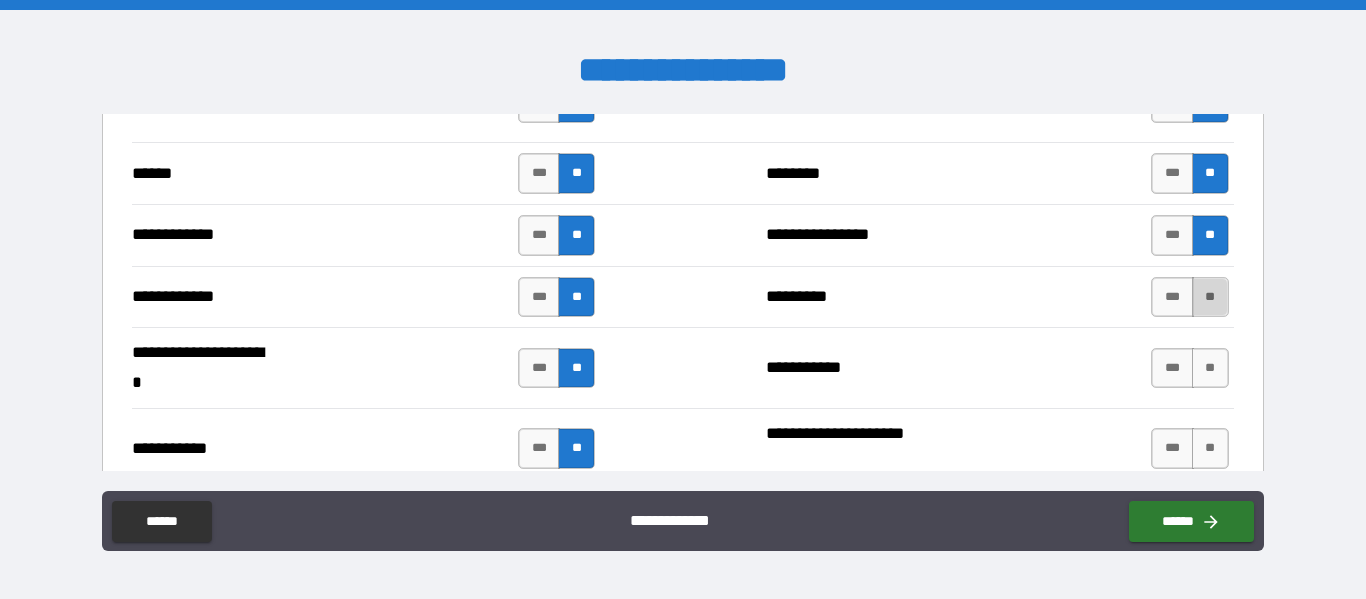 click on "**" at bounding box center (1210, 297) 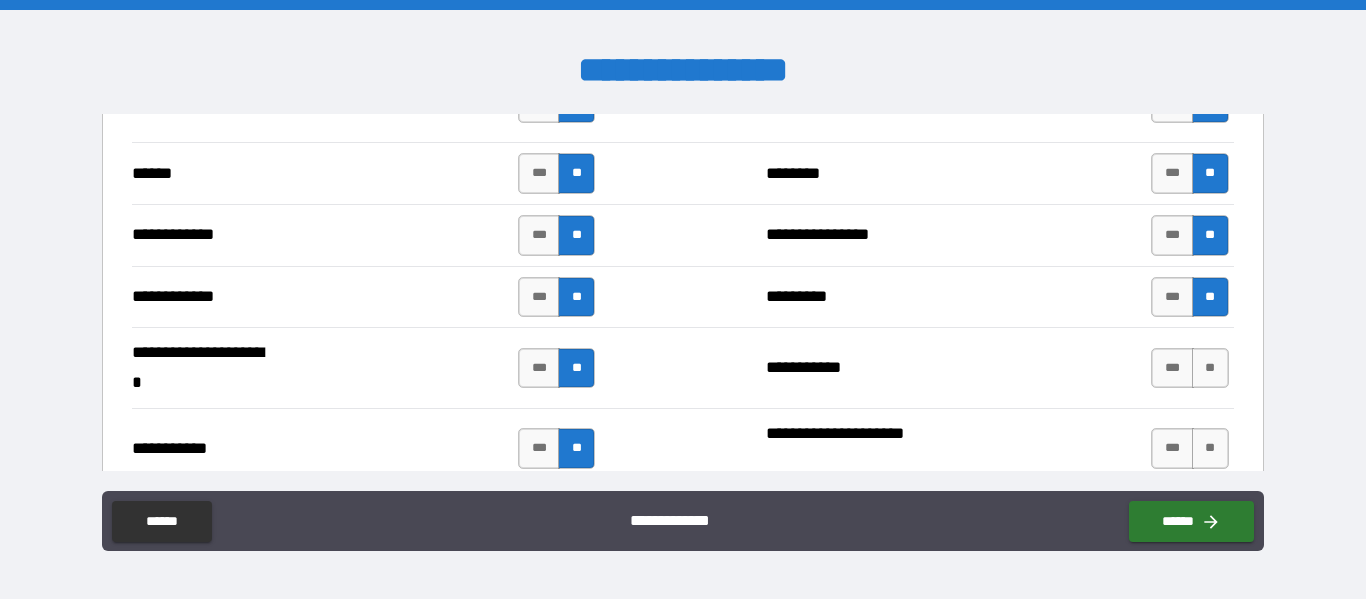 drag, startPoint x: 1199, startPoint y: 366, endPoint x: 1193, endPoint y: 396, distance: 30.594116 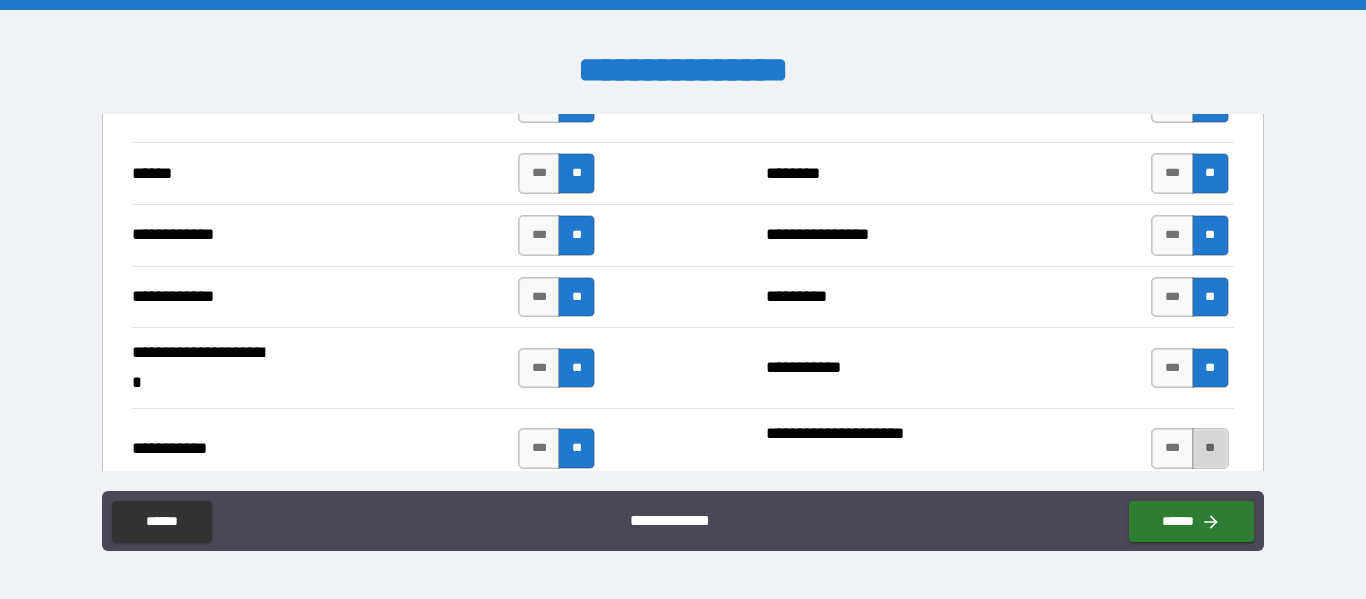 click on "**" at bounding box center [1210, 448] 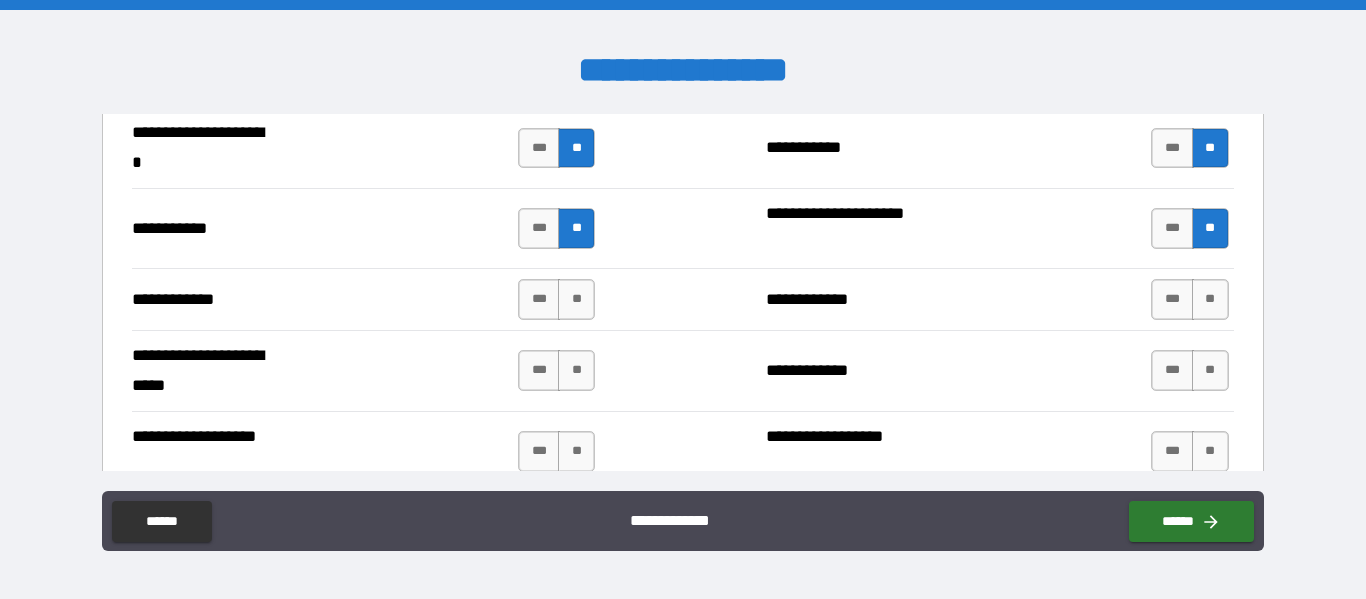 scroll, scrollTop: 4096, scrollLeft: 0, axis: vertical 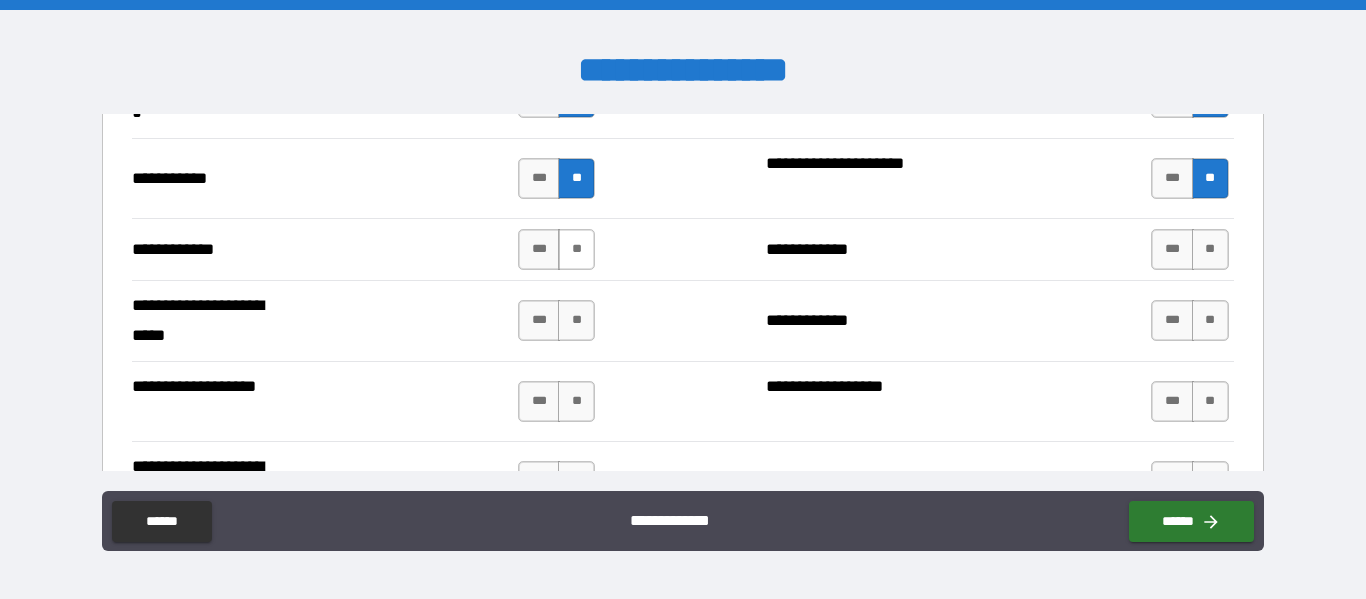 click on "**" at bounding box center [576, 249] 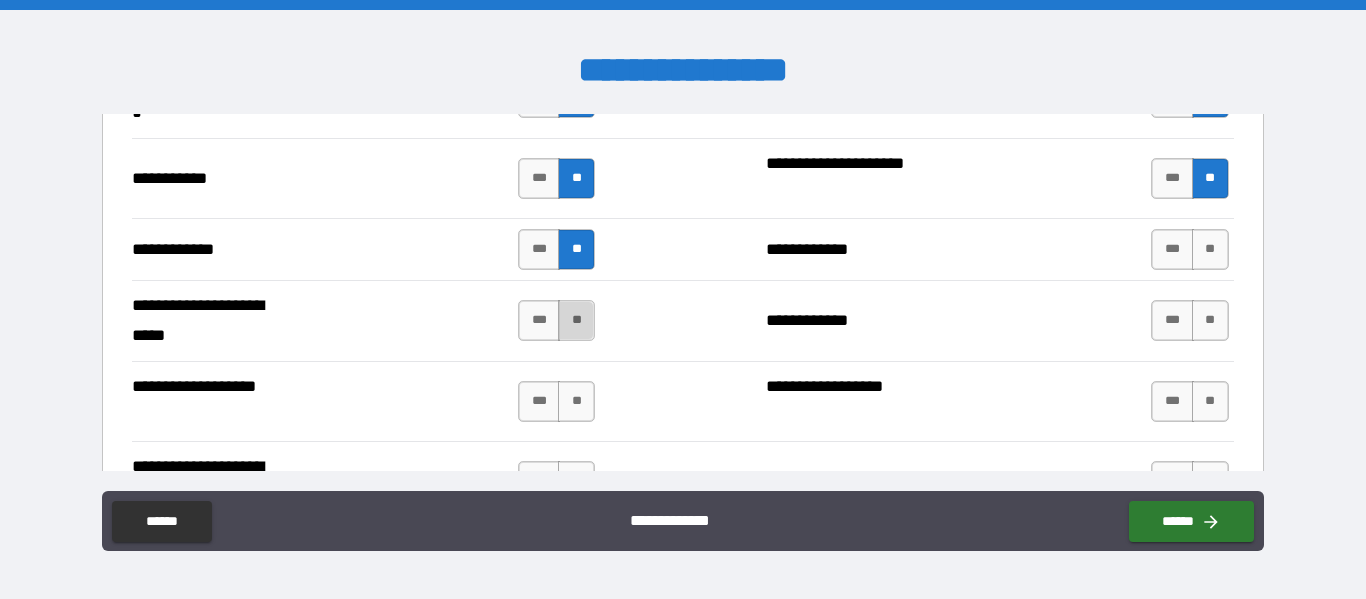 click on "**" at bounding box center (576, 320) 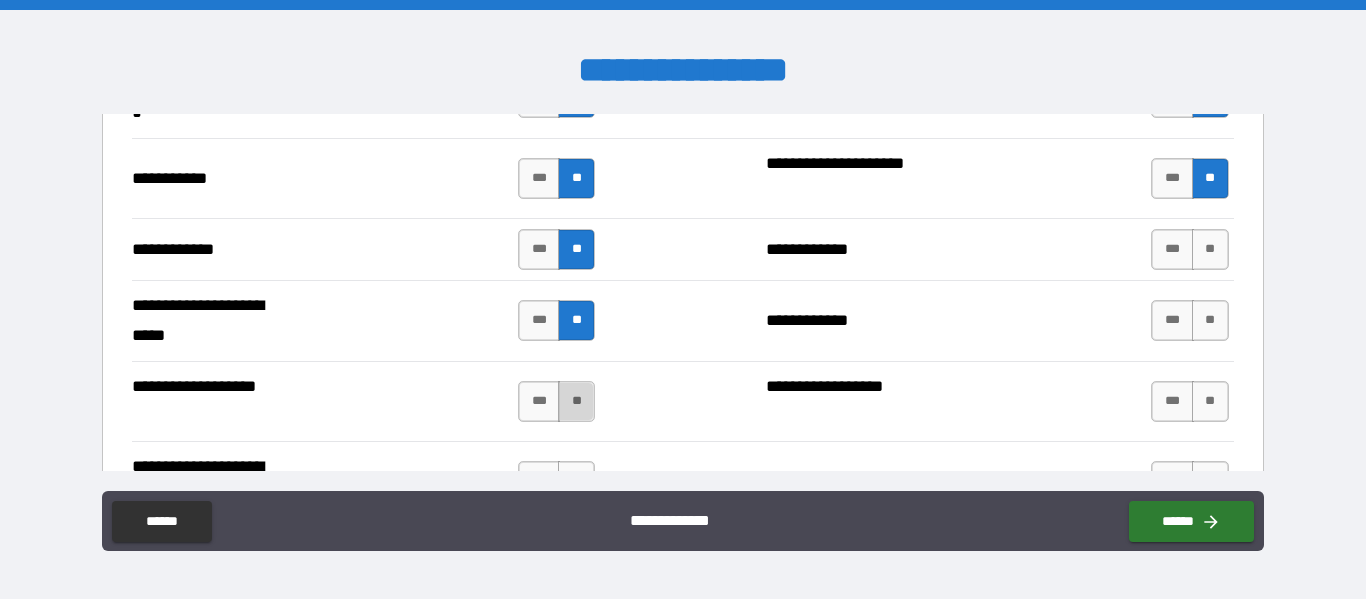 click on "**" at bounding box center (576, 401) 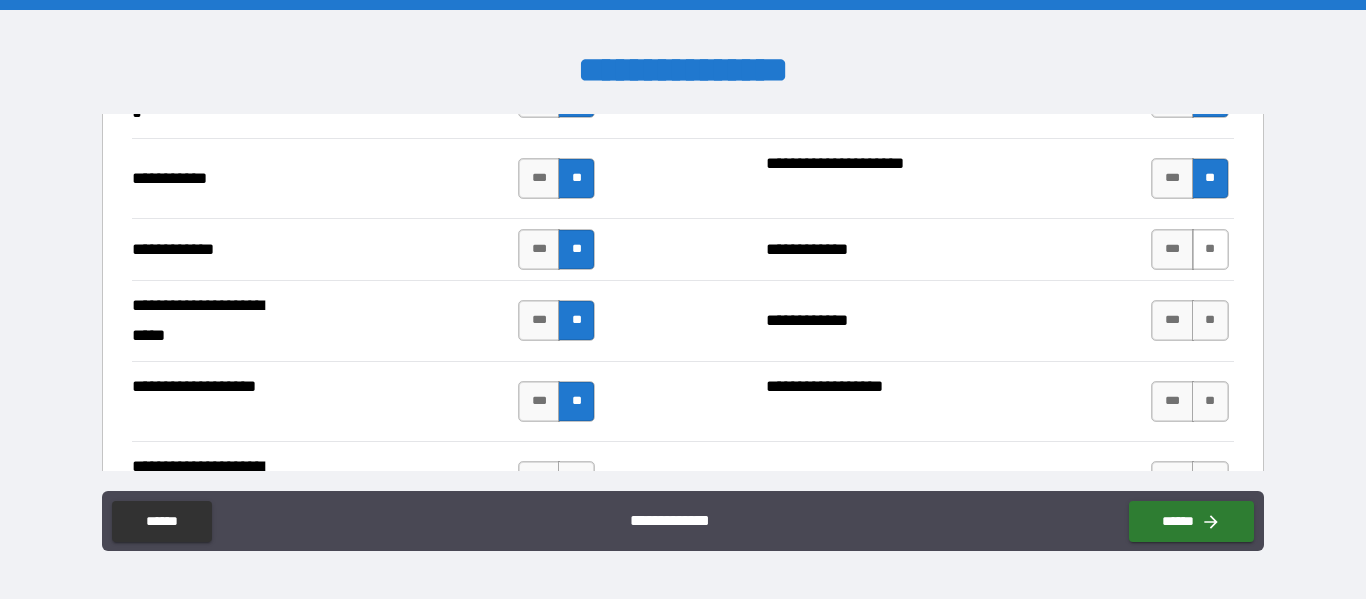 click on "**" at bounding box center (1210, 249) 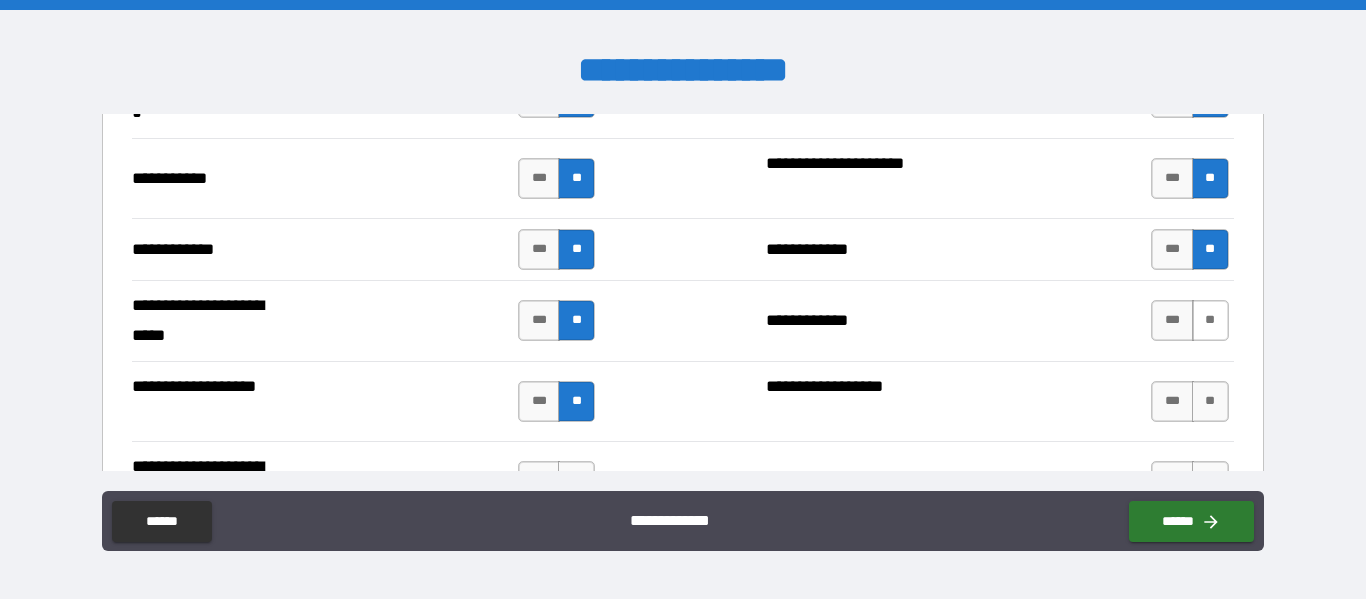 click on "**" at bounding box center (1210, 320) 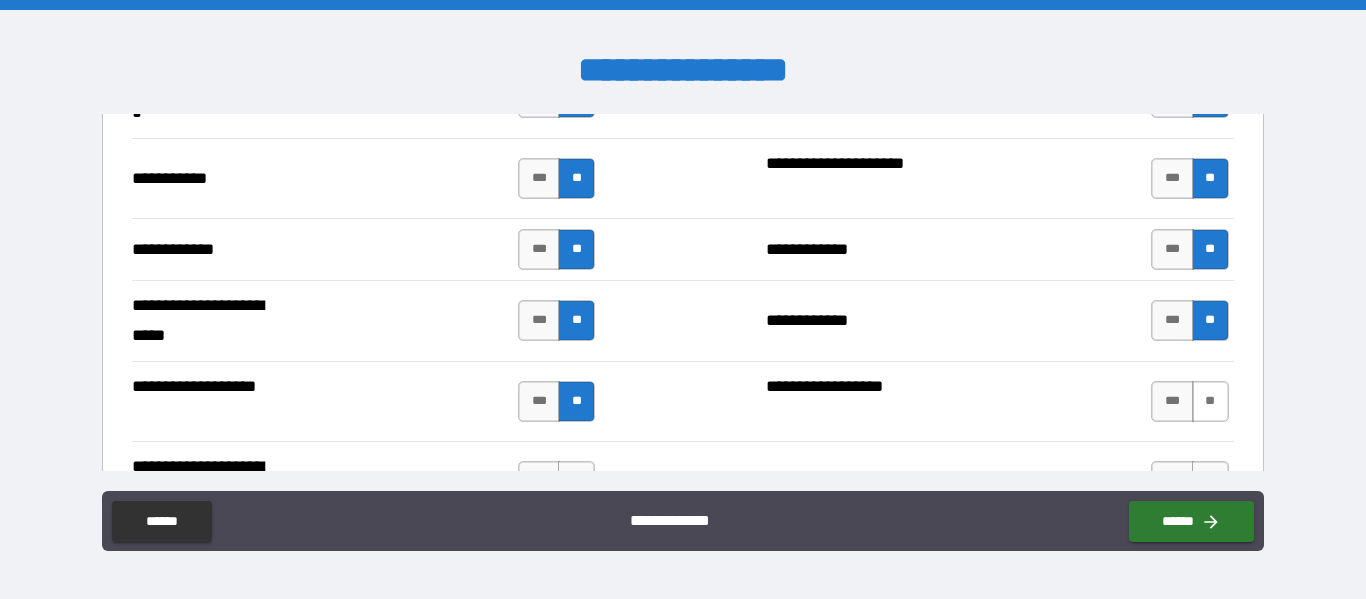 click on "**" at bounding box center [1210, 401] 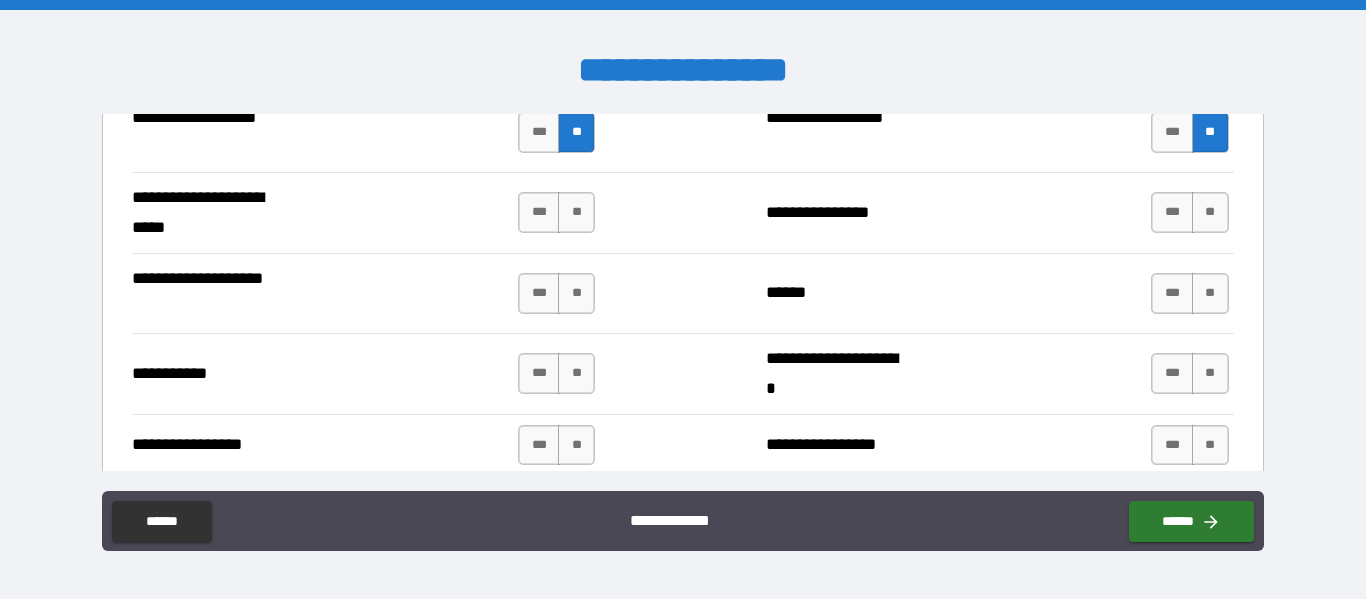 scroll, scrollTop: 4390, scrollLeft: 0, axis: vertical 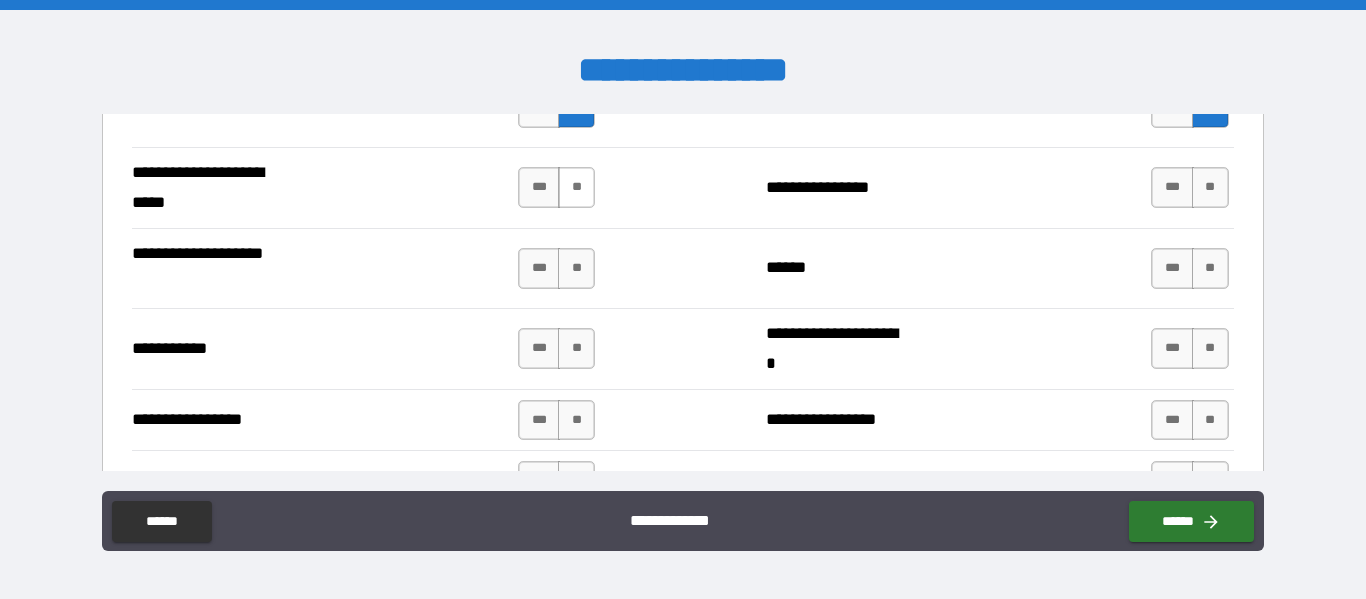 click on "**" at bounding box center (576, 187) 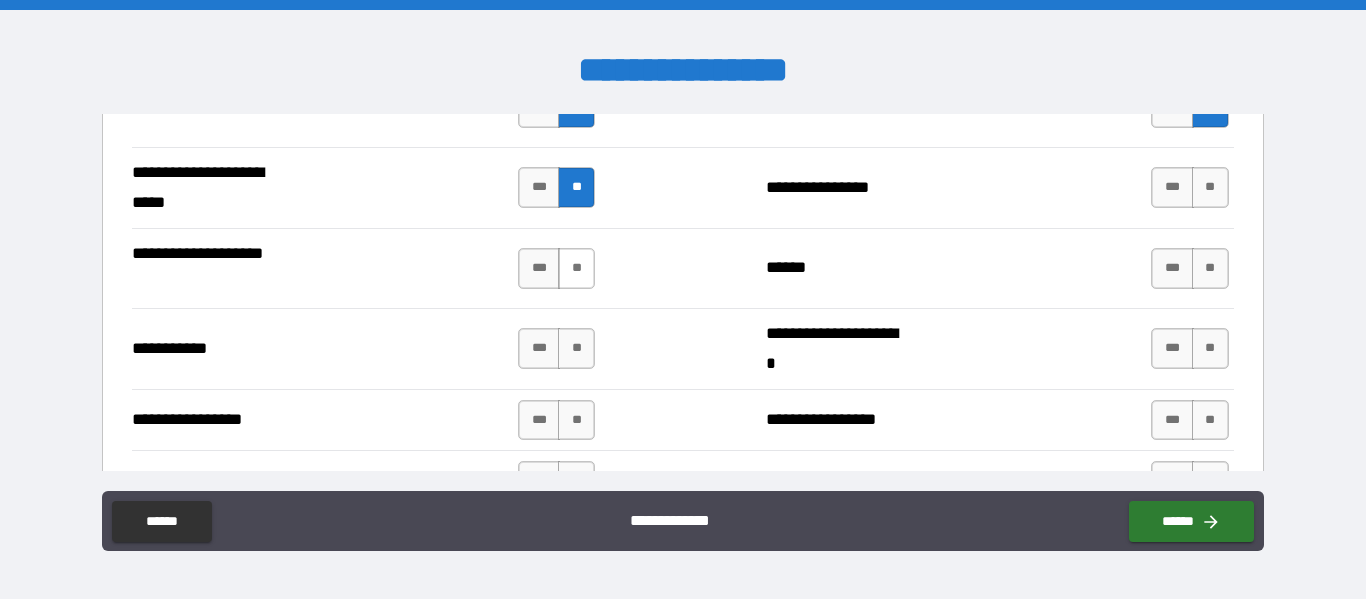 click on "**" at bounding box center (576, 268) 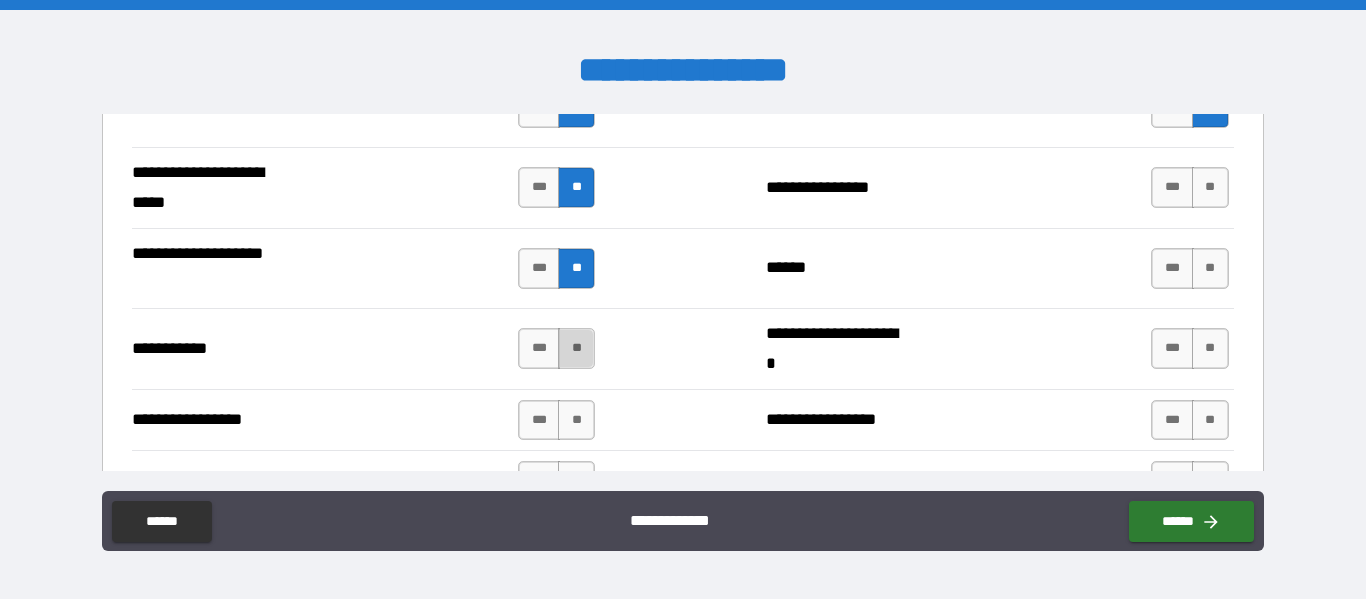 click on "**" at bounding box center (576, 348) 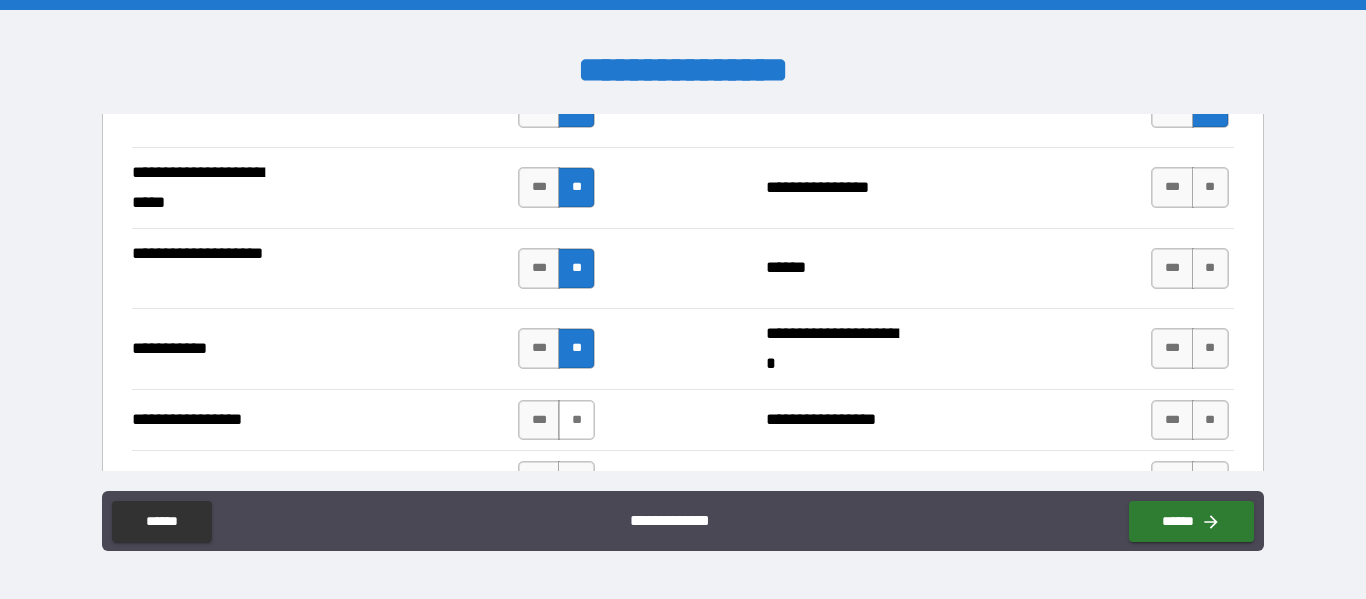 drag, startPoint x: 566, startPoint y: 412, endPoint x: 560, endPoint y: 403, distance: 10.816654 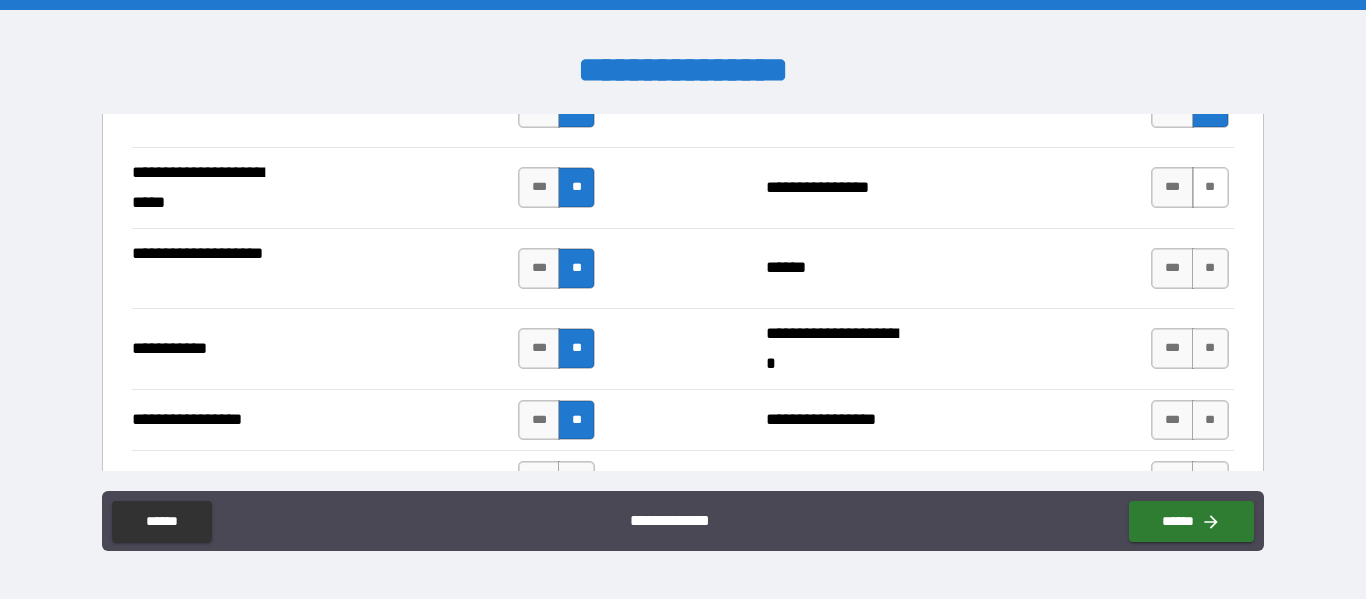 click on "**" at bounding box center (1210, 187) 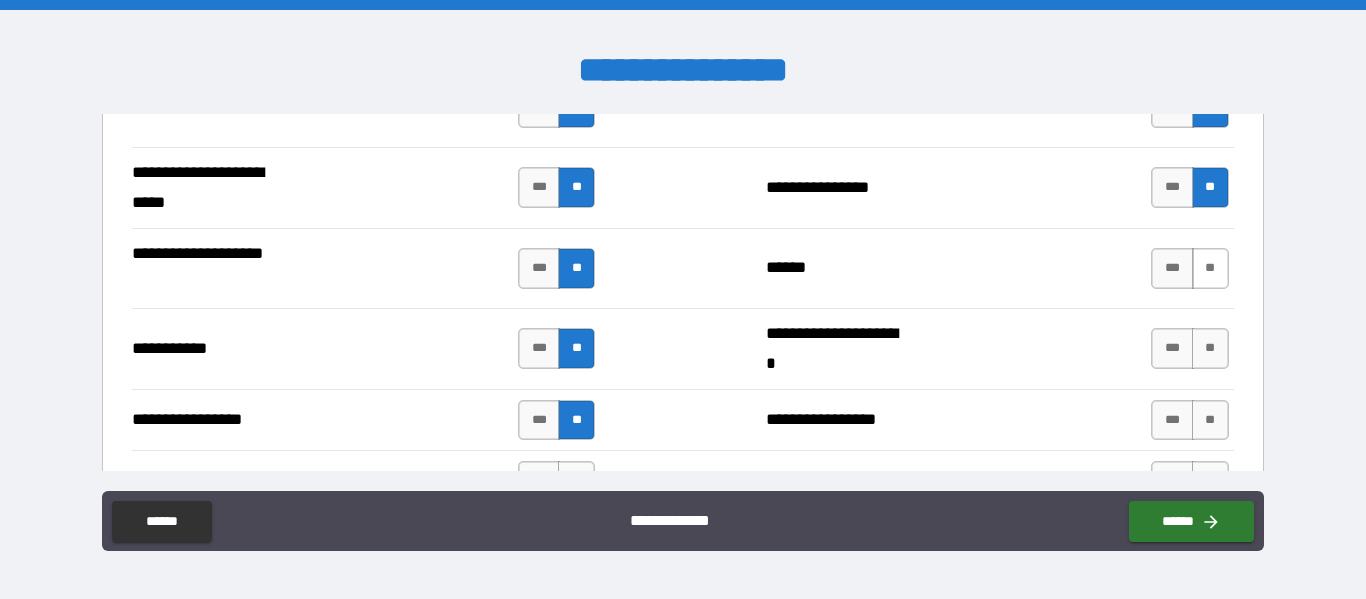 click on "**" at bounding box center [1210, 268] 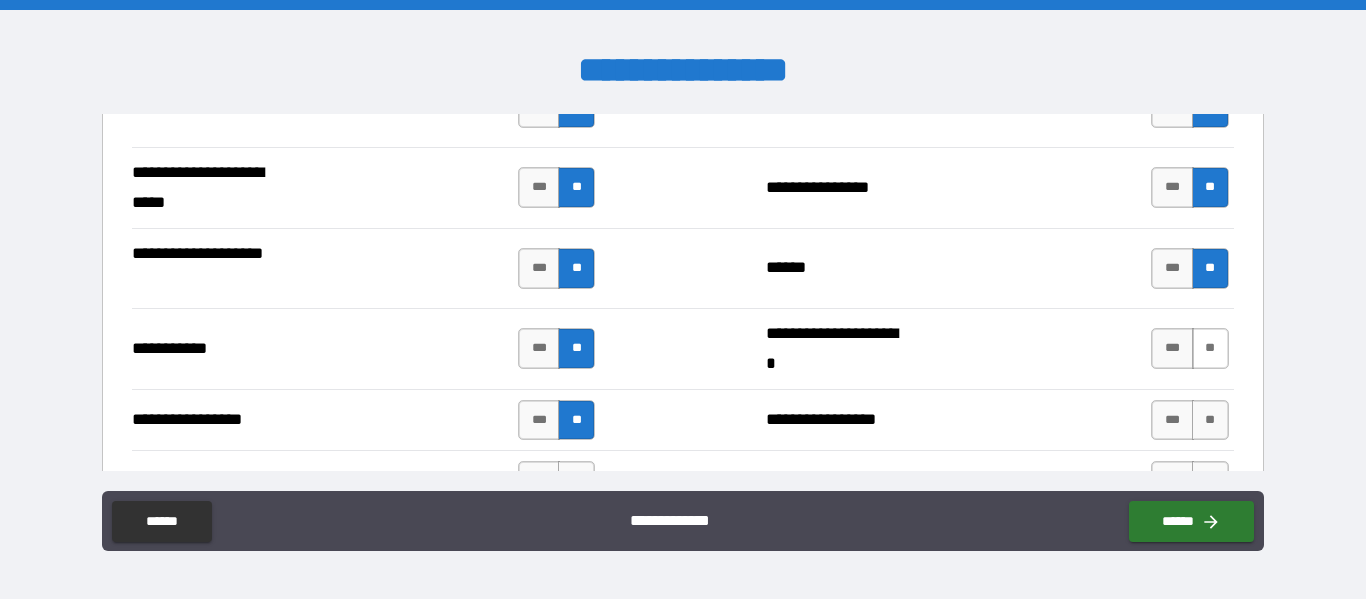 click on "**" at bounding box center [1210, 348] 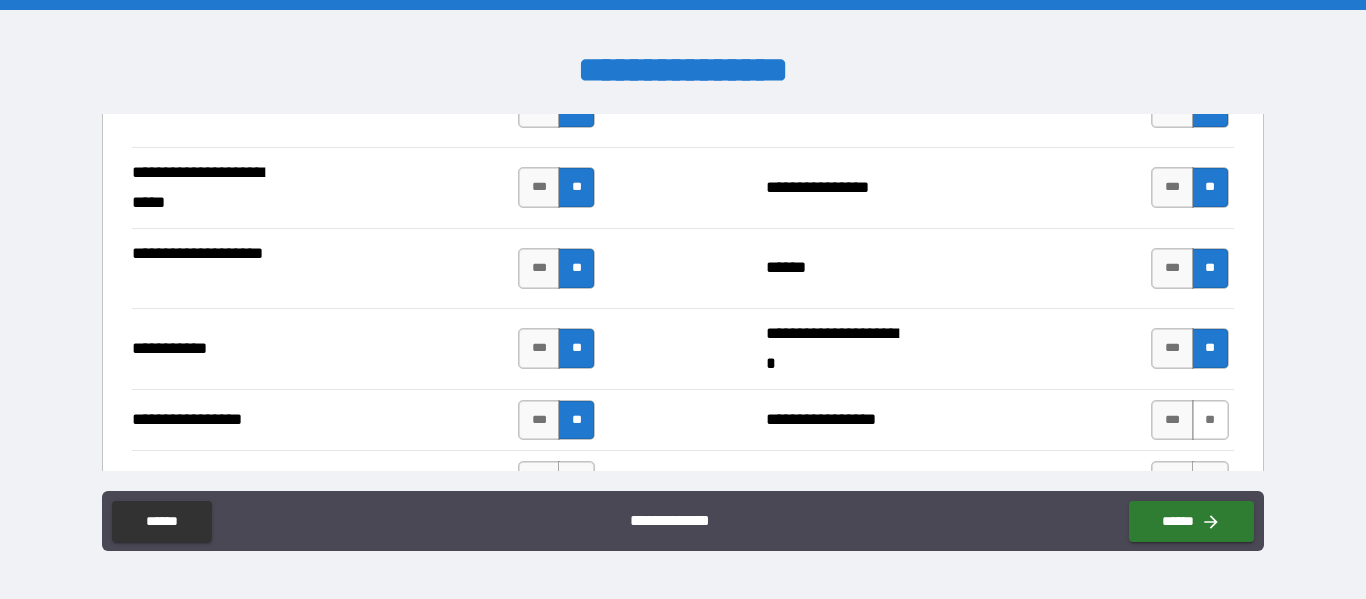 click on "**" at bounding box center [1210, 420] 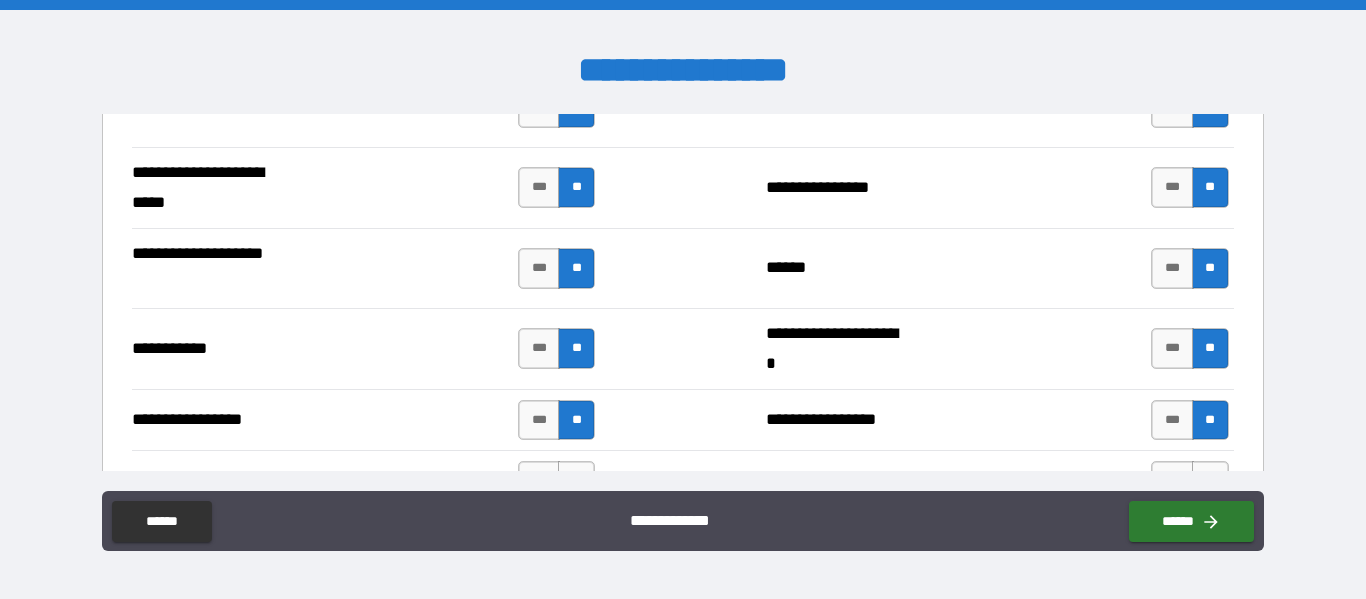 scroll, scrollTop: 4635, scrollLeft: 0, axis: vertical 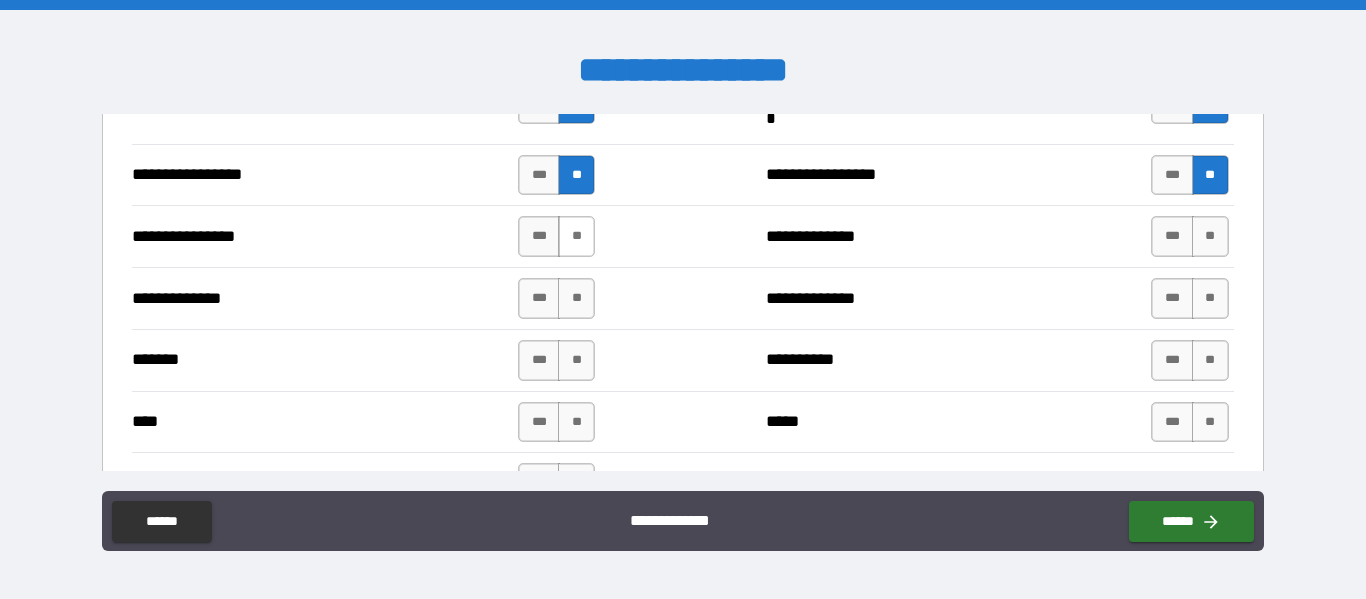 click on "**" at bounding box center (576, 236) 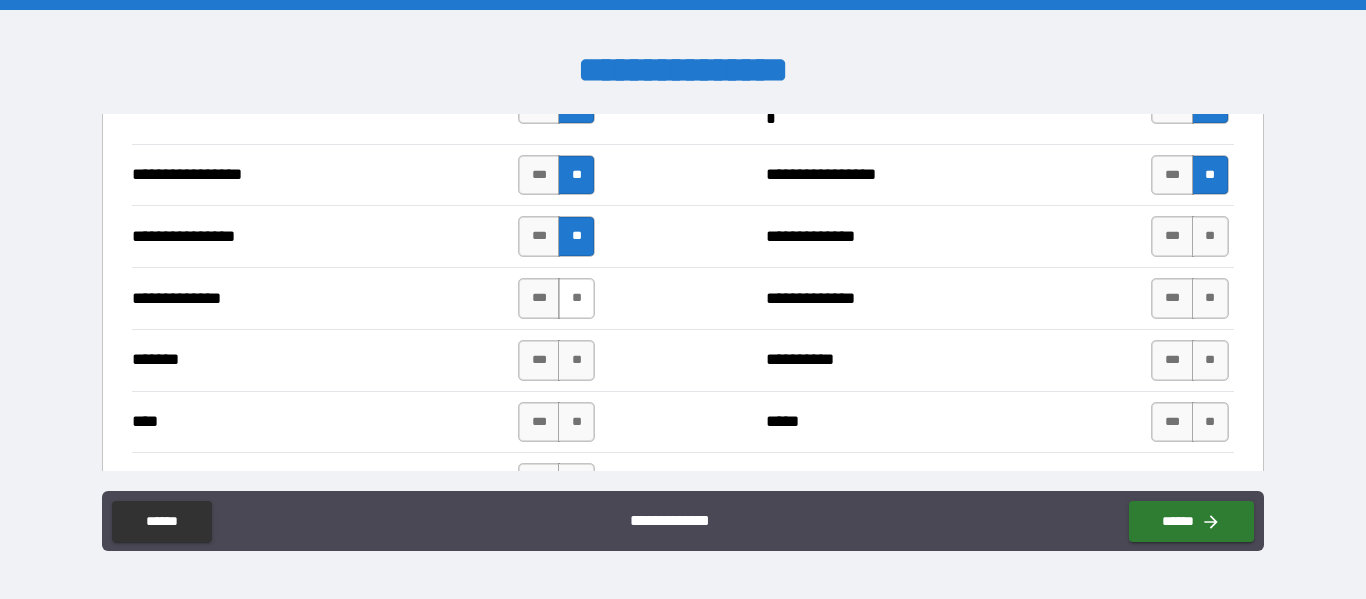 click on "**" at bounding box center (576, 298) 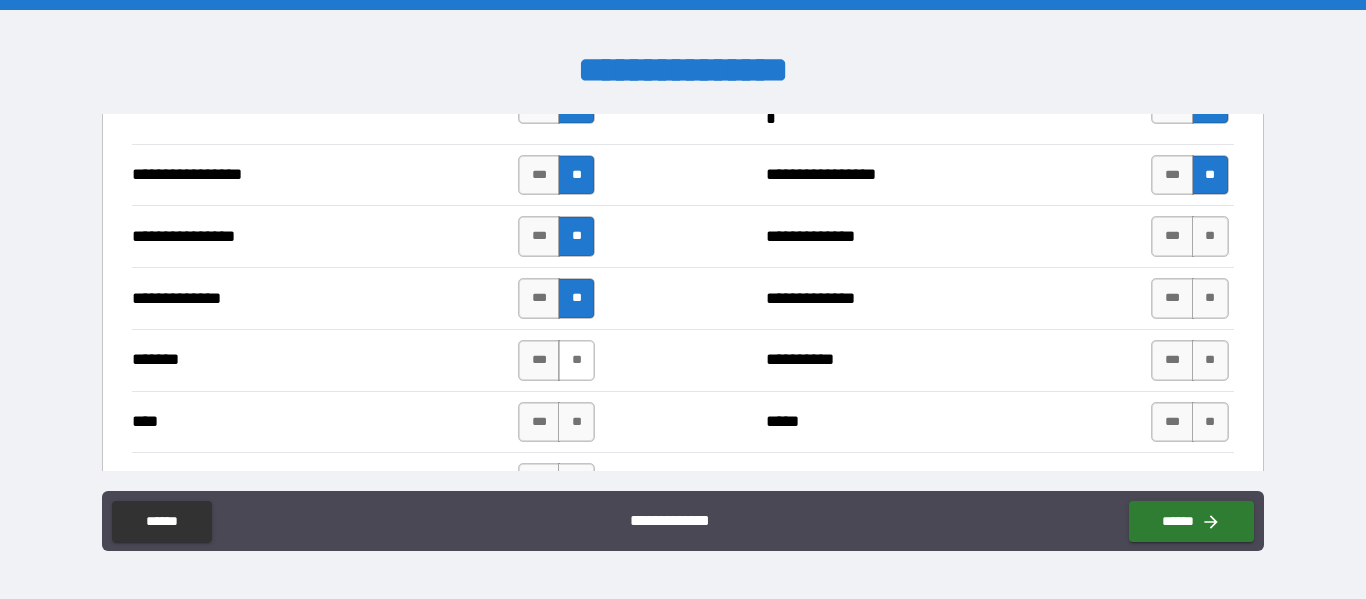 click on "**" at bounding box center [576, 360] 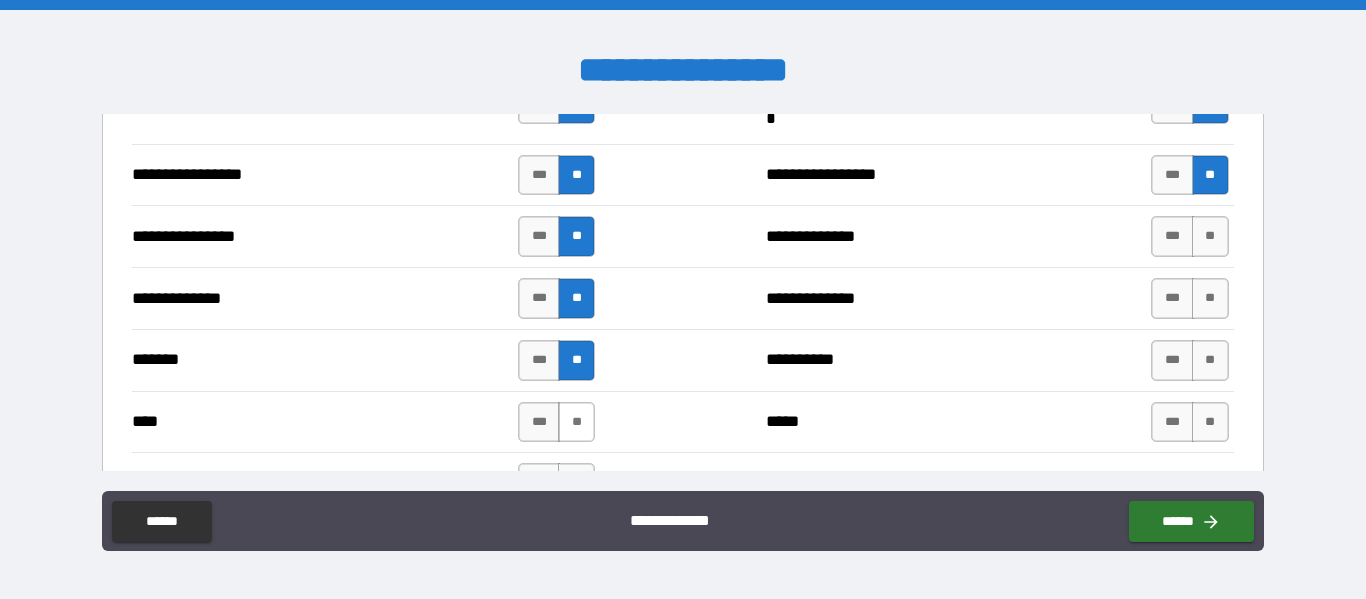 click on "**" at bounding box center (576, 422) 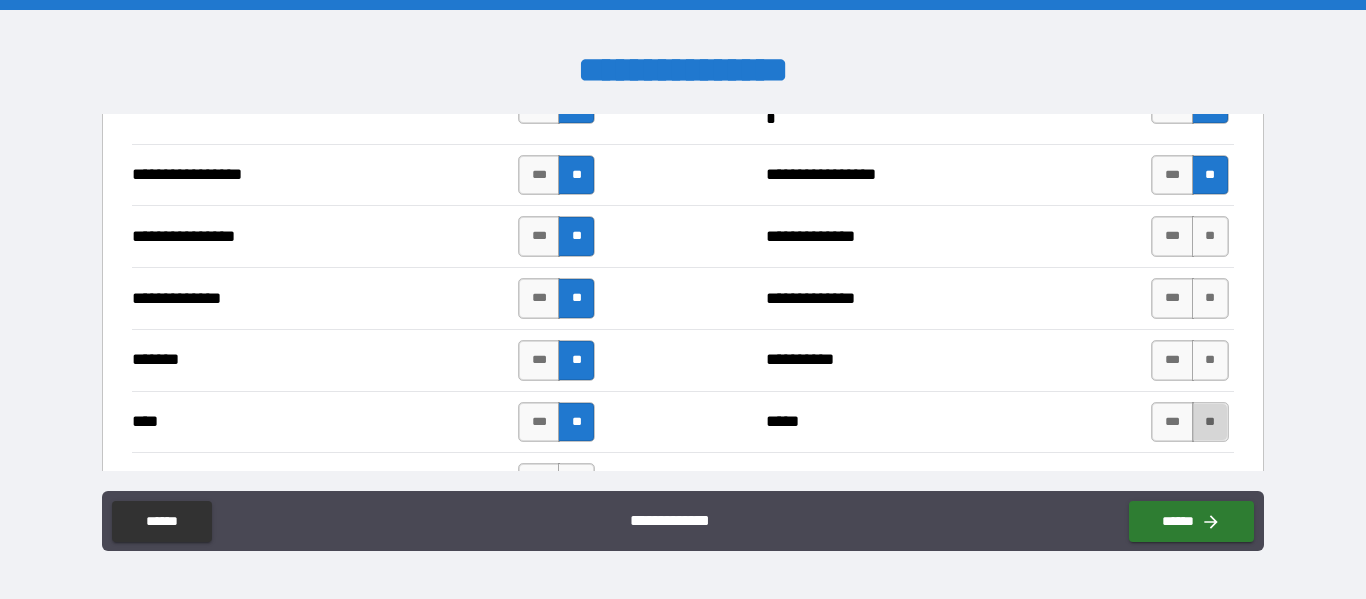 click on "**" at bounding box center (1210, 422) 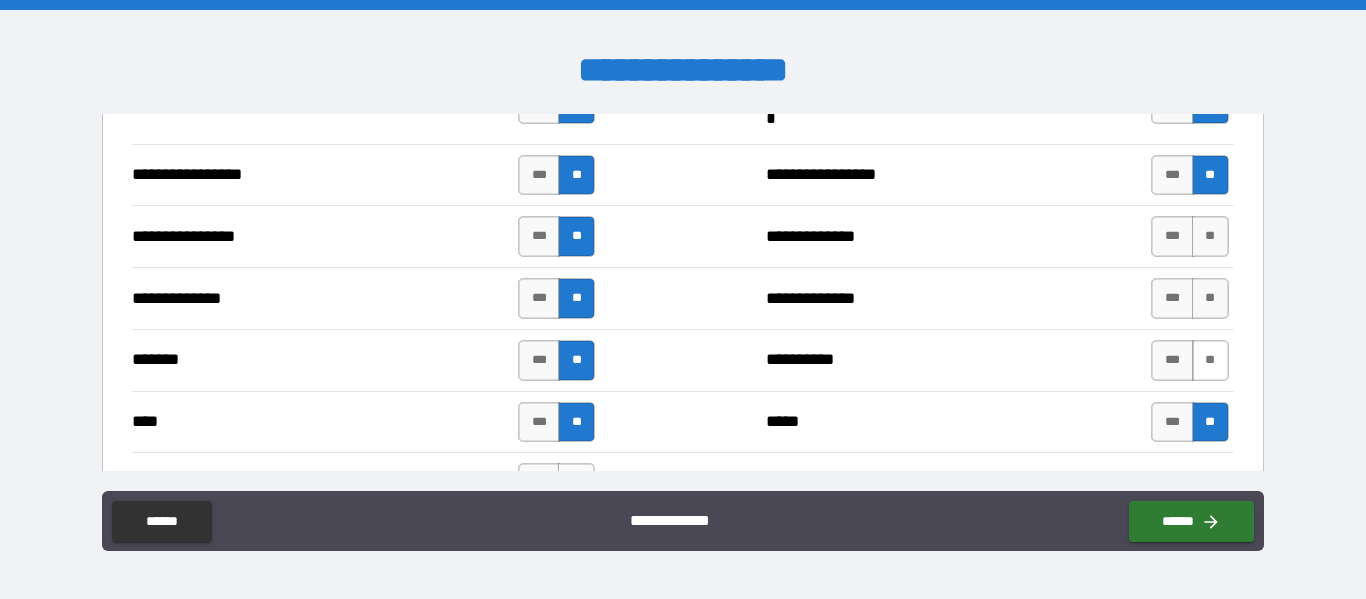 click on "**" at bounding box center (1210, 360) 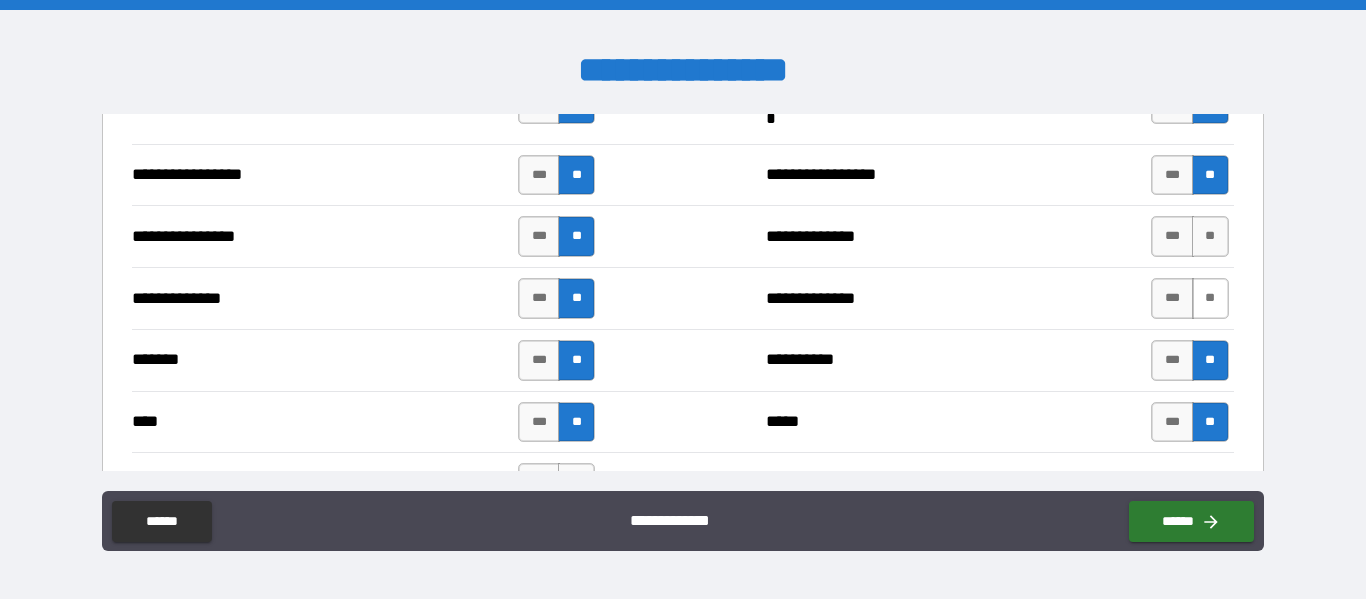 click on "**" at bounding box center [1210, 298] 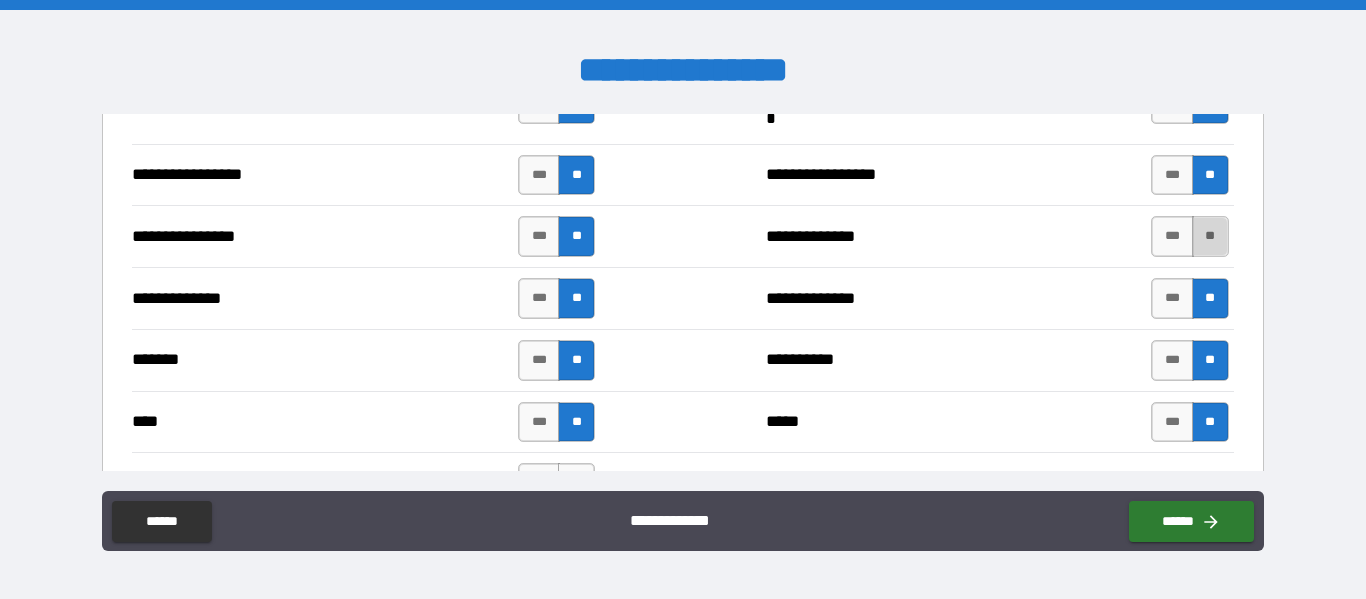 click on "**" at bounding box center (1210, 236) 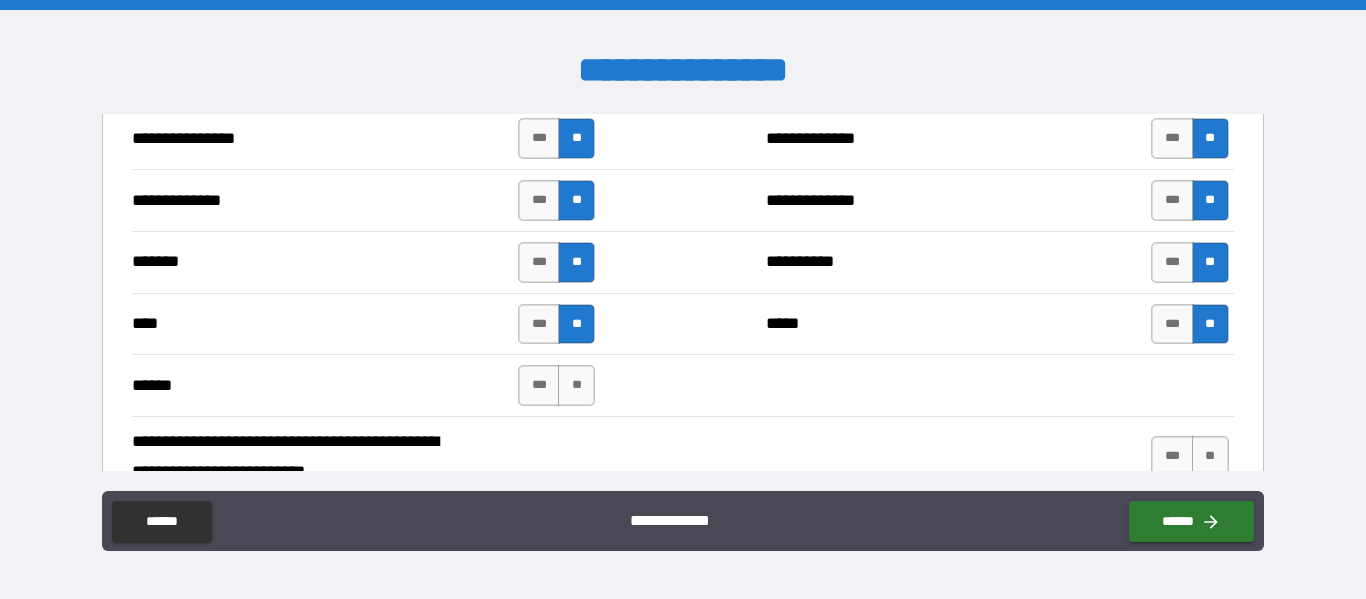 scroll, scrollTop: 4782, scrollLeft: 0, axis: vertical 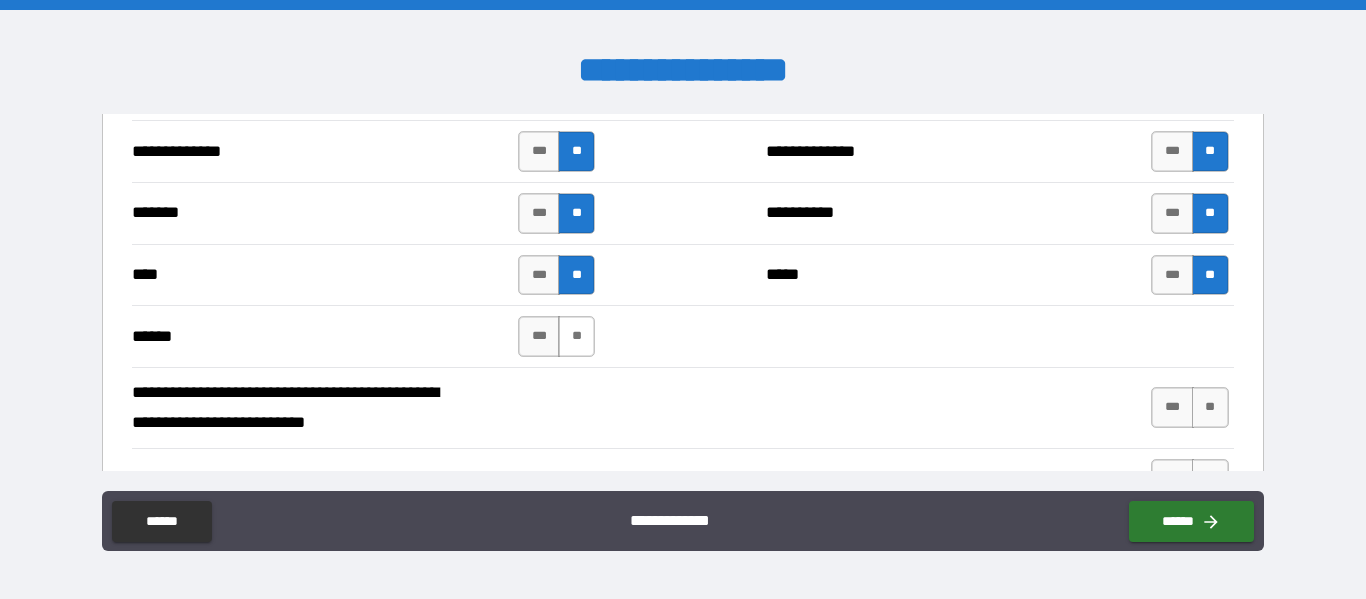 click on "**" at bounding box center [576, 336] 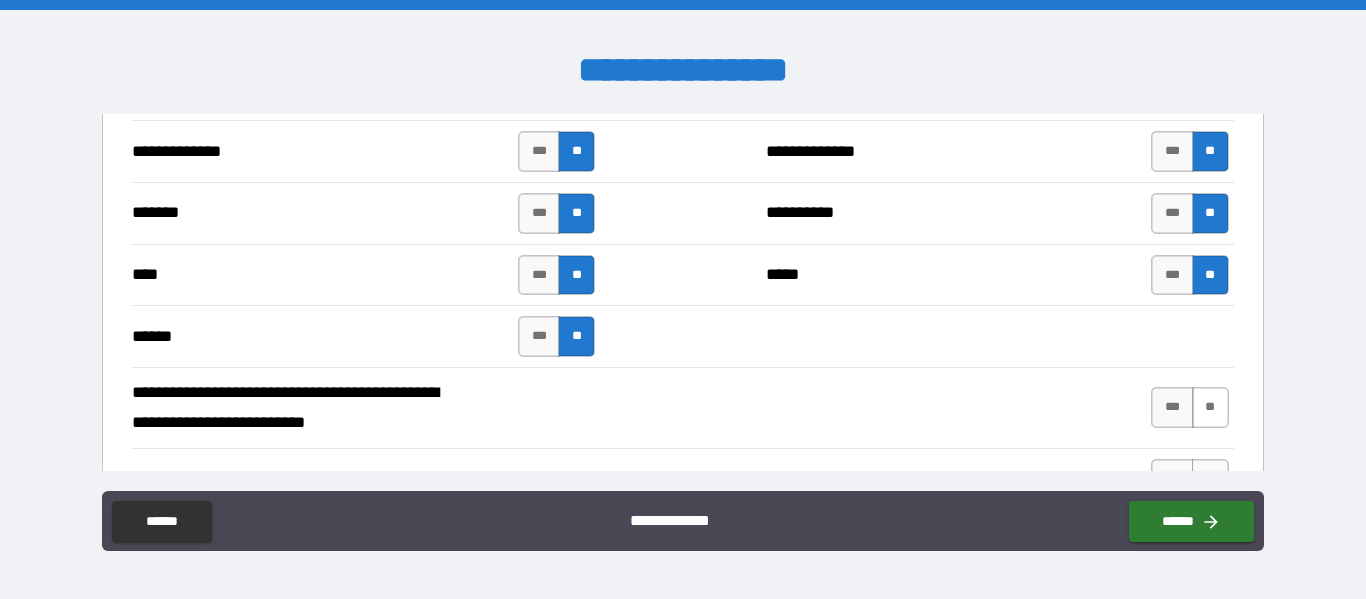 click on "**" at bounding box center [1210, 407] 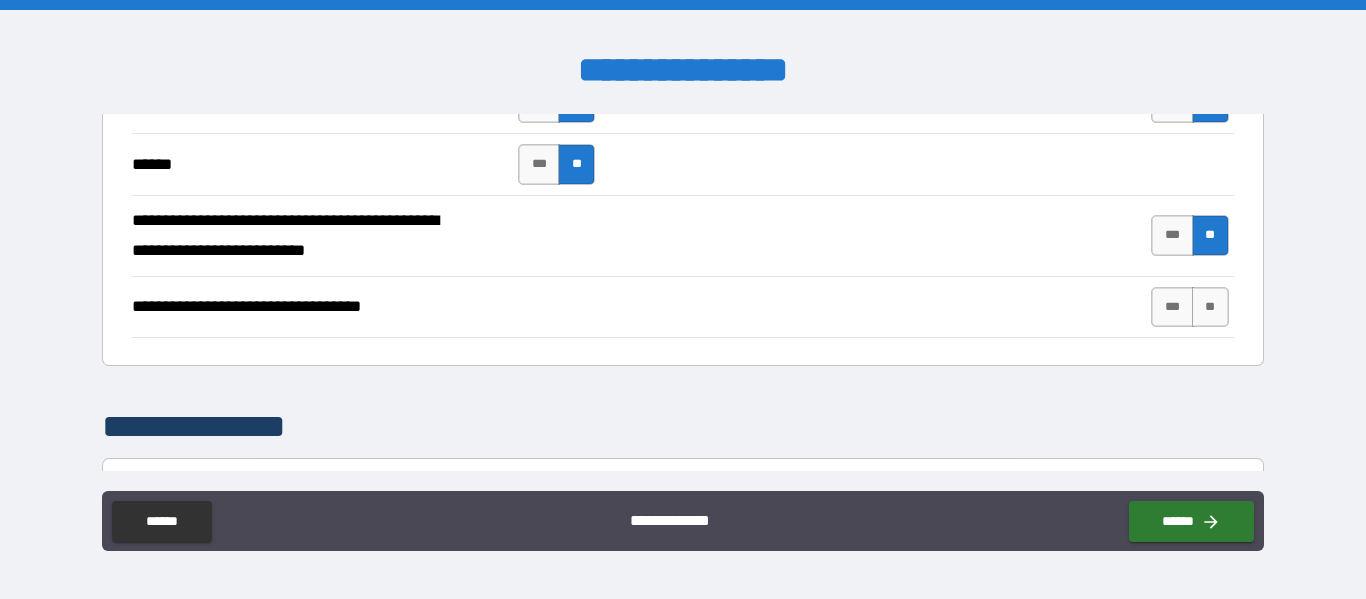 scroll, scrollTop: 4978, scrollLeft: 0, axis: vertical 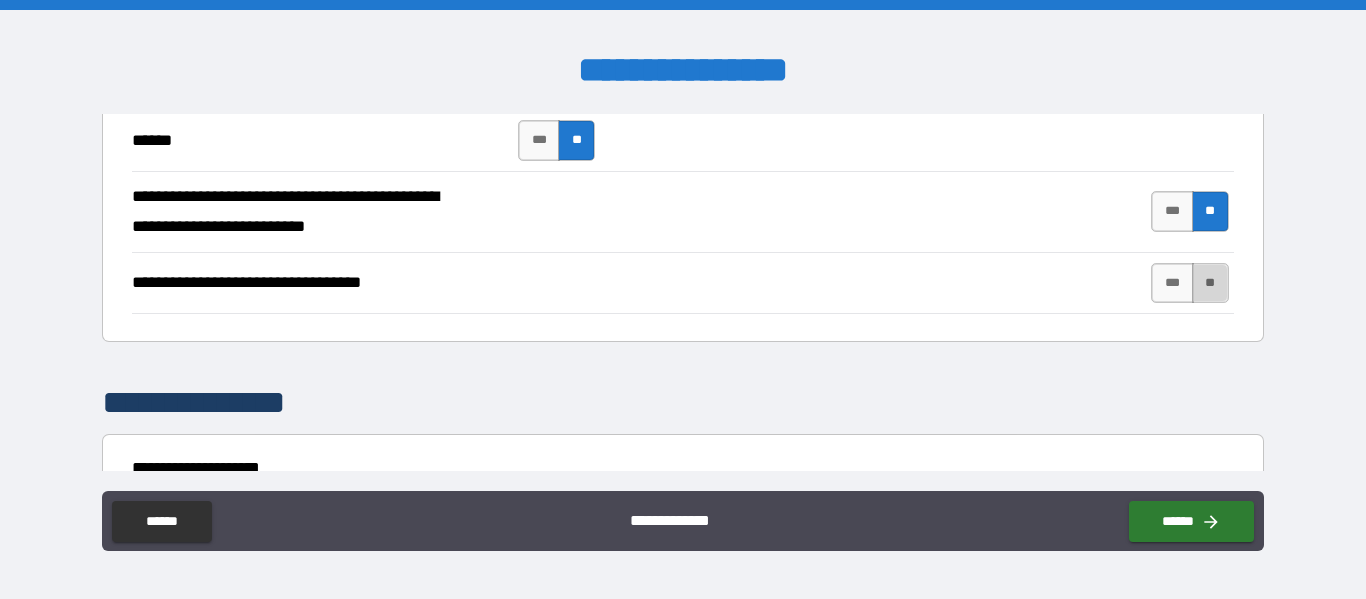 click on "**" at bounding box center [1210, 283] 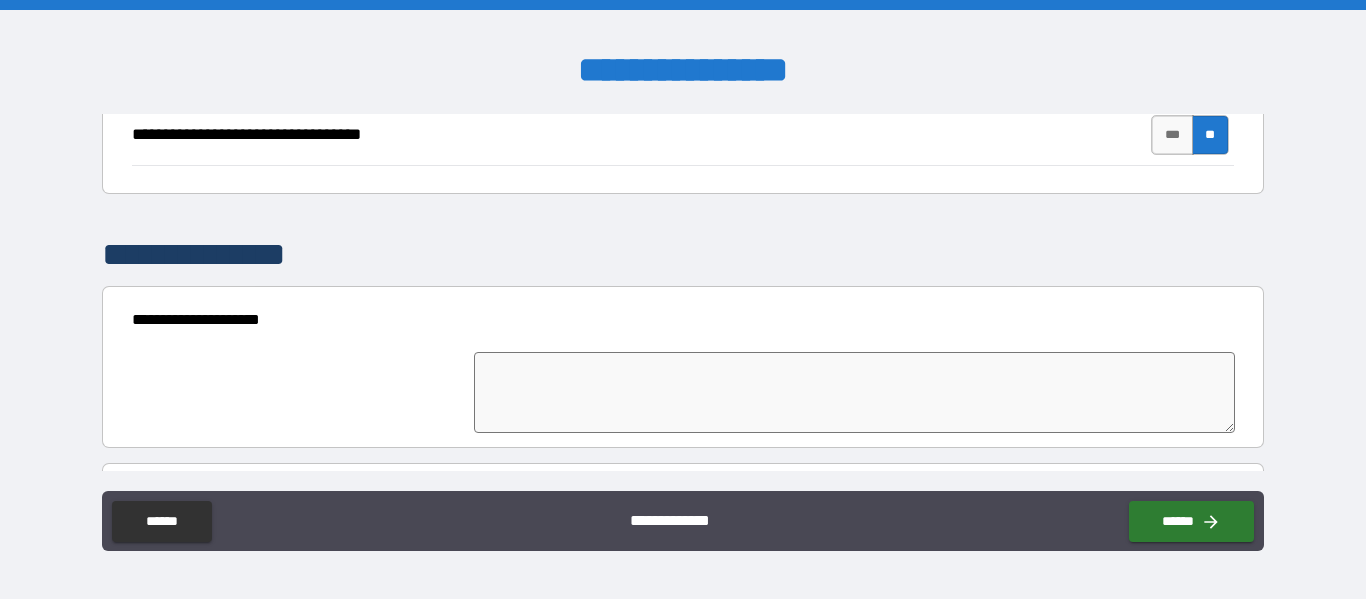 scroll, scrollTop: 5174, scrollLeft: 0, axis: vertical 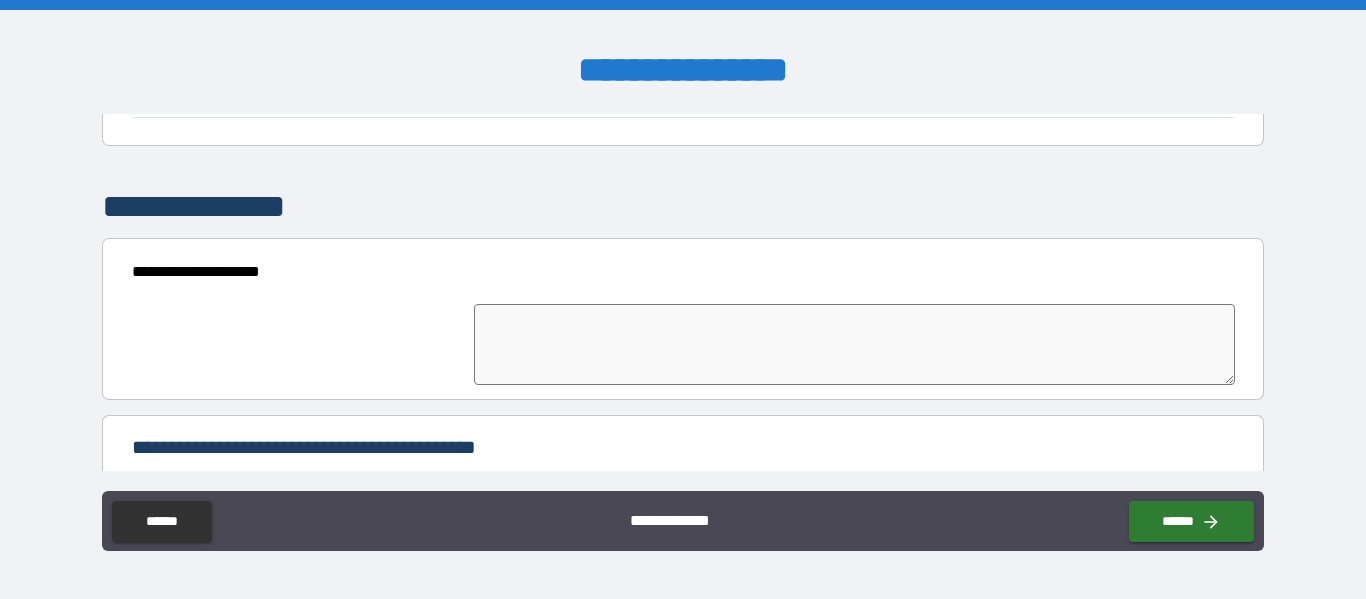 click at bounding box center (854, 344) 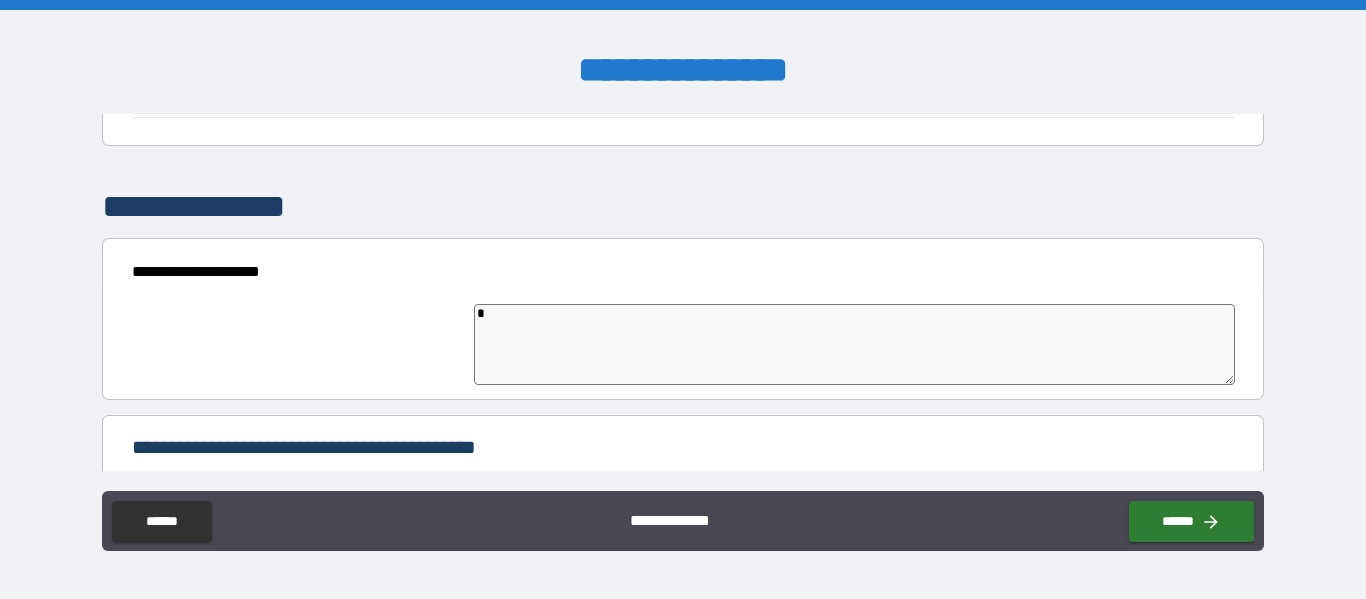 type on "**" 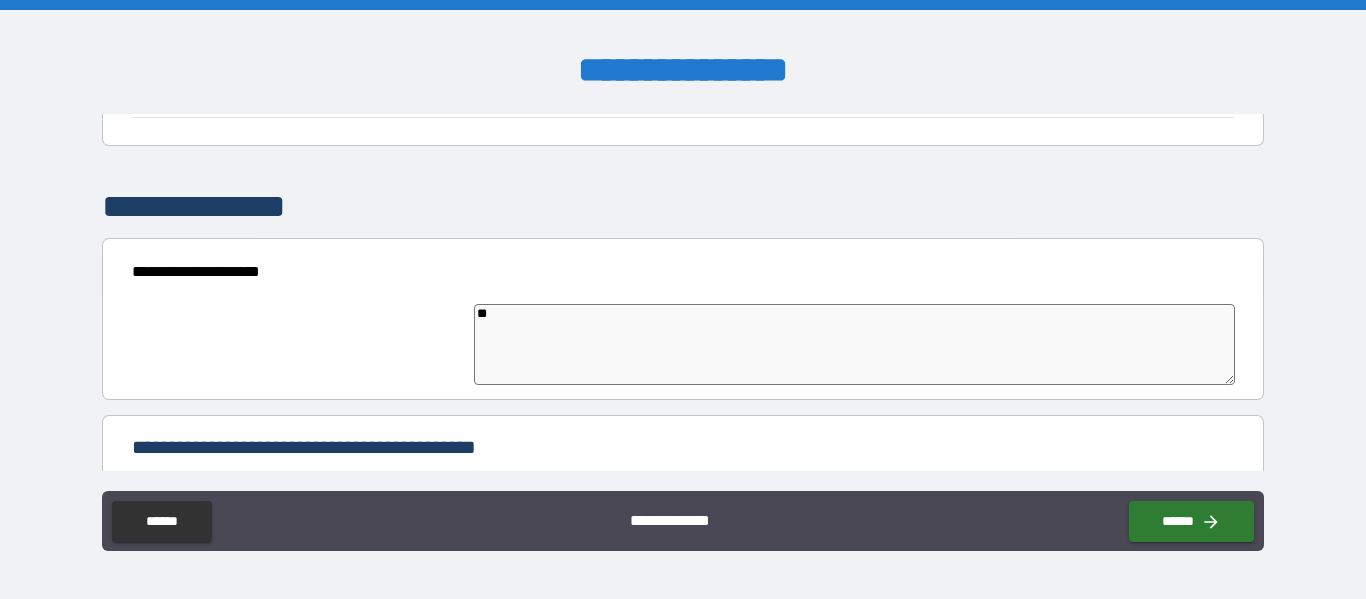 type on "*" 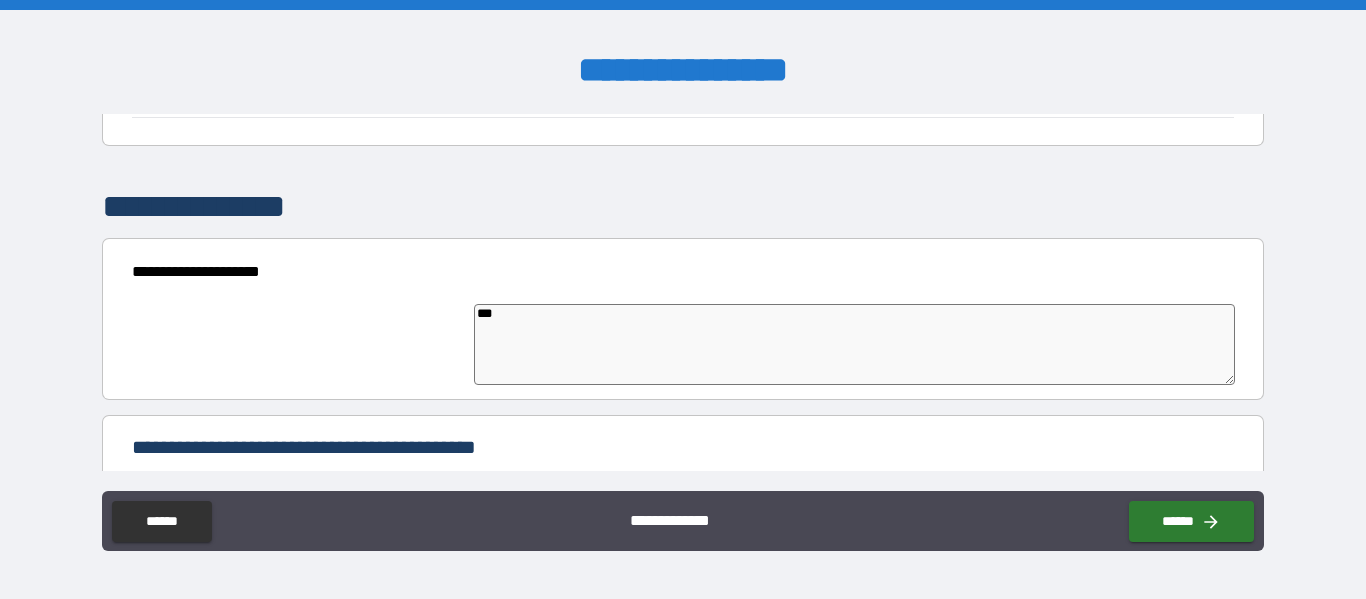type on "****" 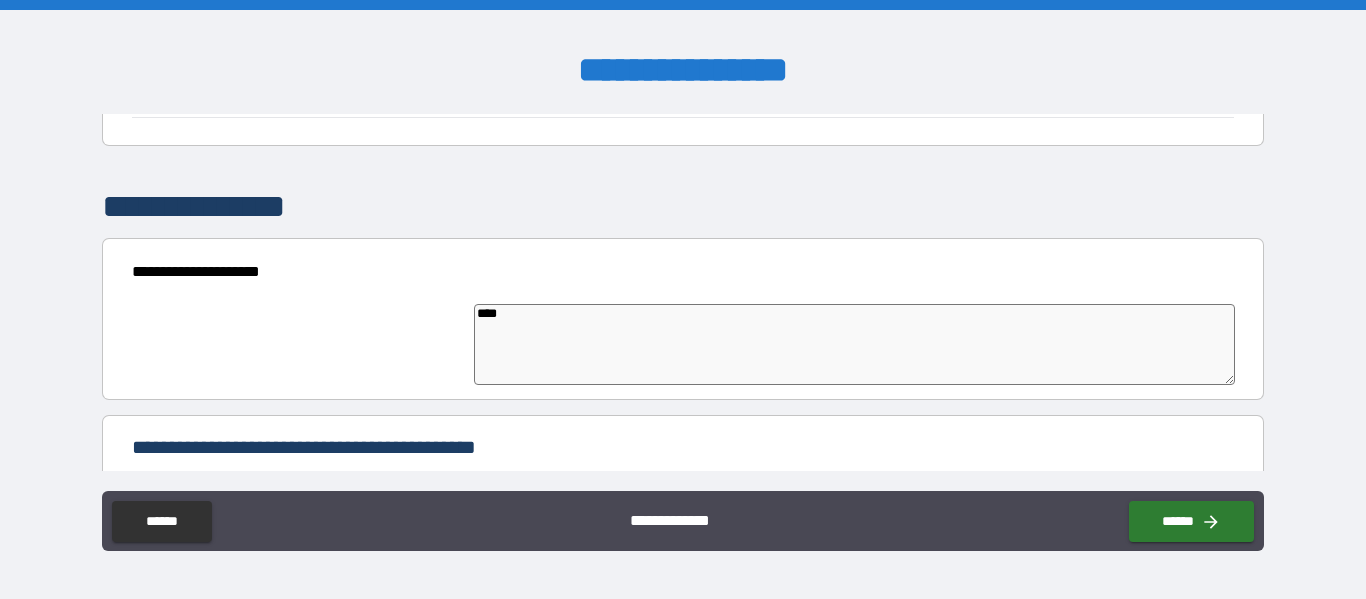 type on "*" 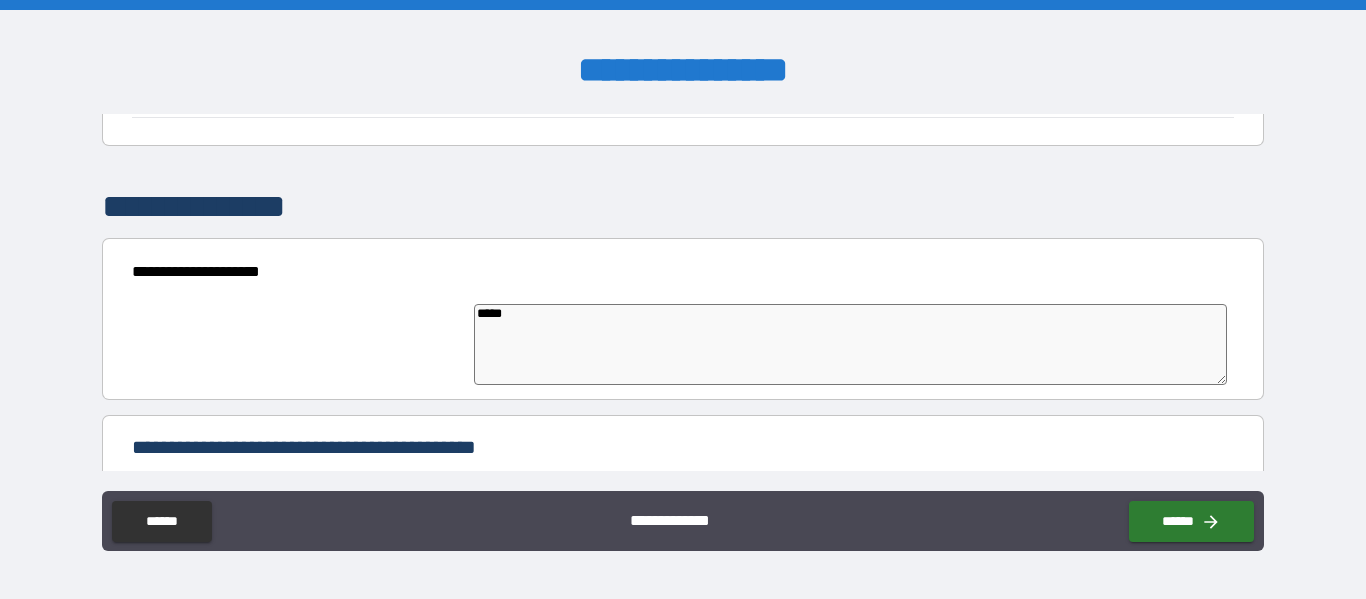 type on "******" 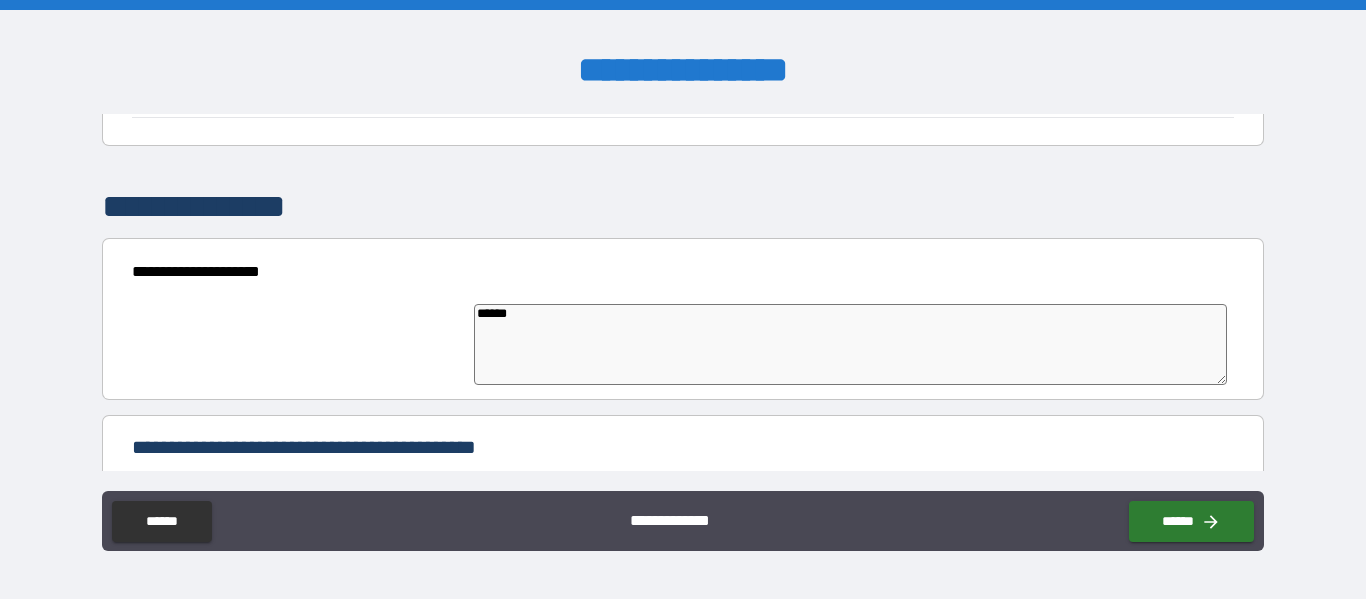 type on "*" 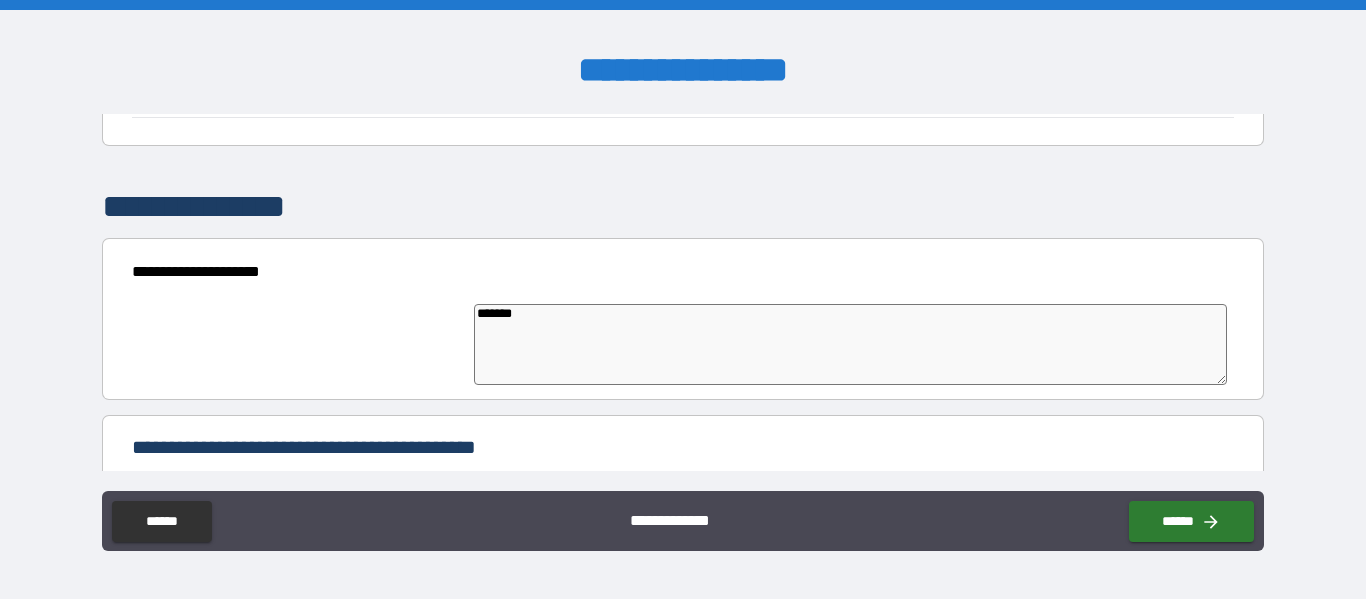 type on "********" 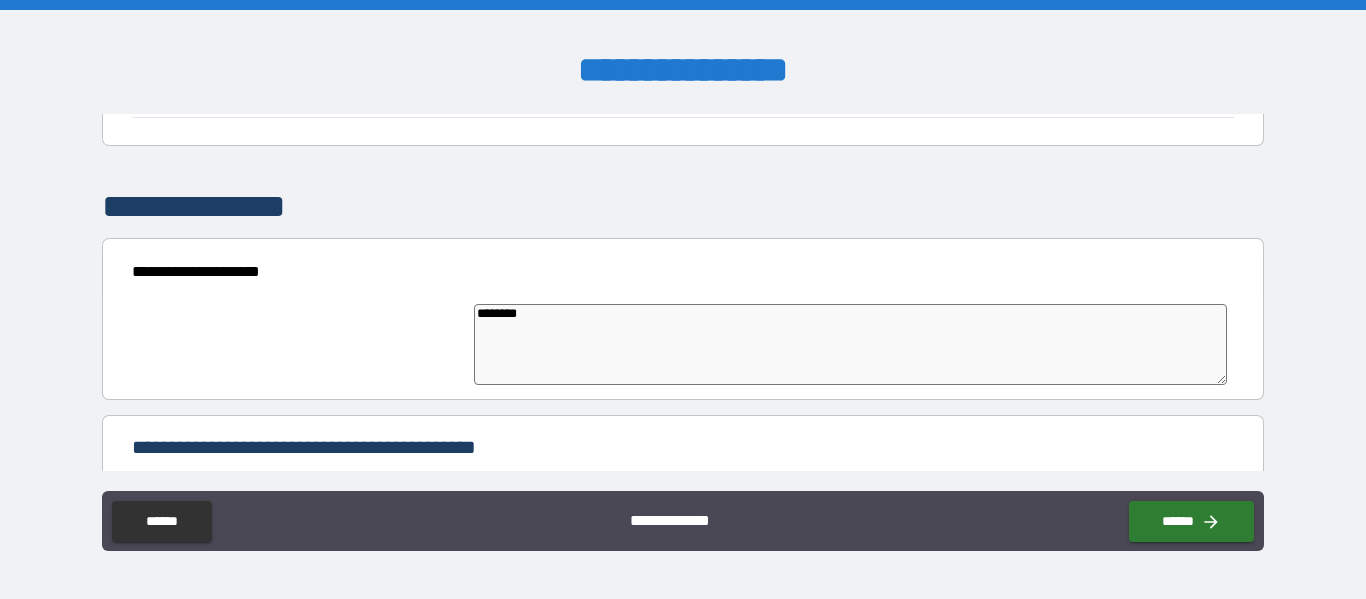 type on "*" 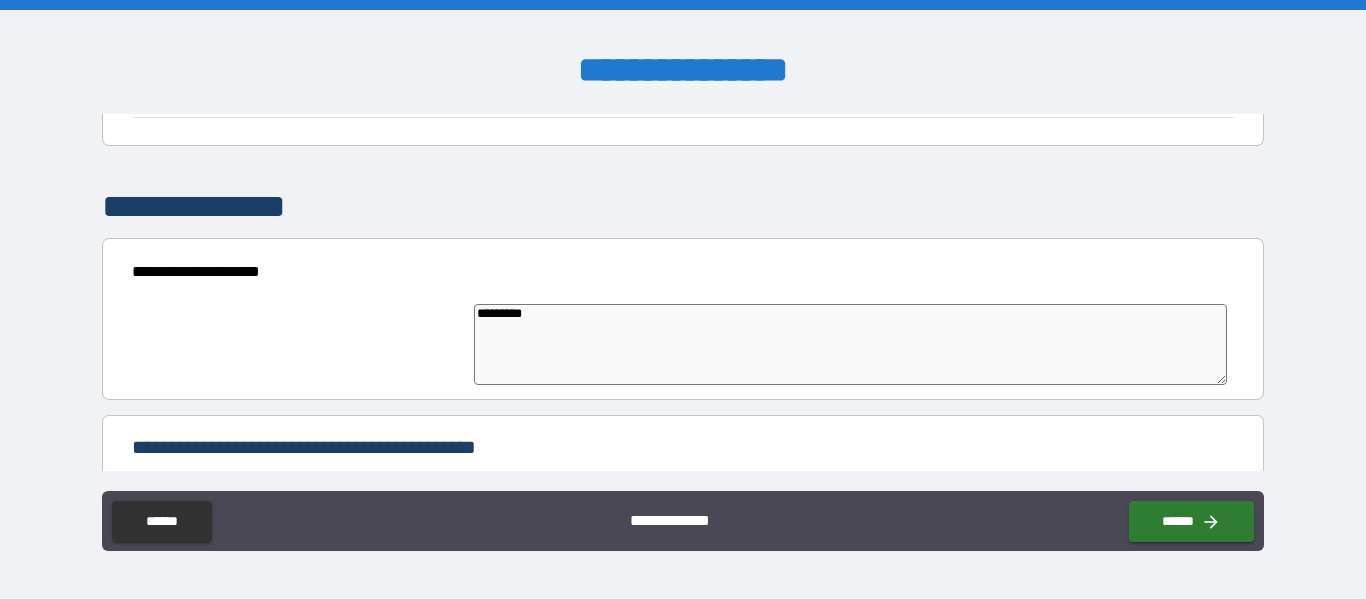type on "*" 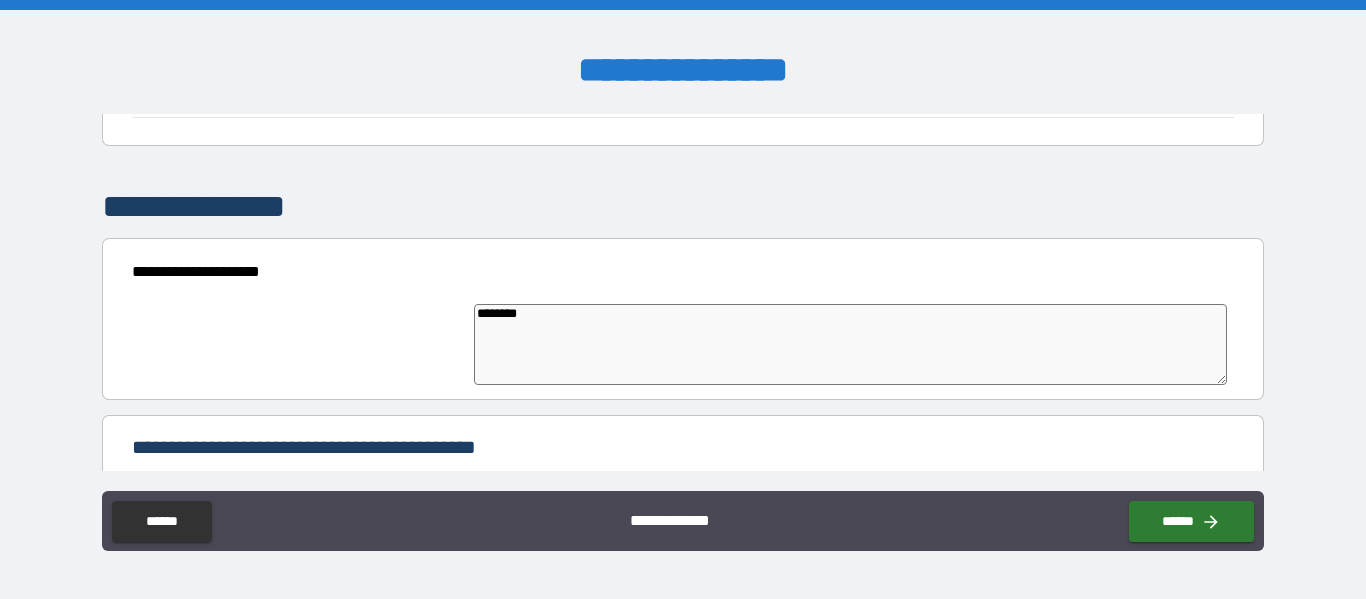 type on "*******" 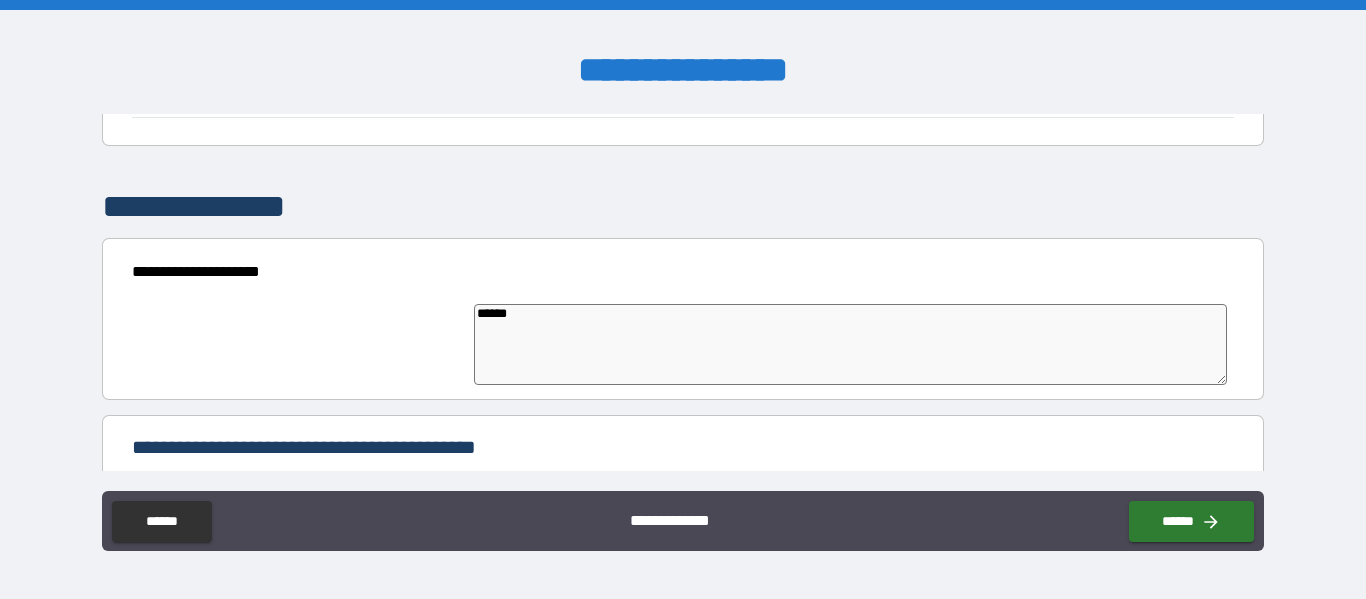 type on "*****" 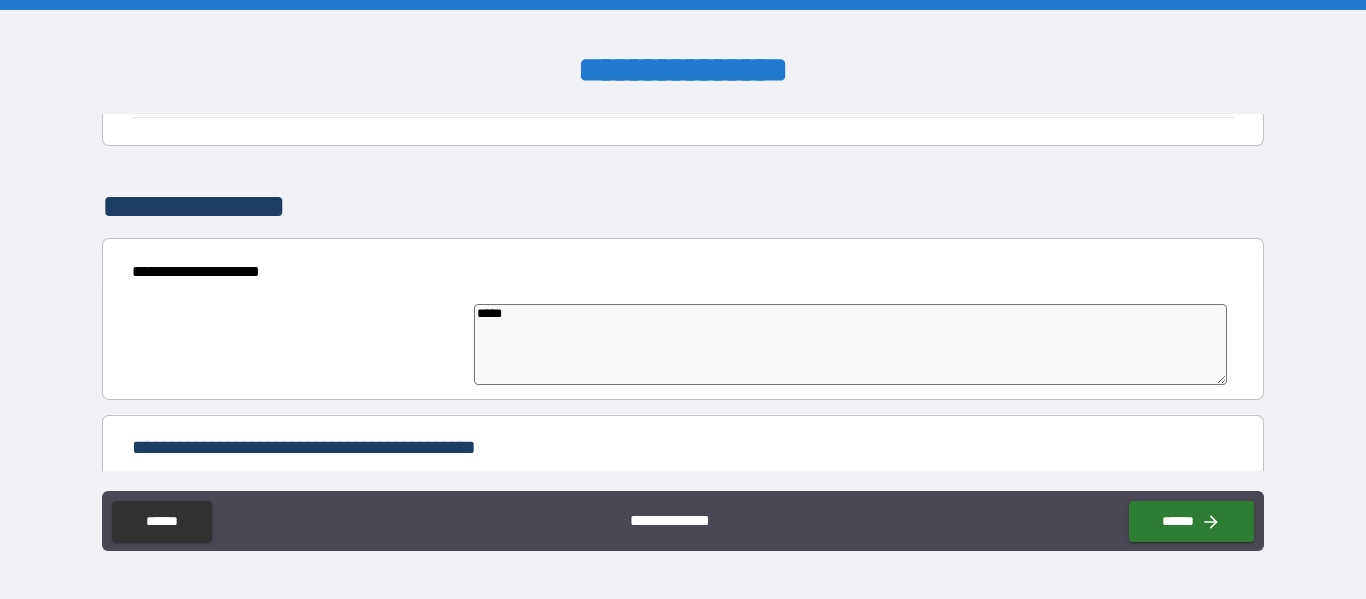 type on "*" 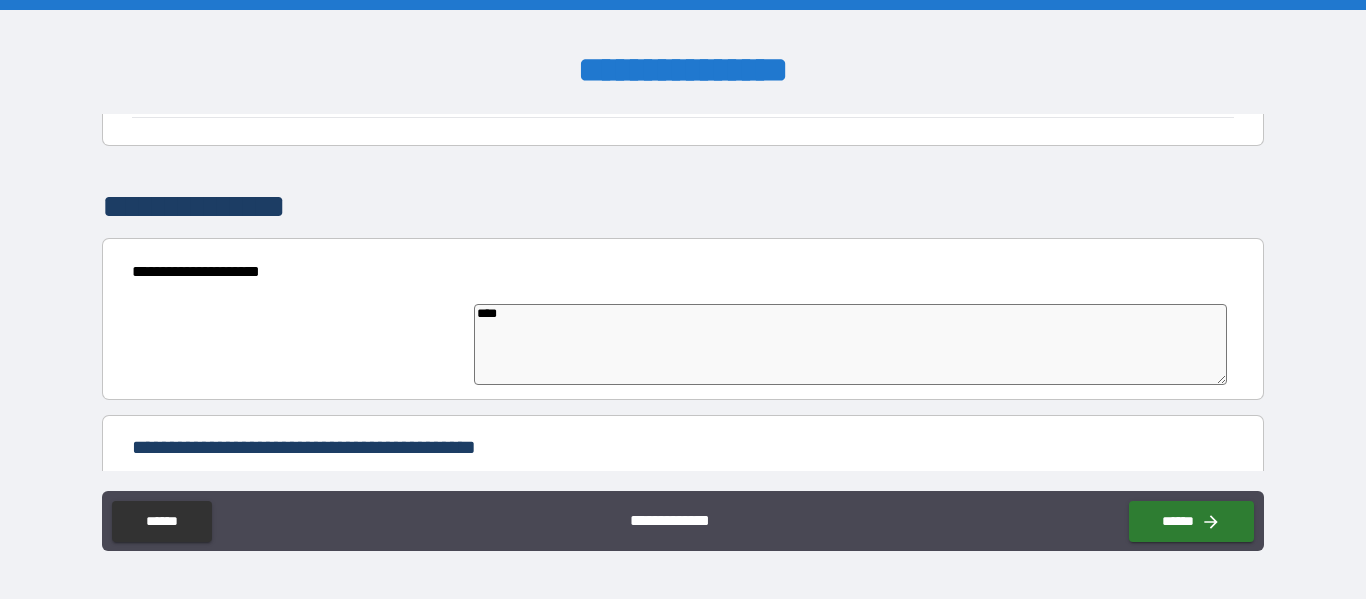 type on "*" 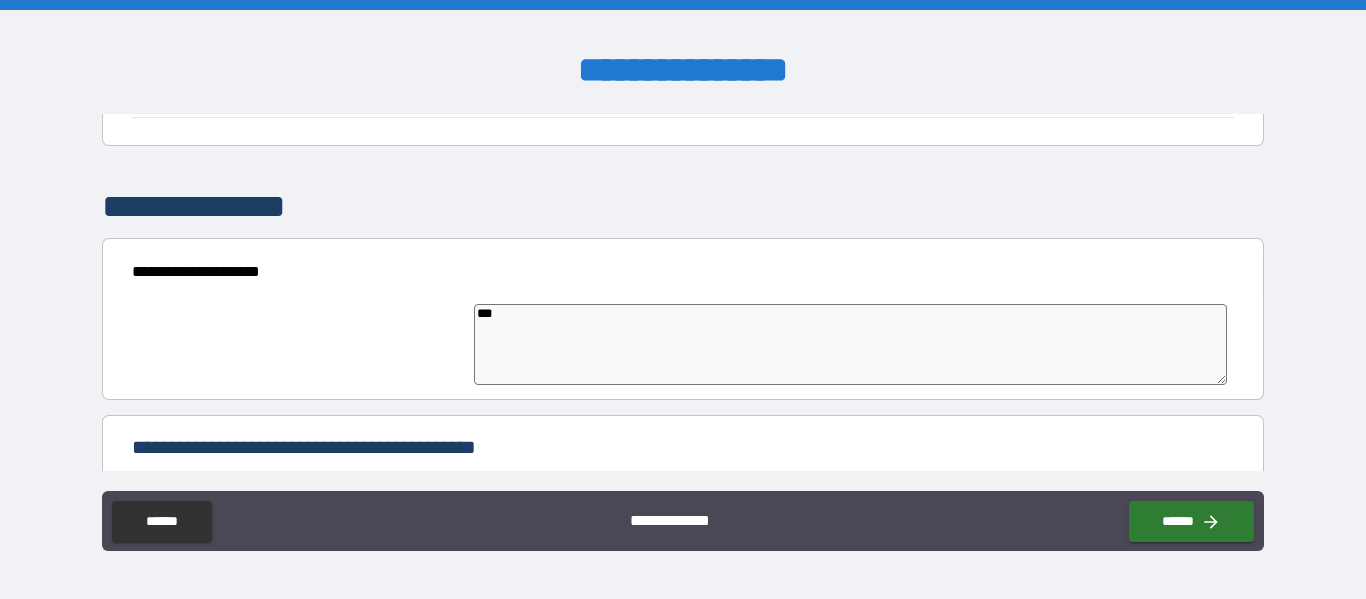 type on "*" 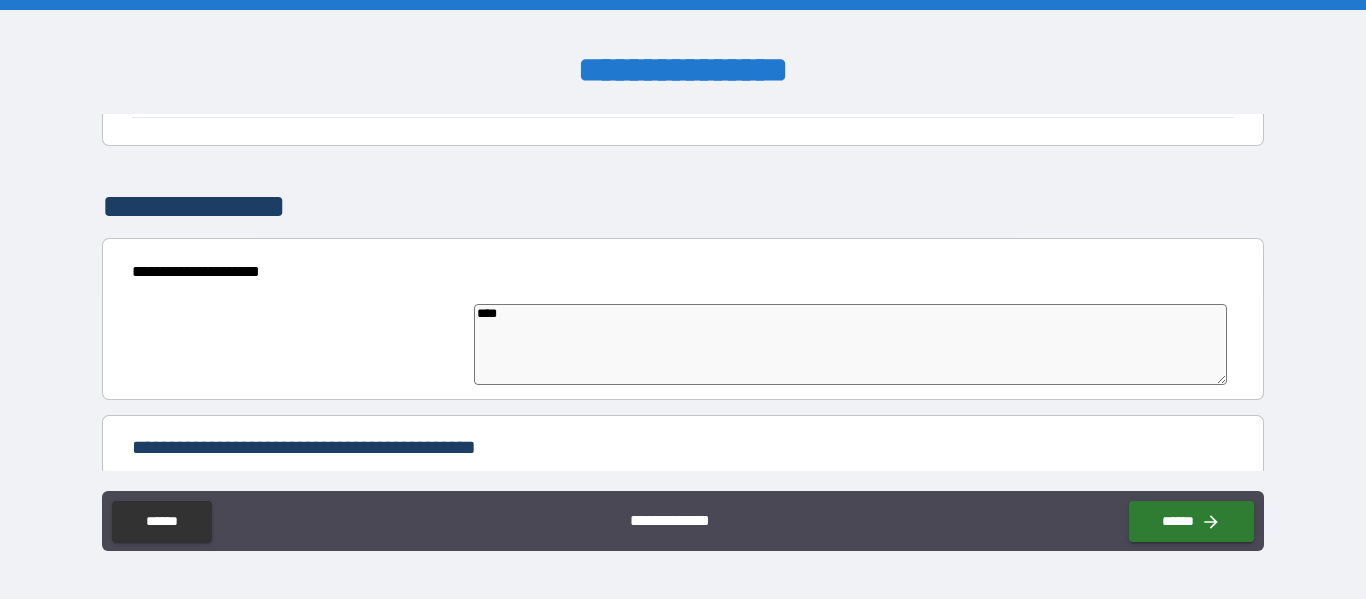 type on "*" 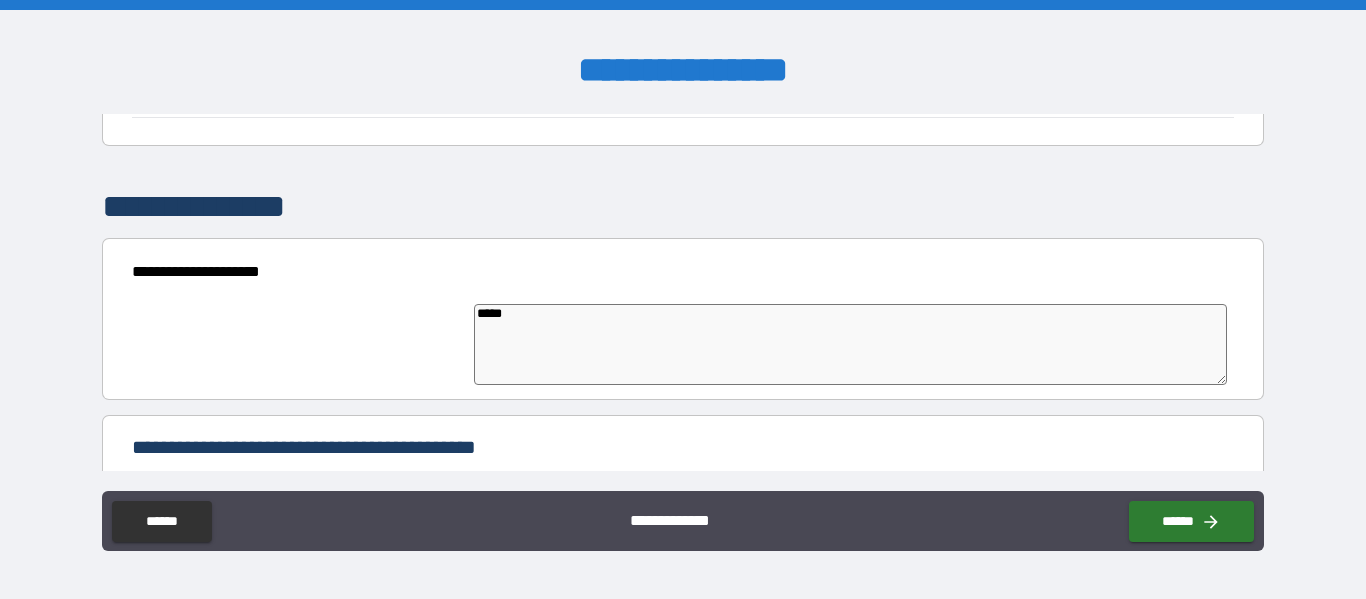 type on "******" 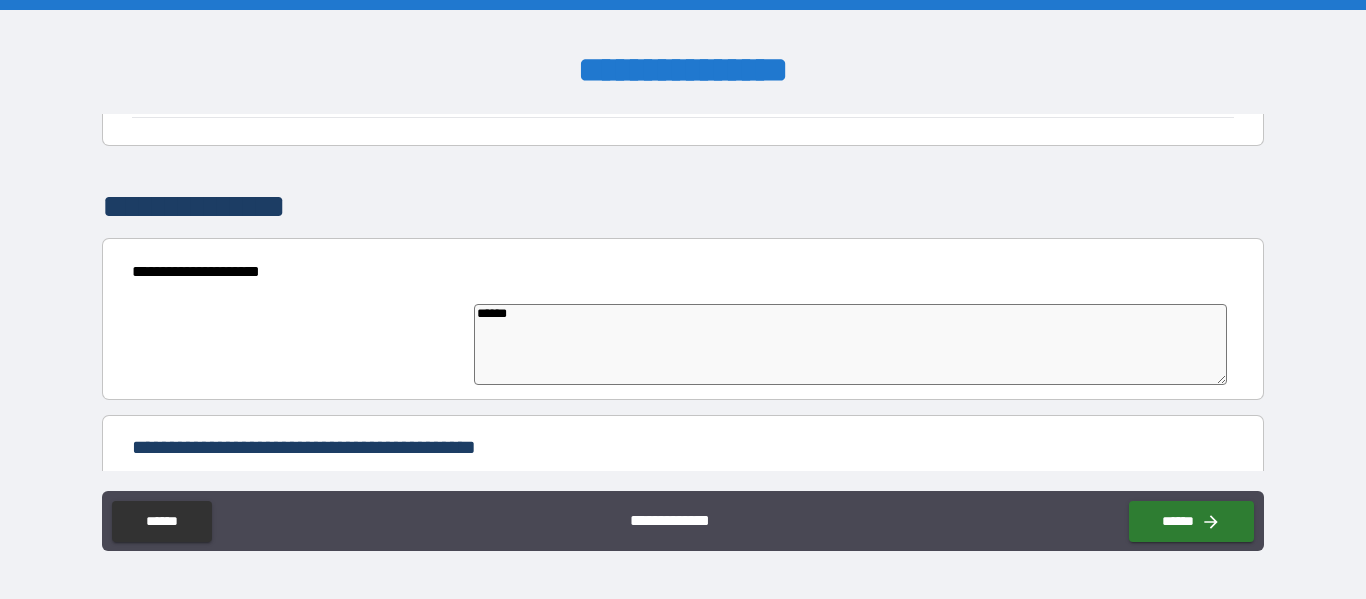 type on "******" 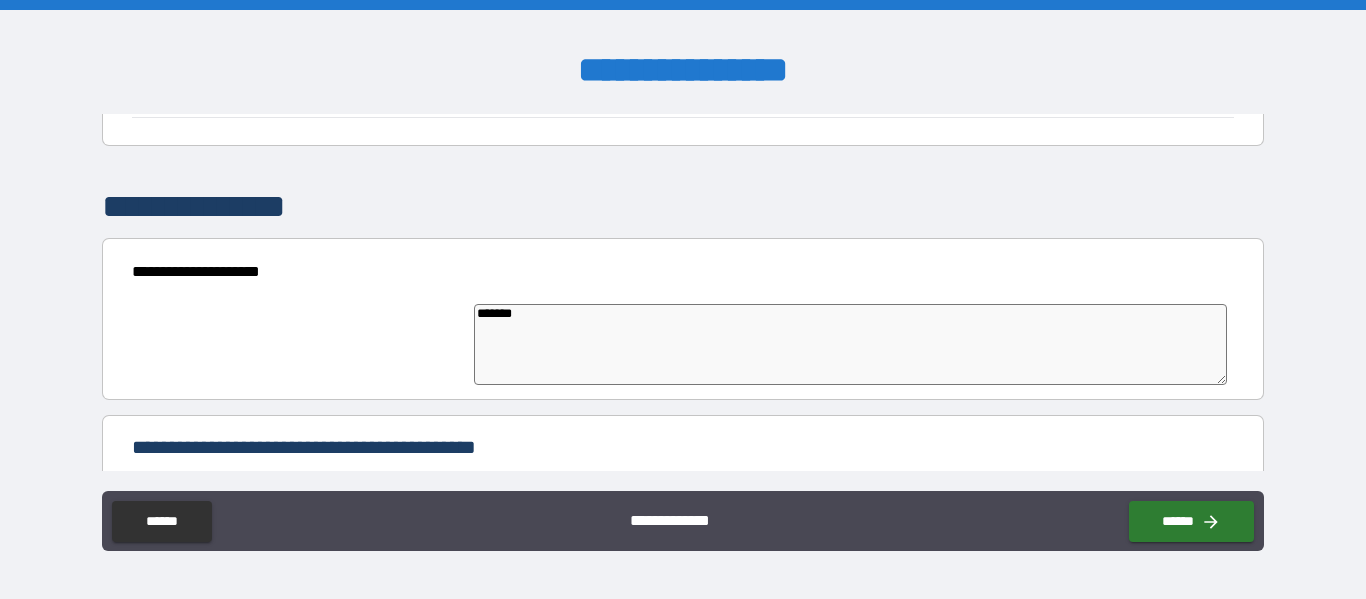 type on "*" 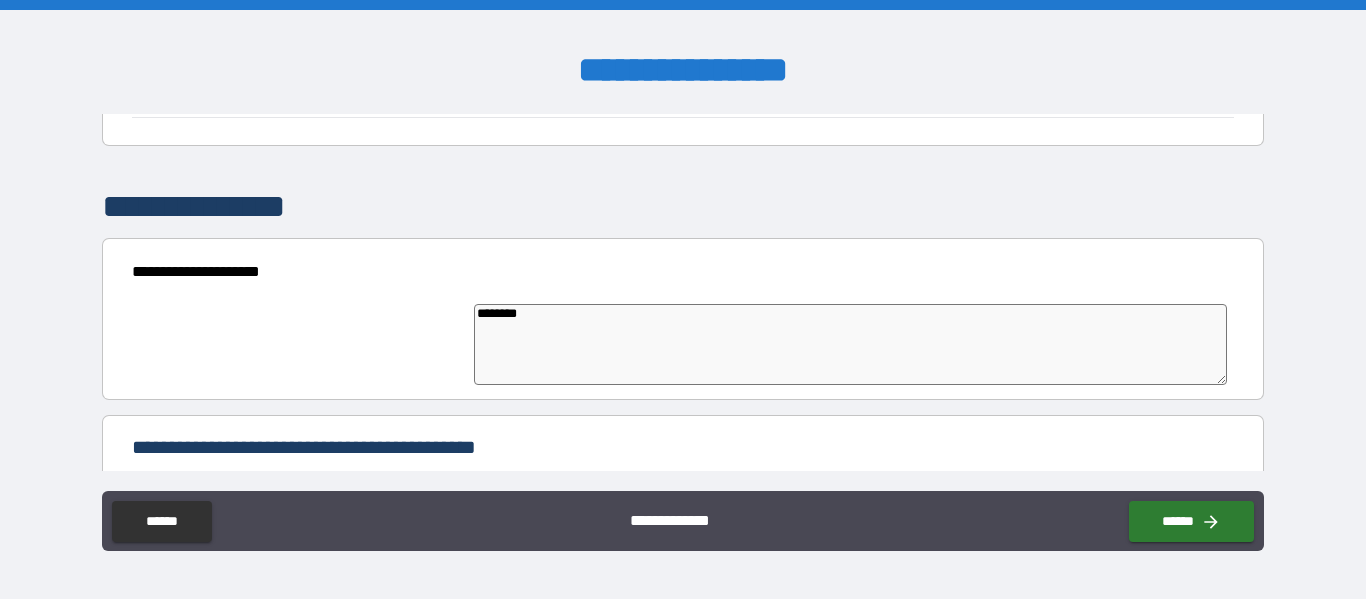 type on "*" 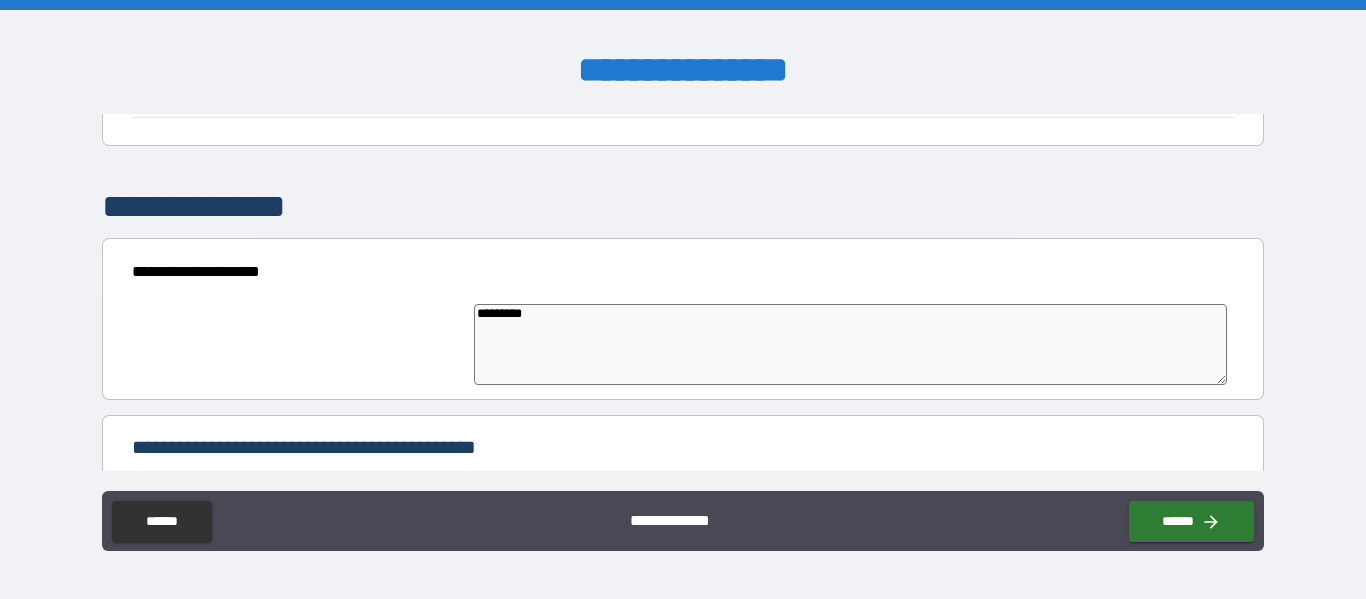 type on "*" 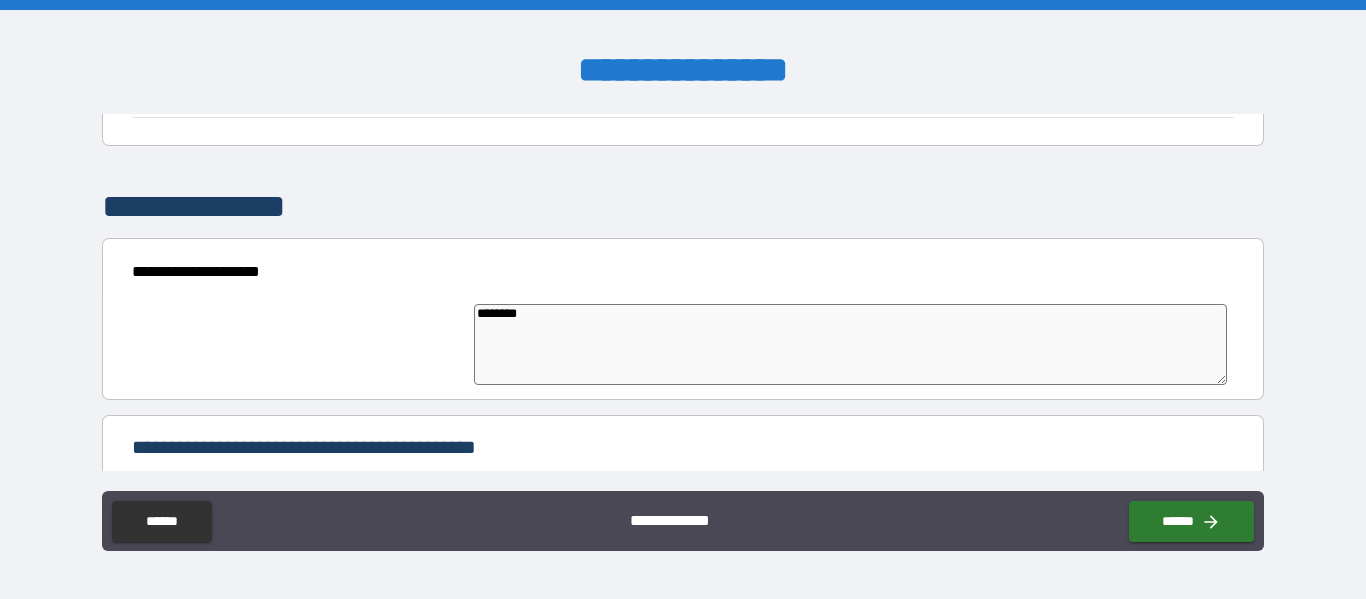 type on "*" 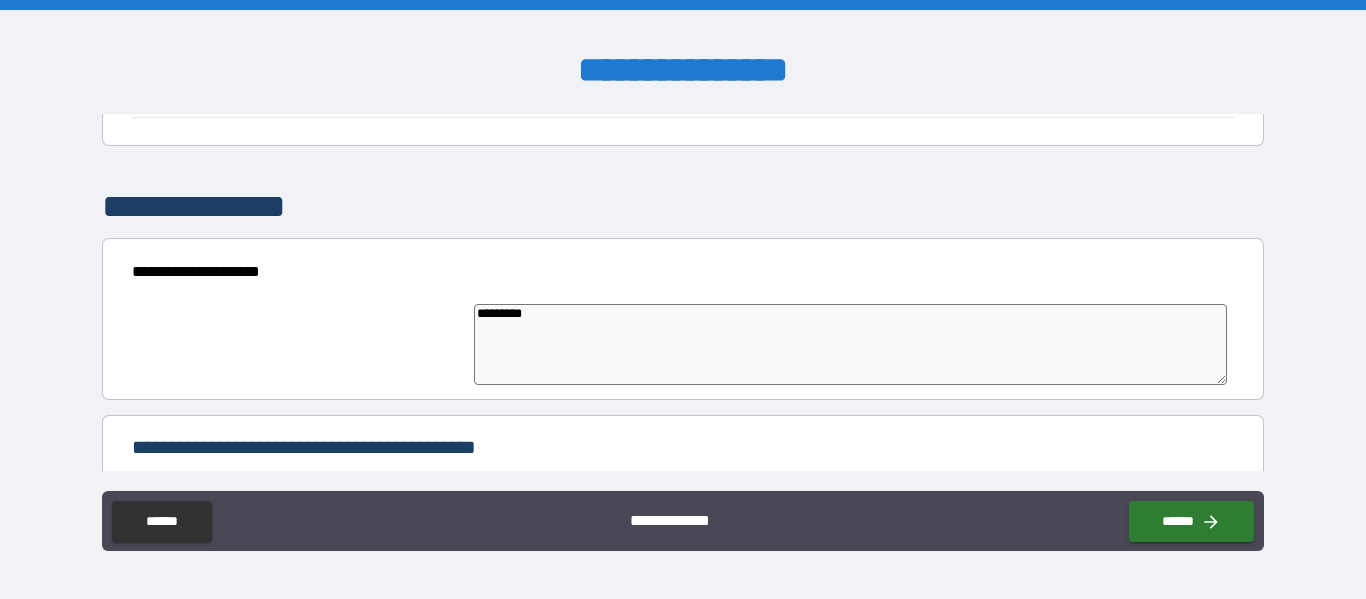 type on "**********" 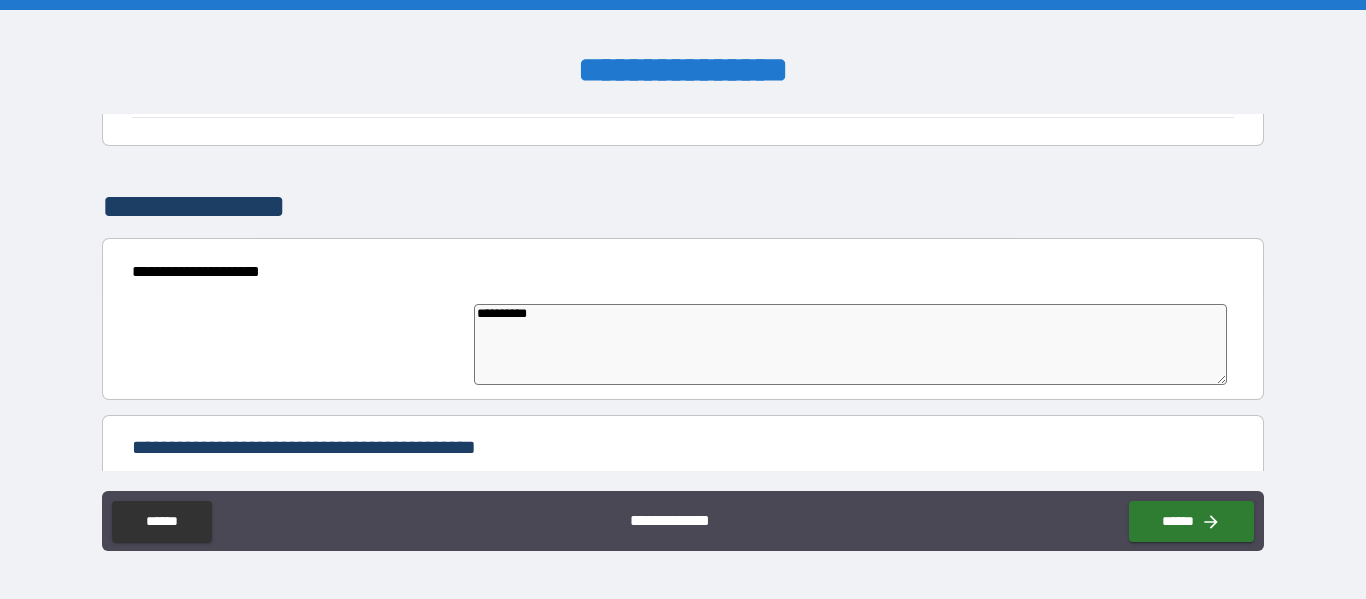 type on "*" 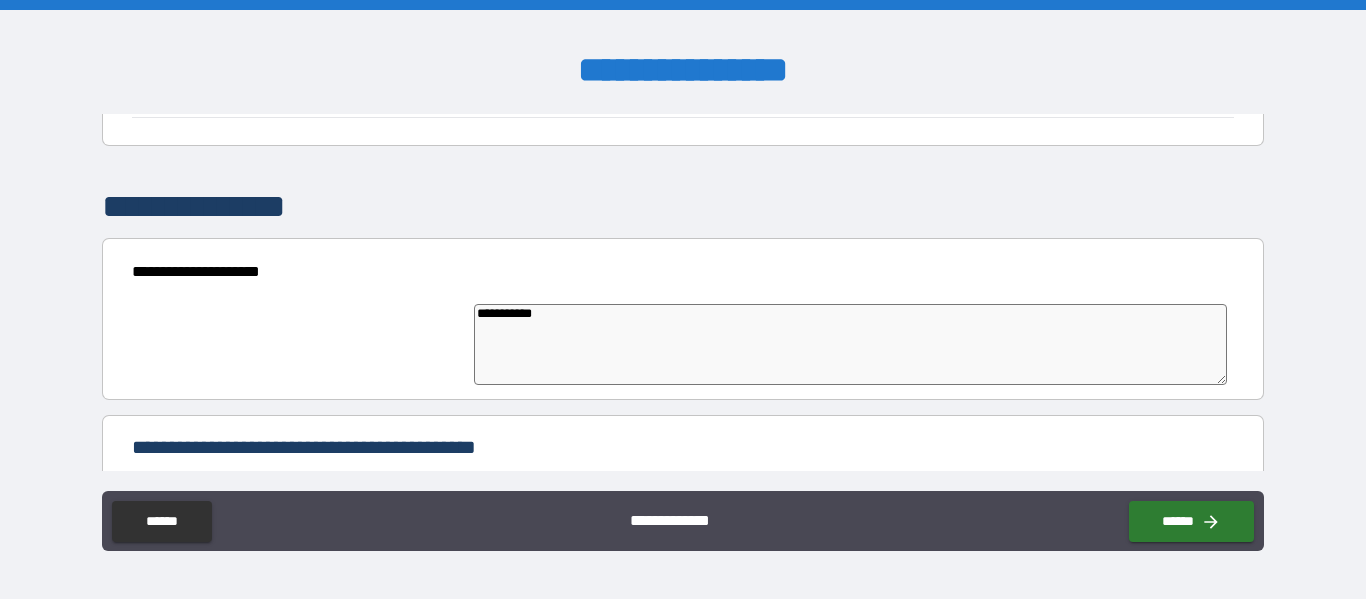 type on "*" 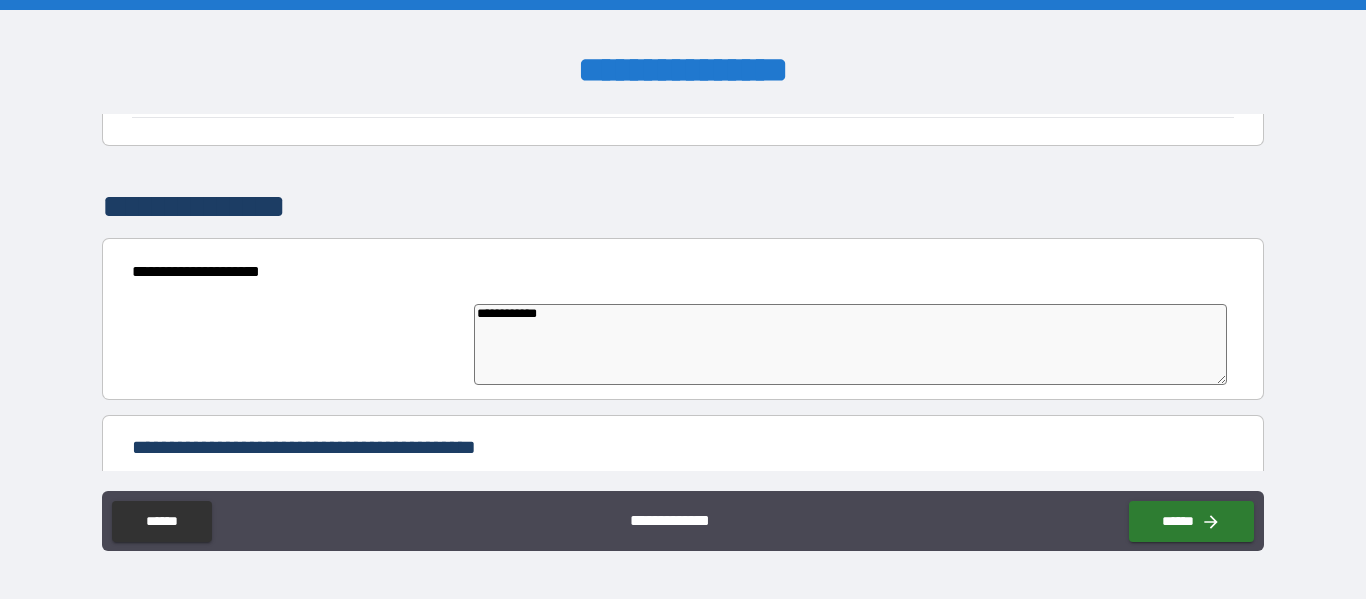 type on "*" 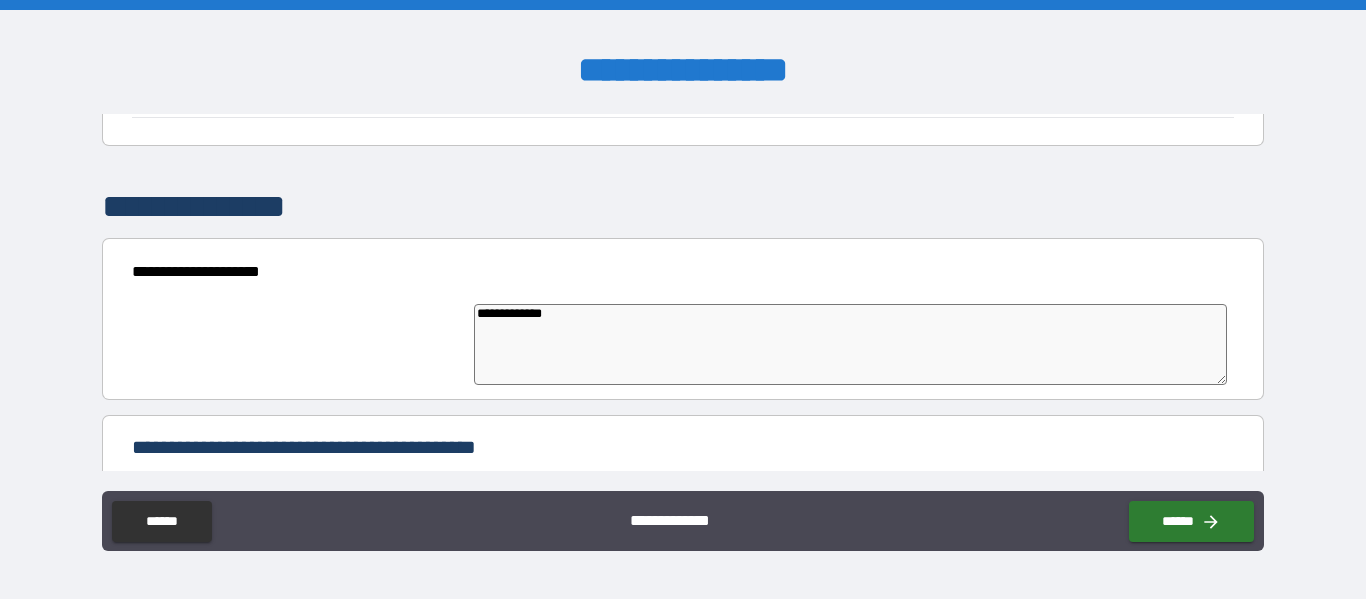 type on "*" 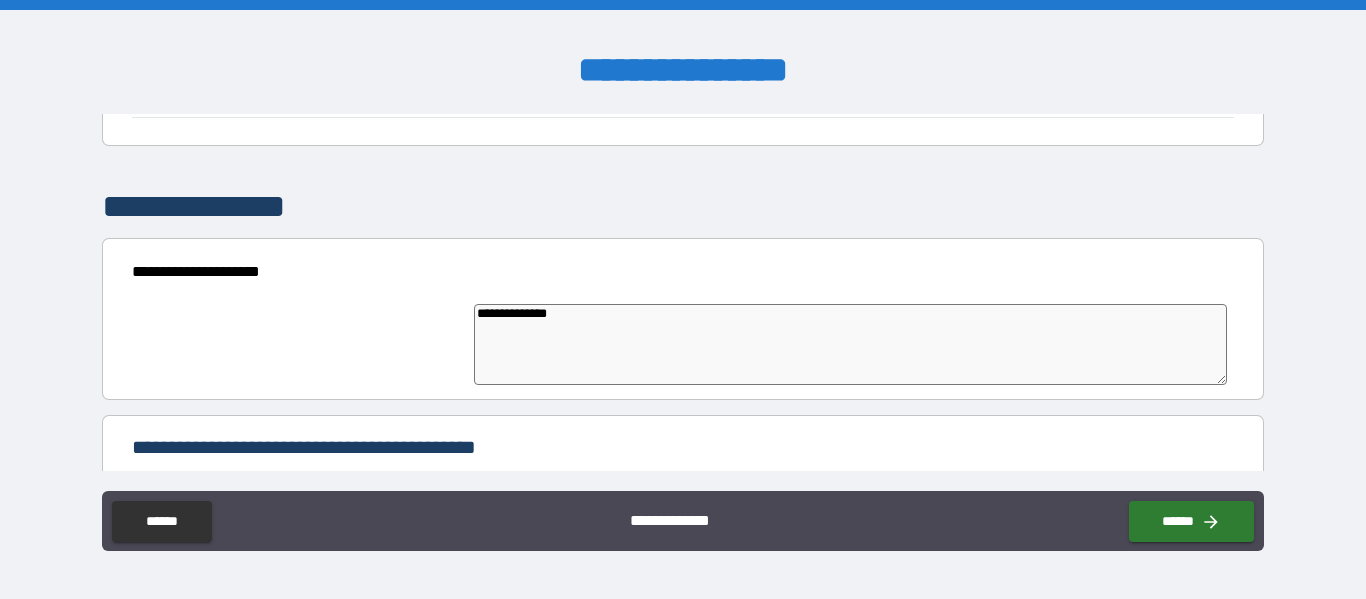 type on "*" 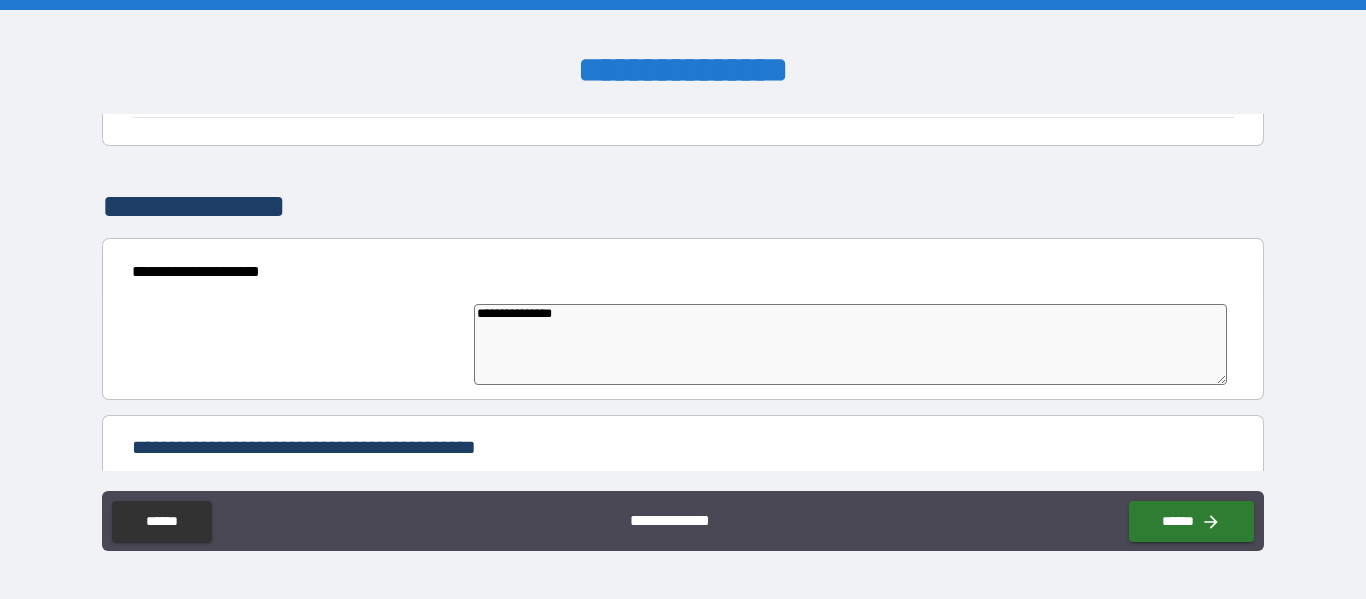 type on "*" 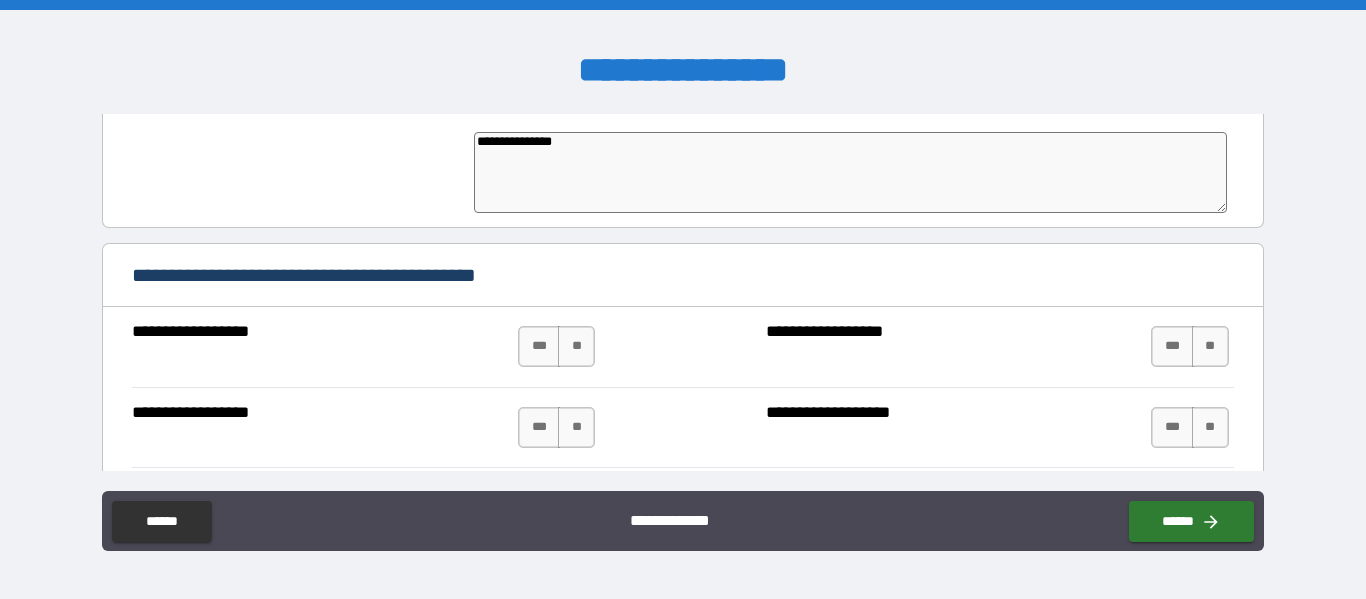 scroll, scrollTop: 5420, scrollLeft: 0, axis: vertical 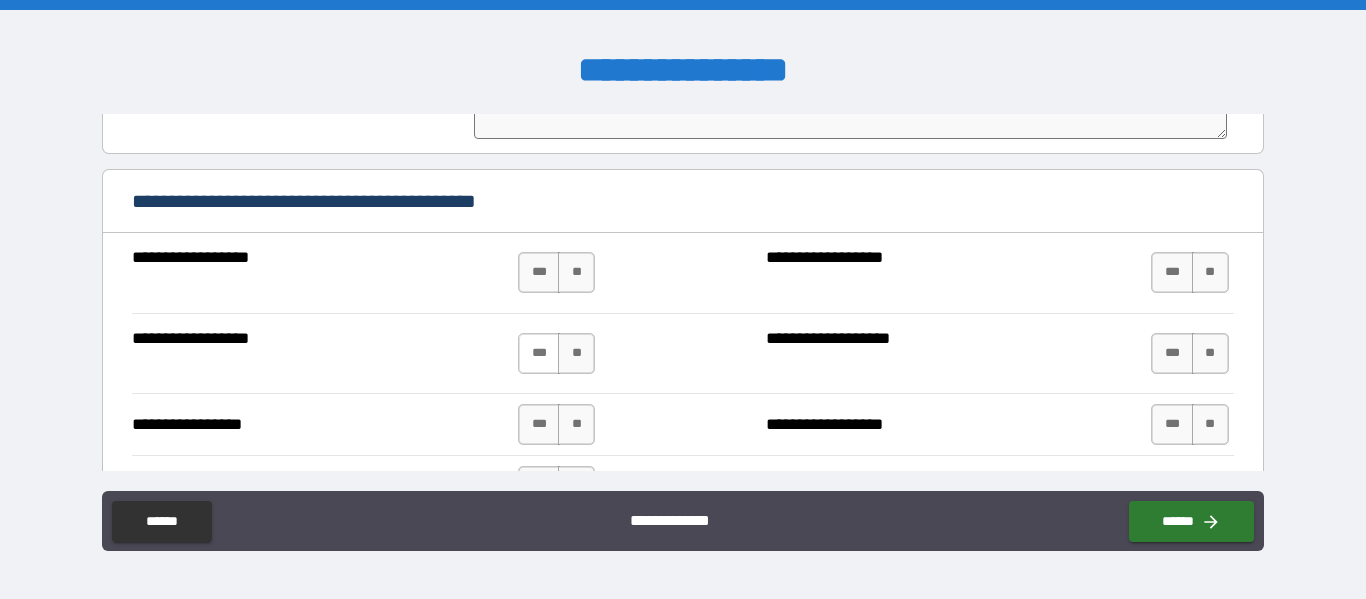 type on "**********" 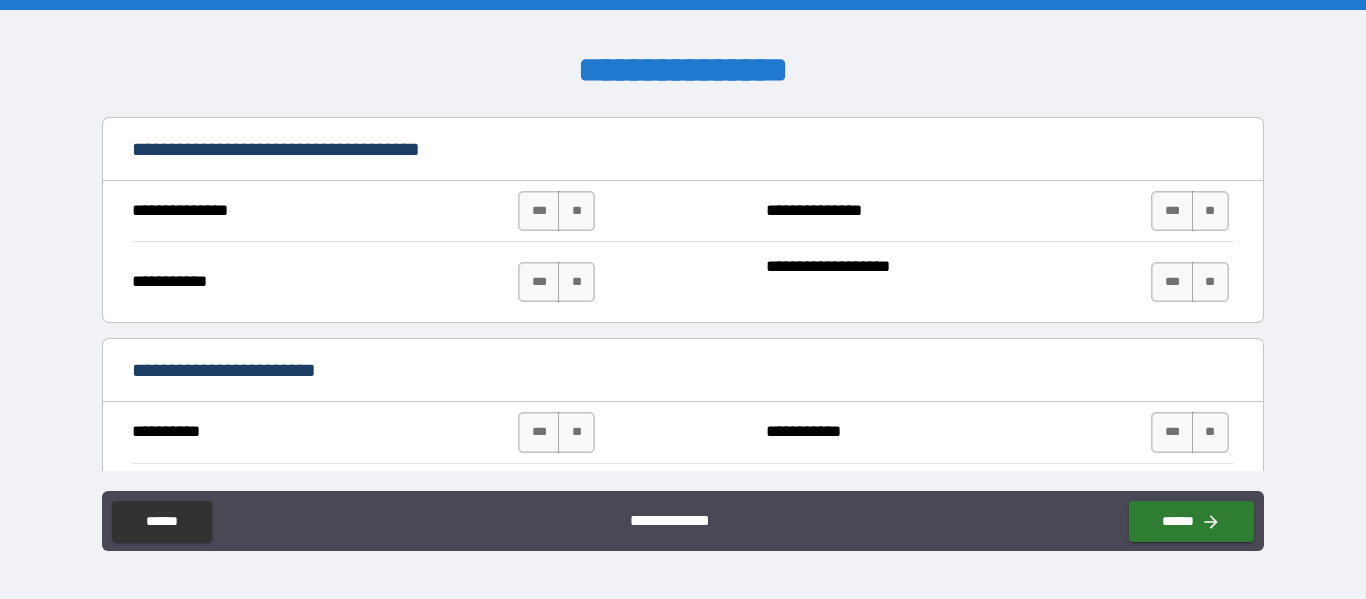 scroll, scrollTop: 5788, scrollLeft: 0, axis: vertical 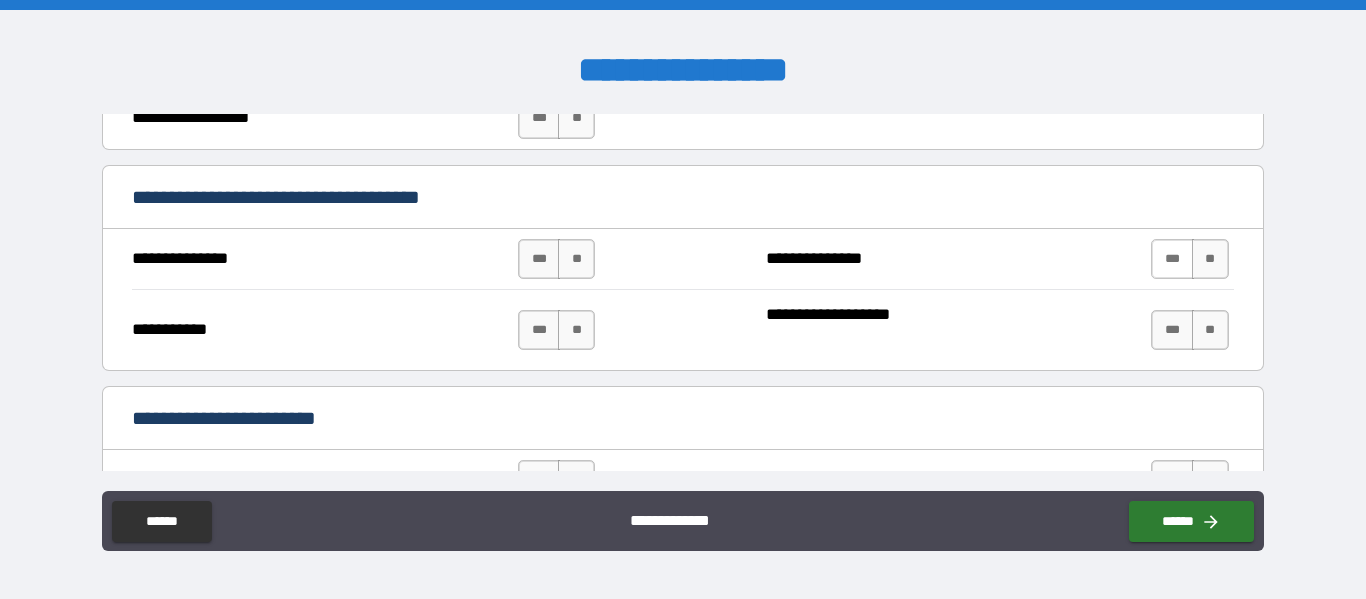 click on "***" at bounding box center [1172, 259] 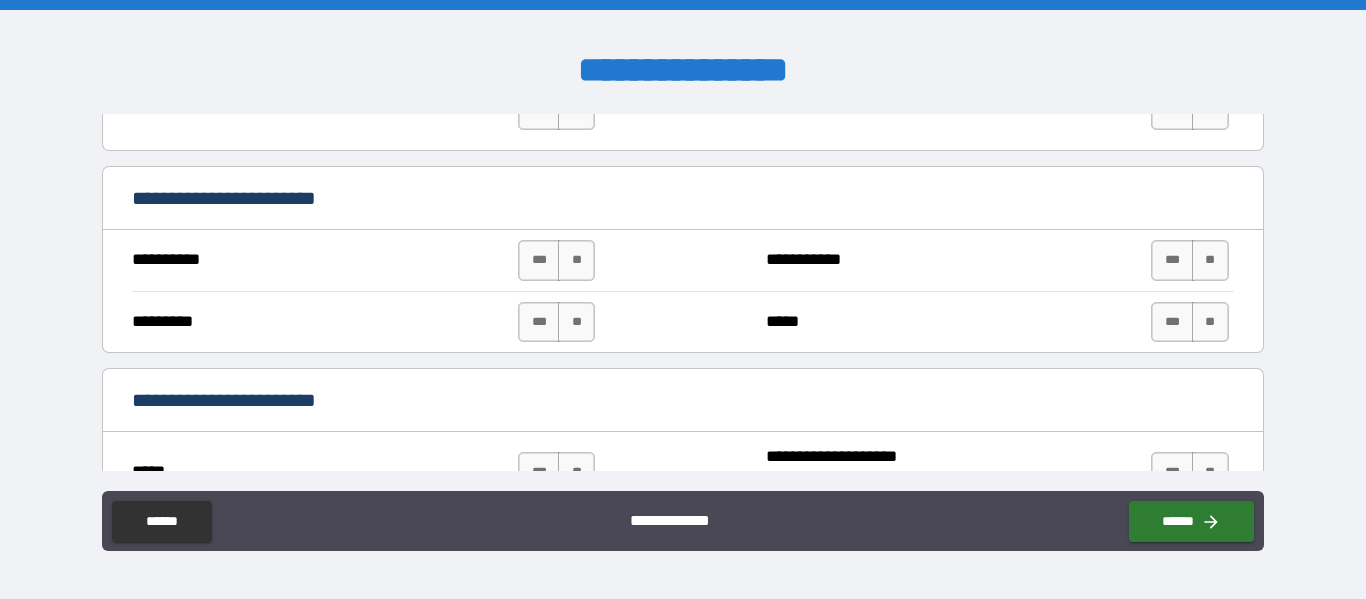 scroll, scrollTop: 6057, scrollLeft: 0, axis: vertical 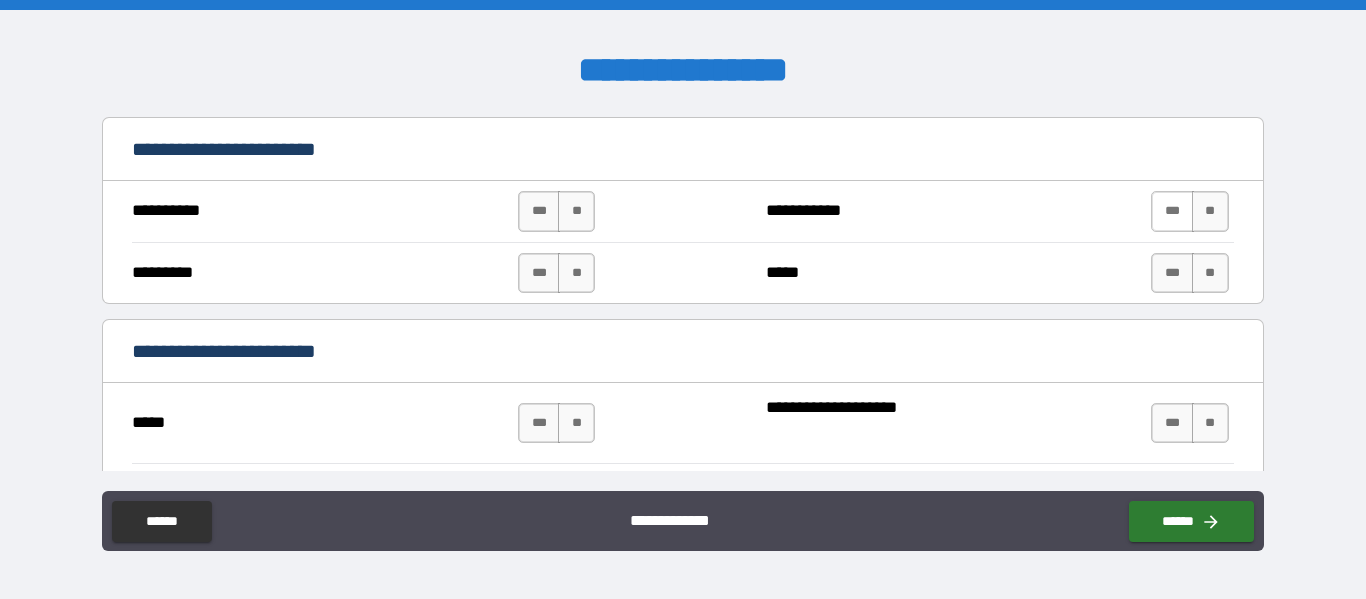 click on "***" at bounding box center (1172, 211) 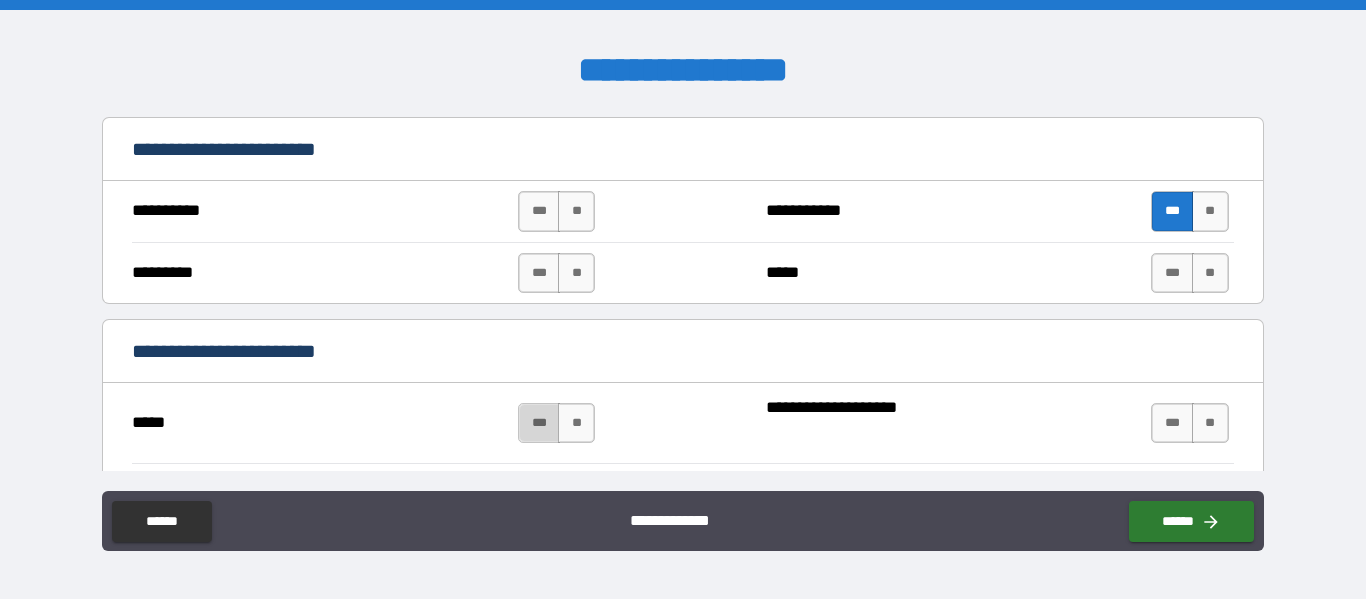 click on "***" at bounding box center (539, 423) 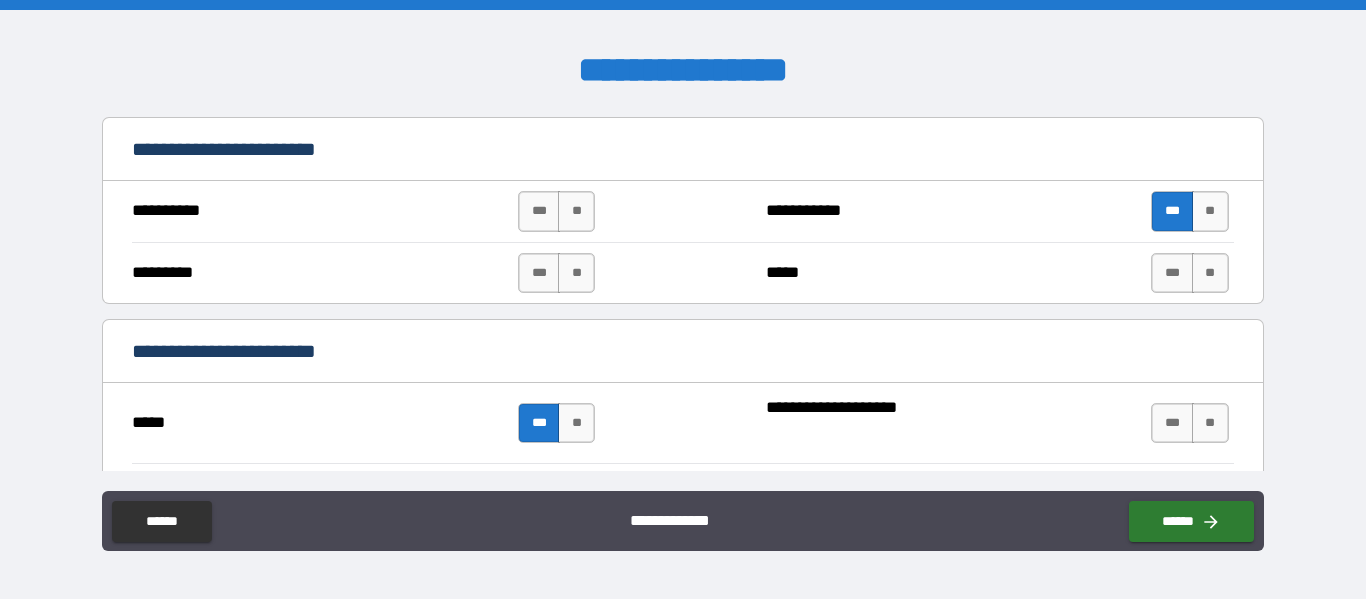 type on "*" 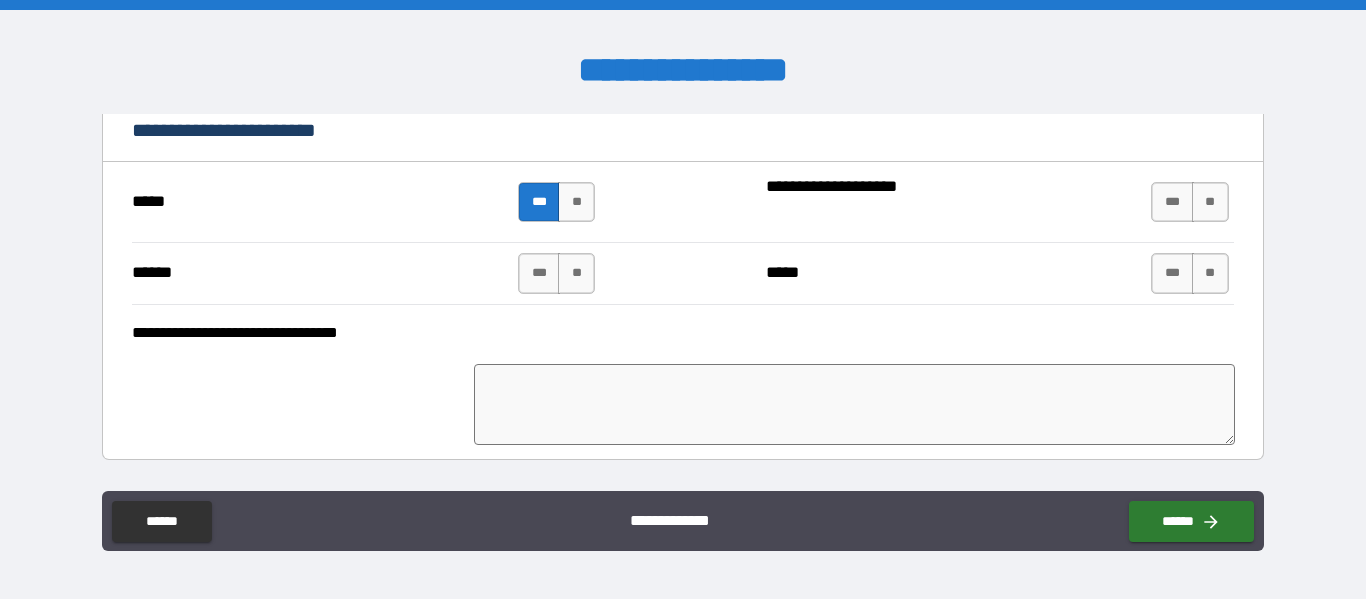 scroll, scrollTop: 6302, scrollLeft: 0, axis: vertical 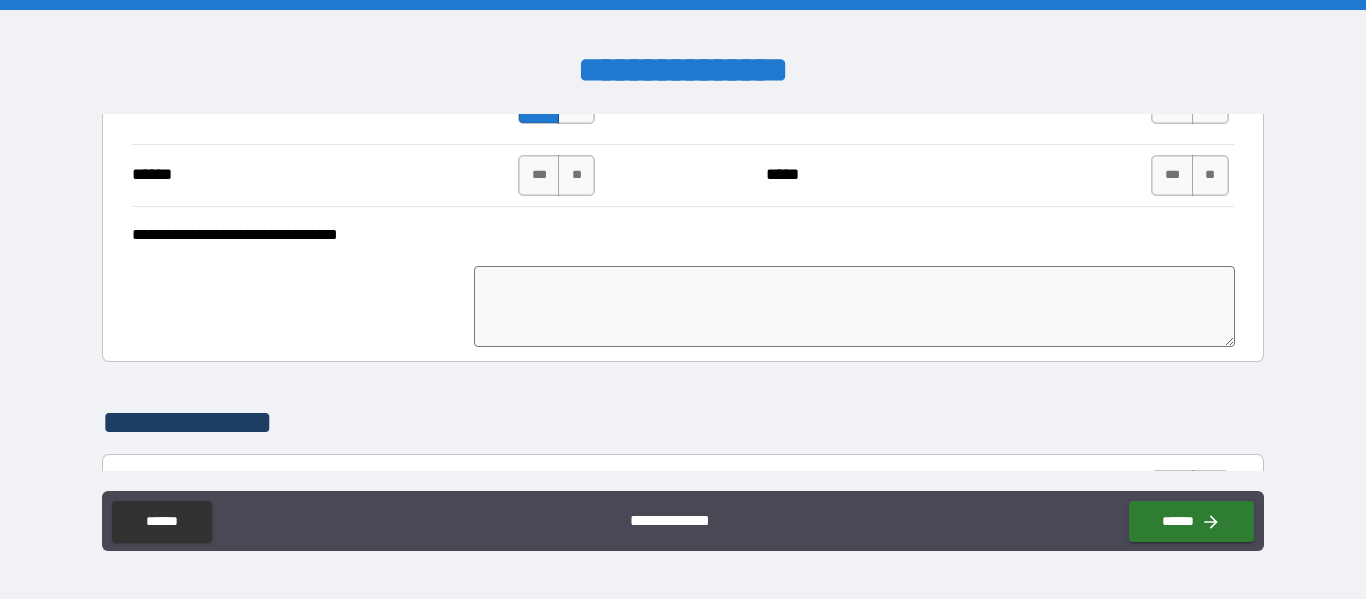 click at bounding box center (854, 306) 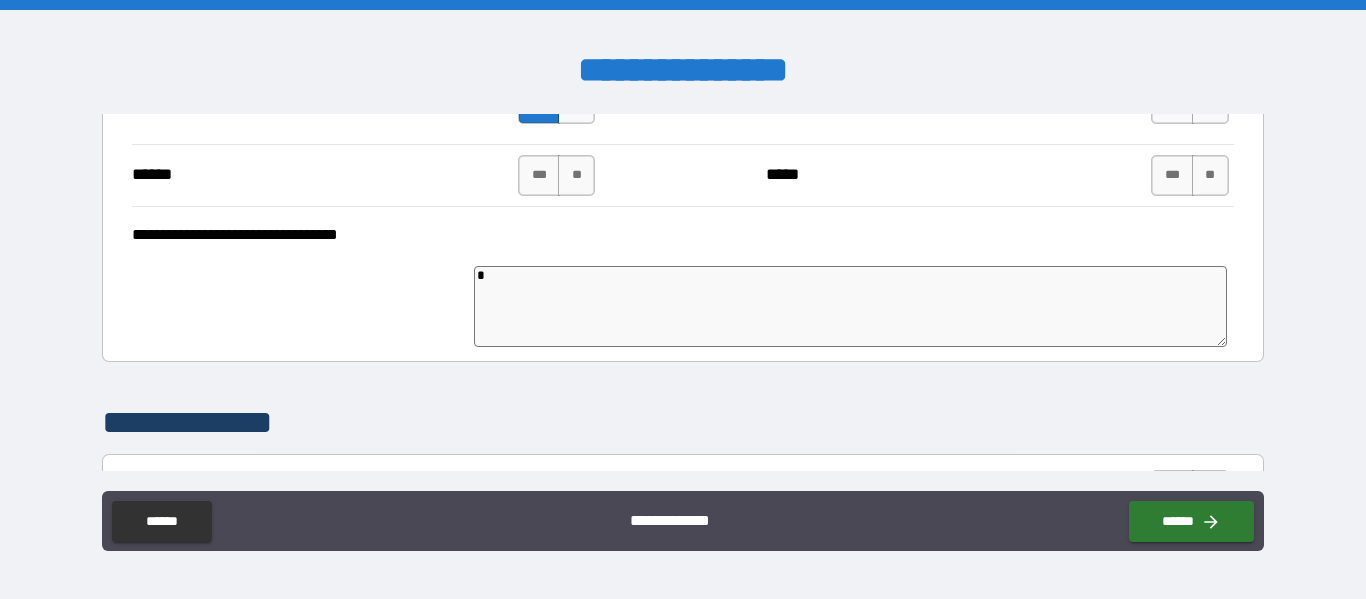 type on "*" 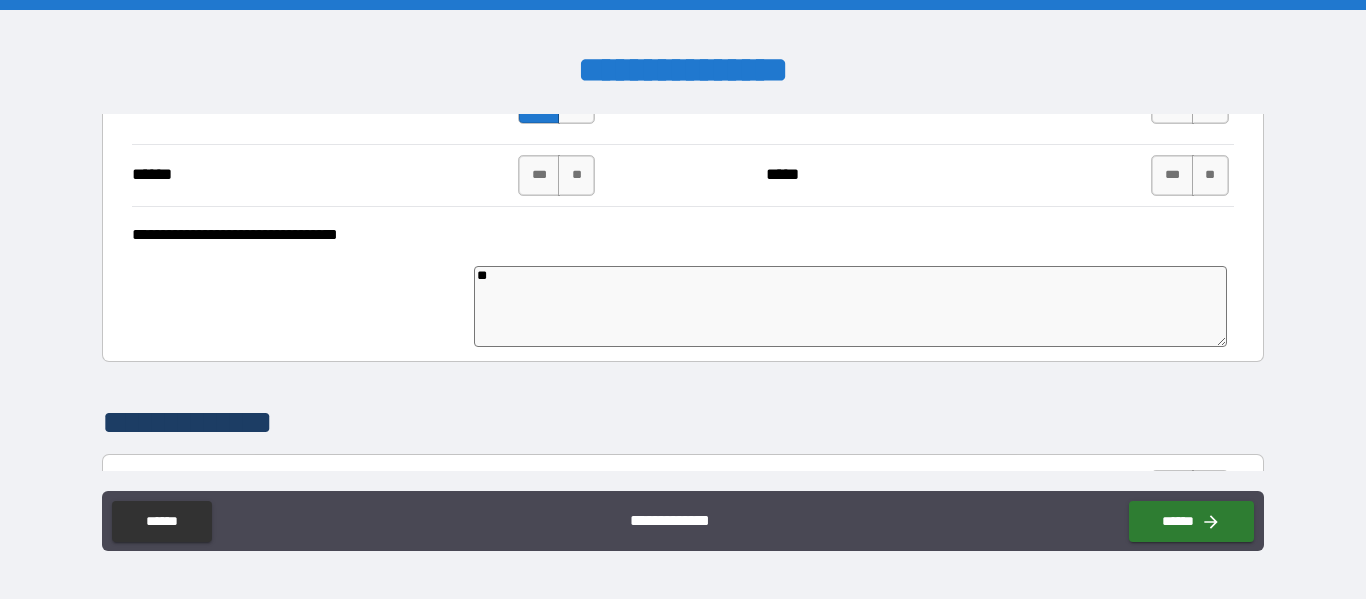 type on "*" 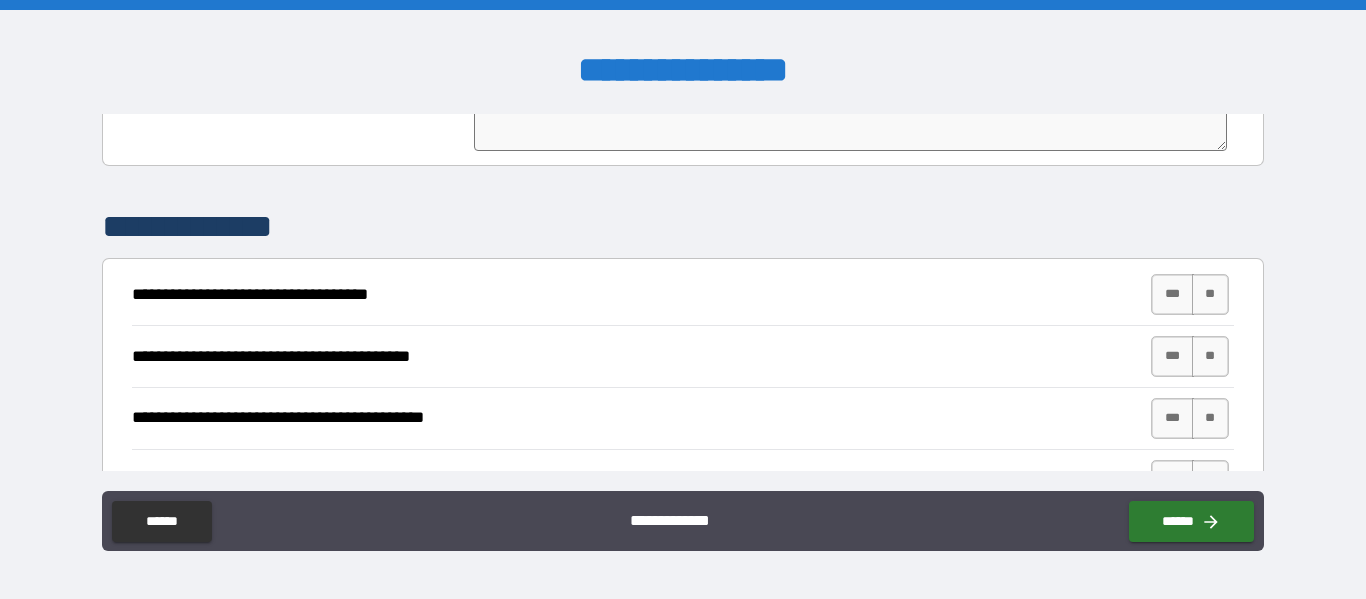 scroll, scrollTop: 6597, scrollLeft: 0, axis: vertical 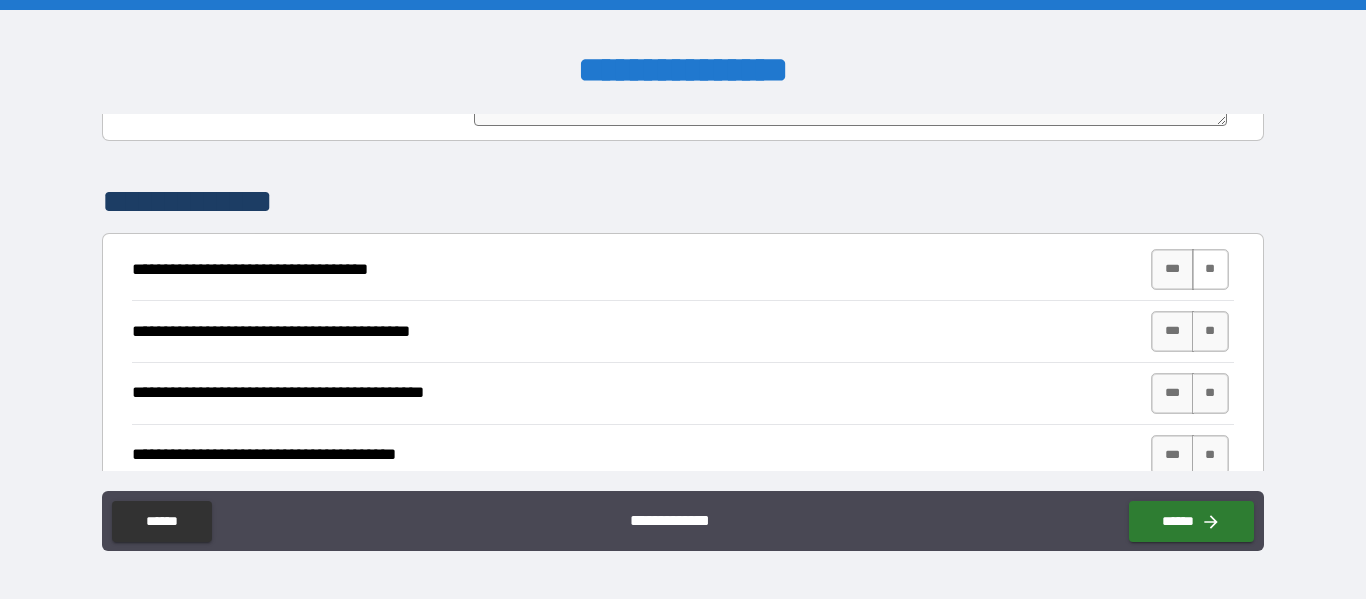 type on "**" 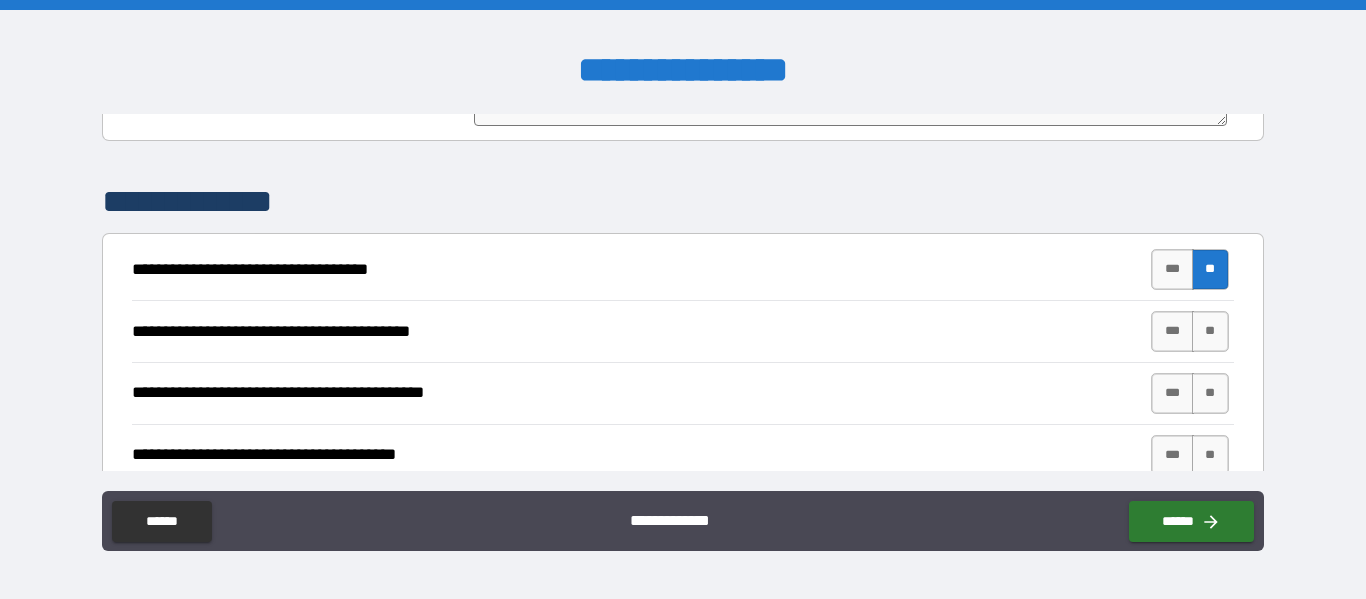 type on "*" 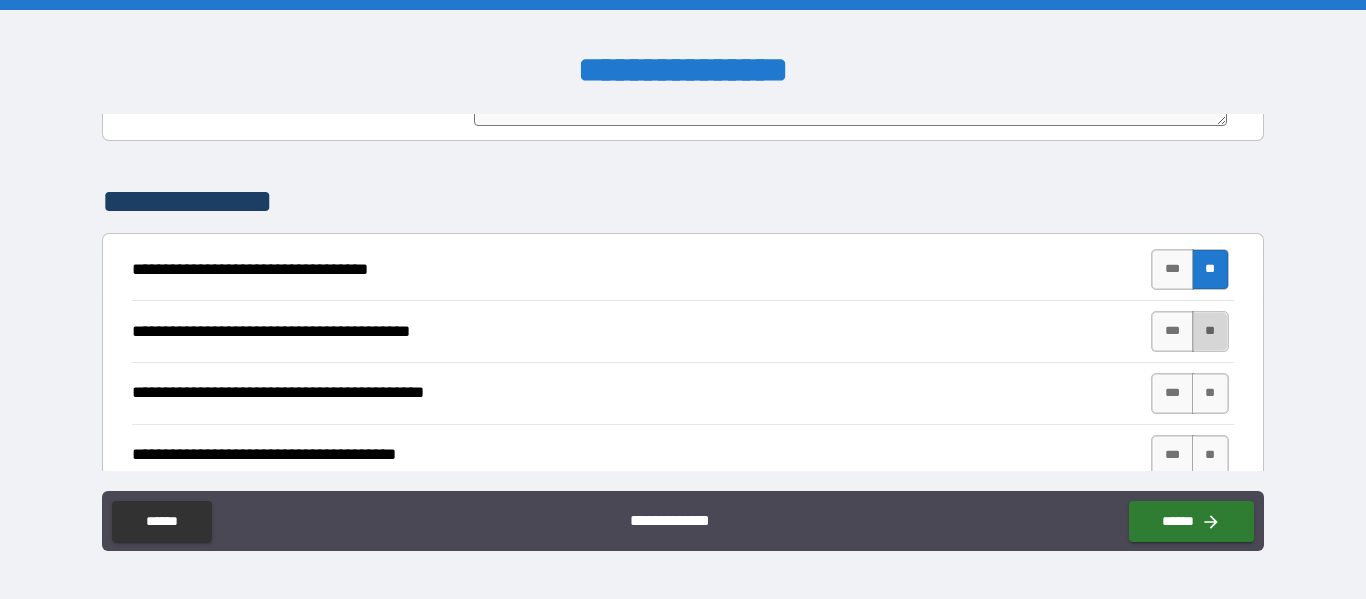 click on "**" at bounding box center [1210, 331] 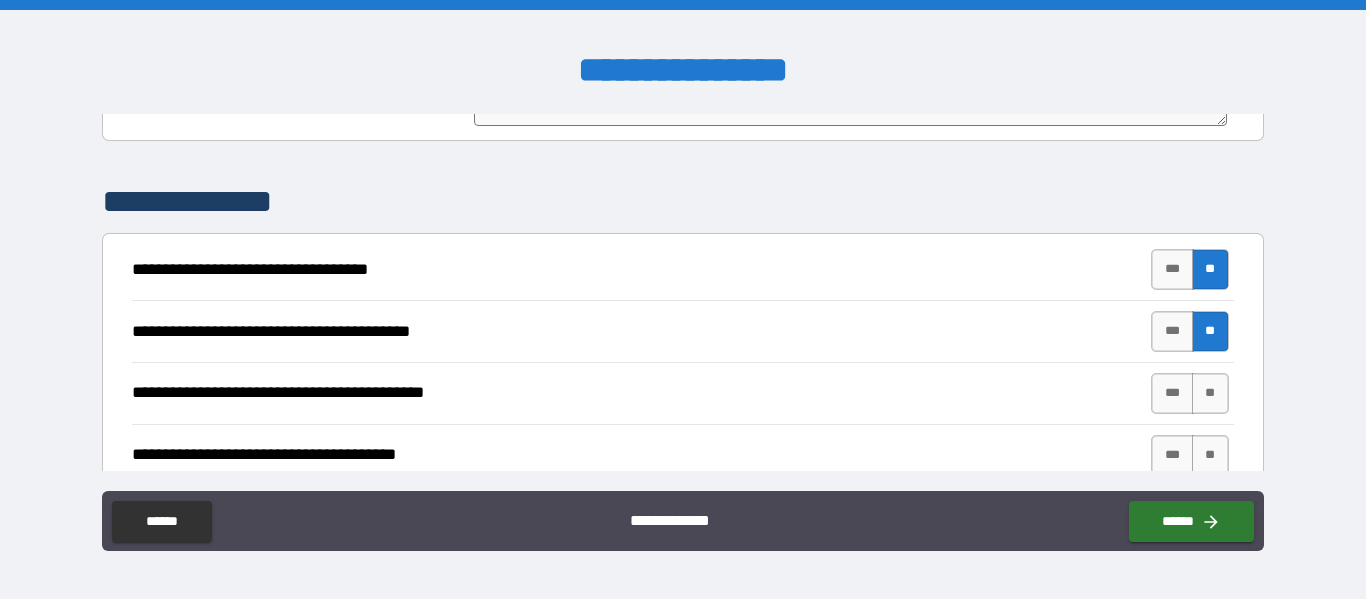 type on "*" 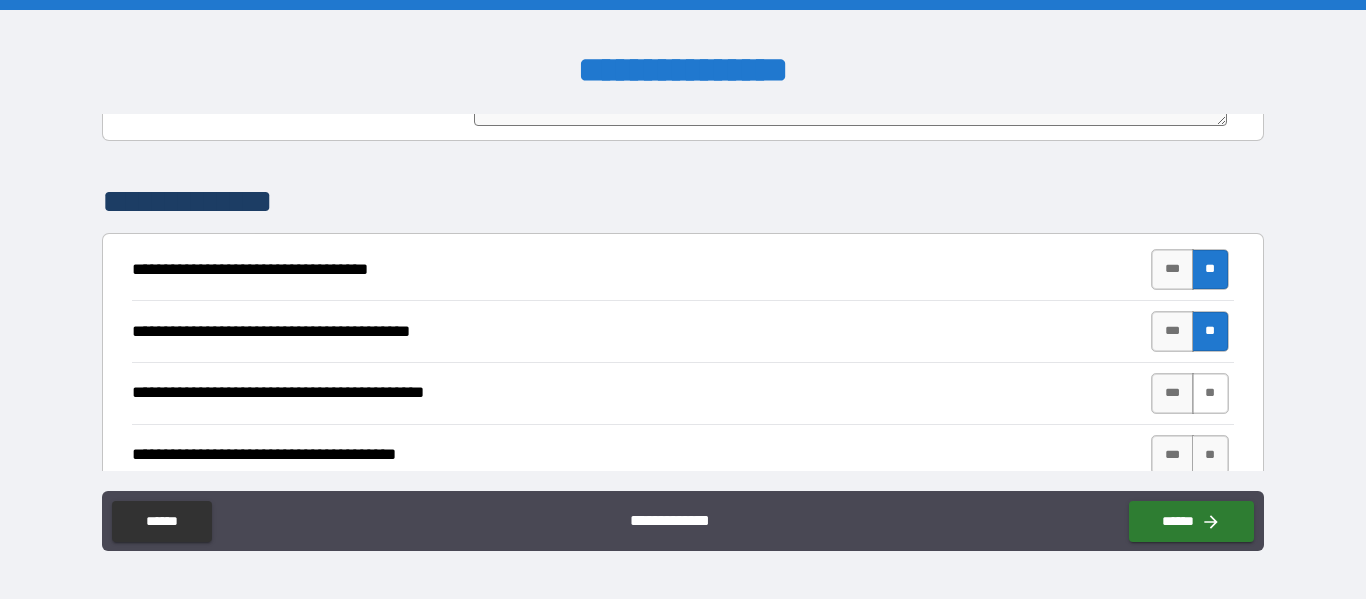 click on "**" at bounding box center [1210, 393] 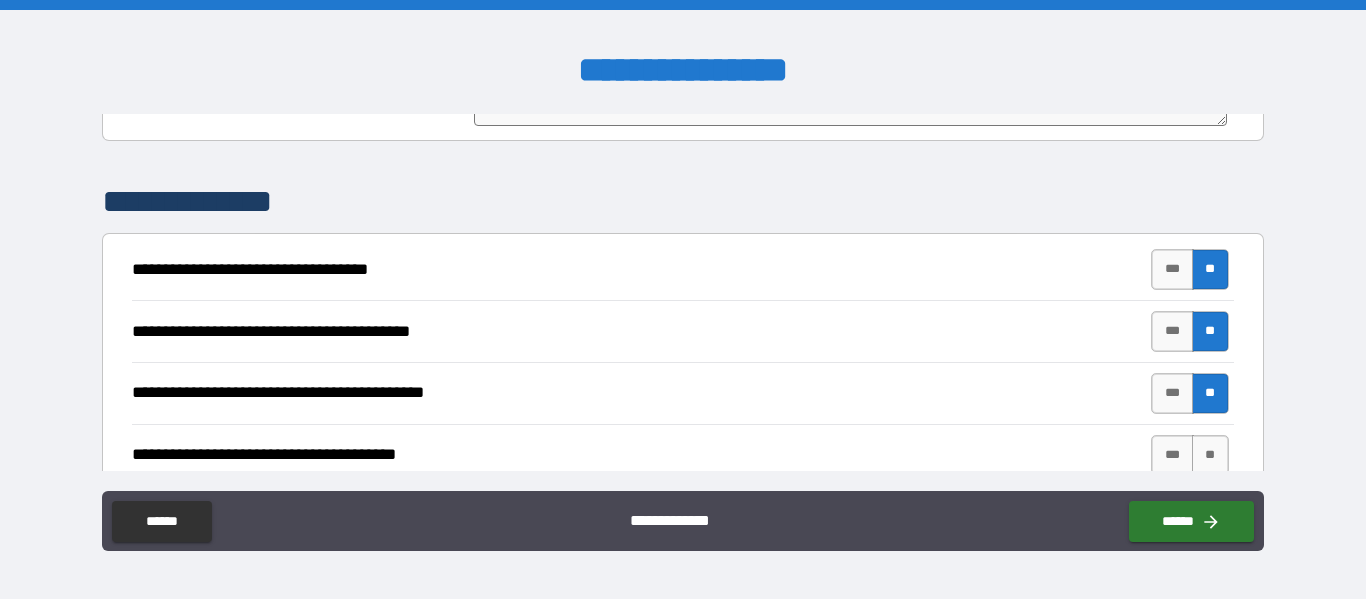 type on "*" 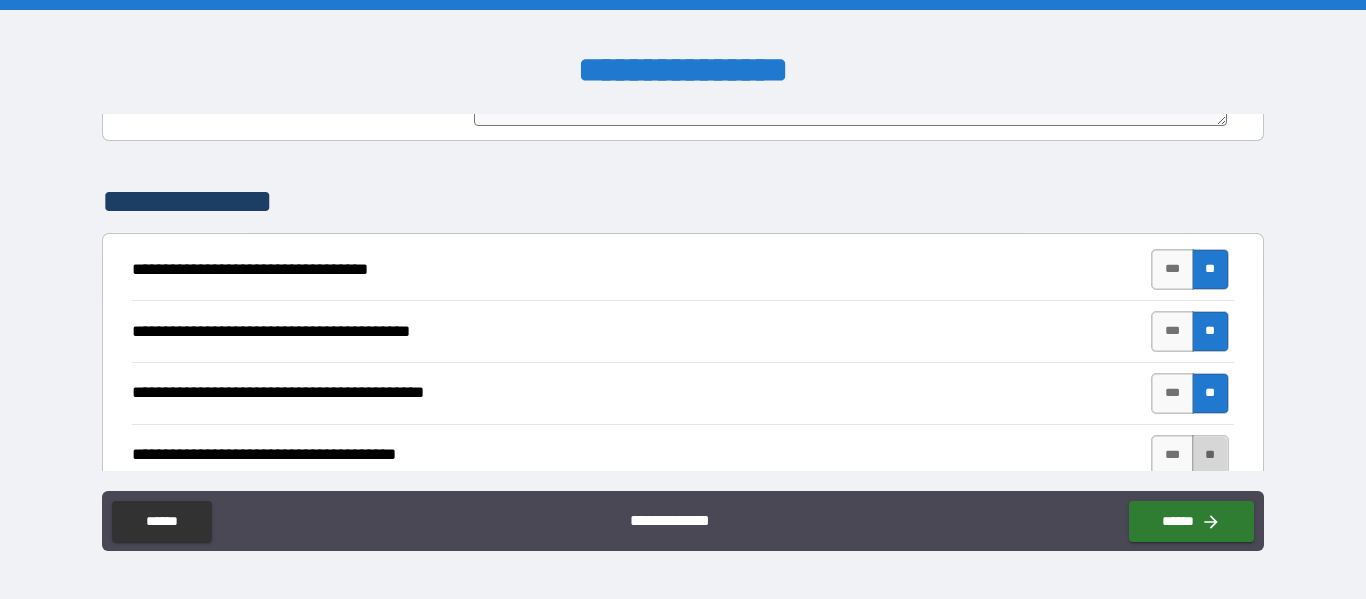 click on "**" at bounding box center [1210, 455] 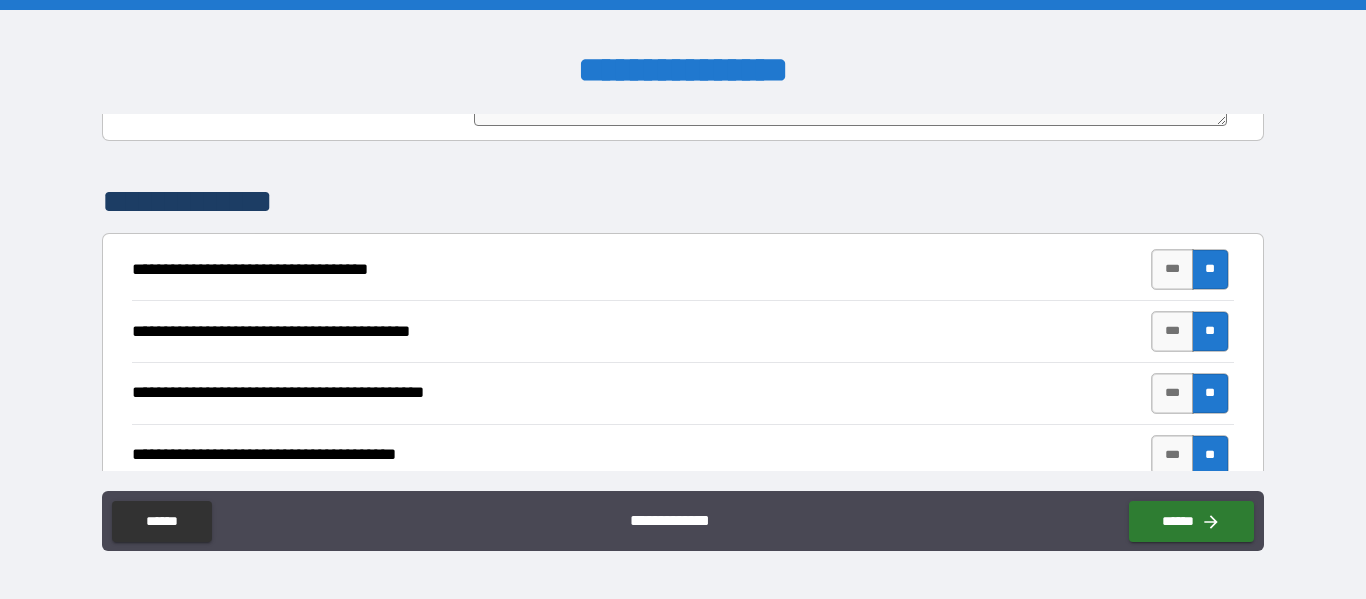 type on "*" 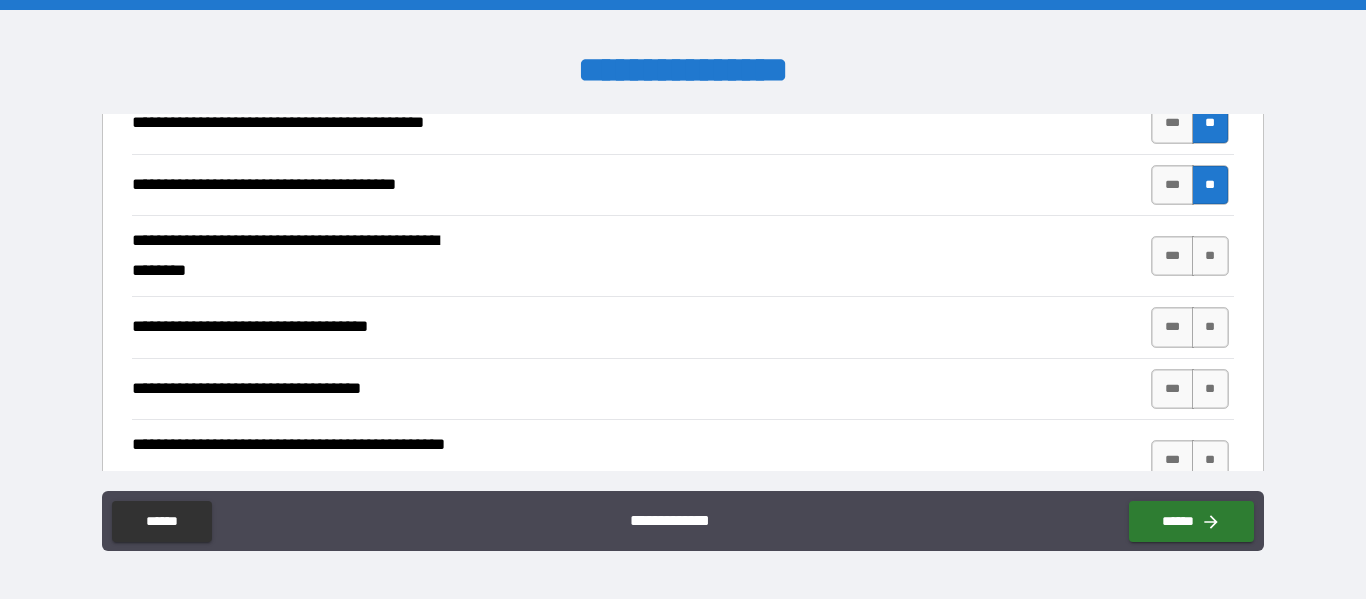 scroll, scrollTop: 6891, scrollLeft: 0, axis: vertical 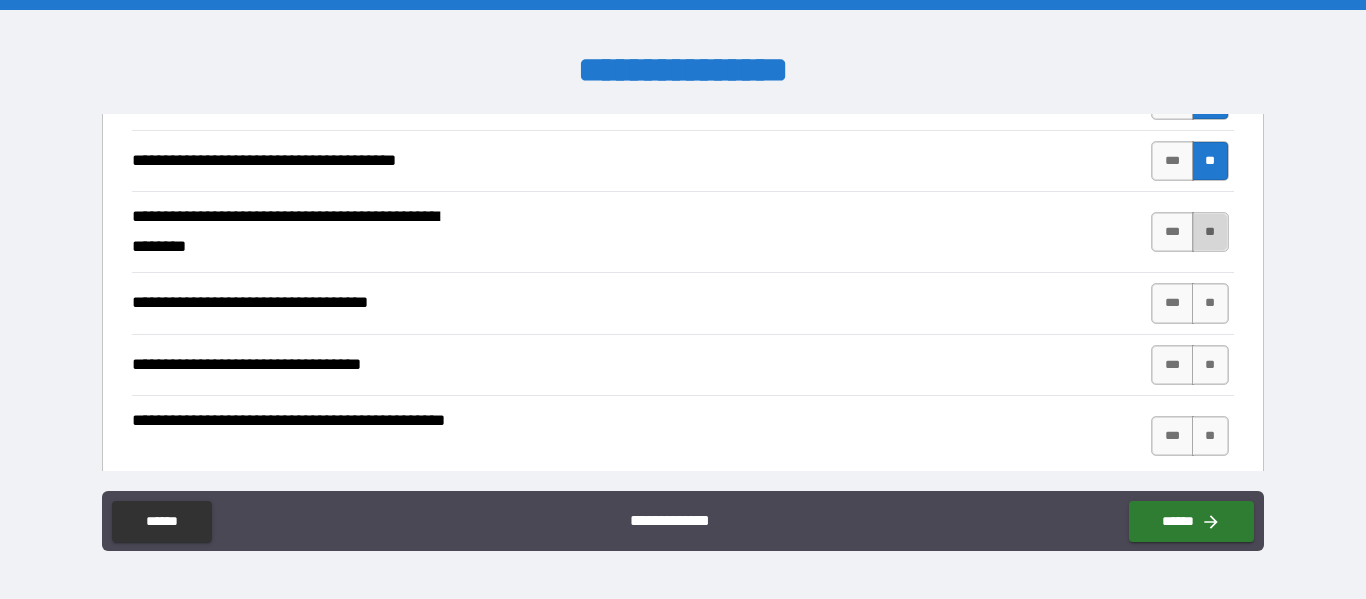 click on "**" at bounding box center [1210, 232] 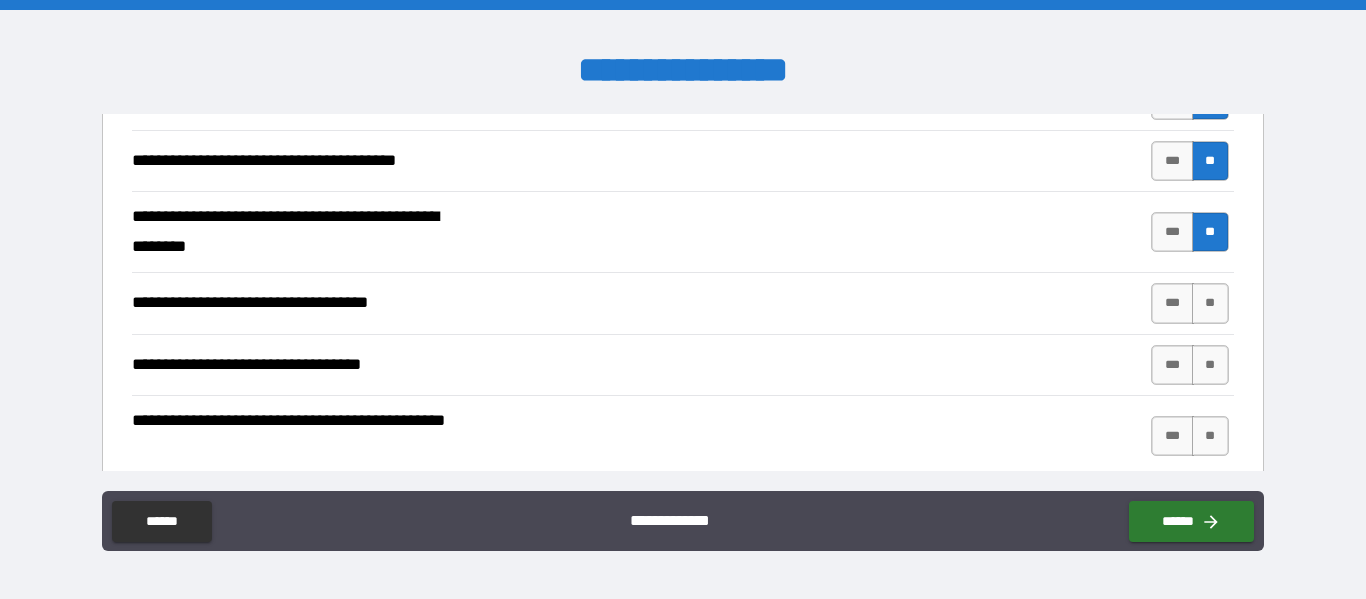 type on "*" 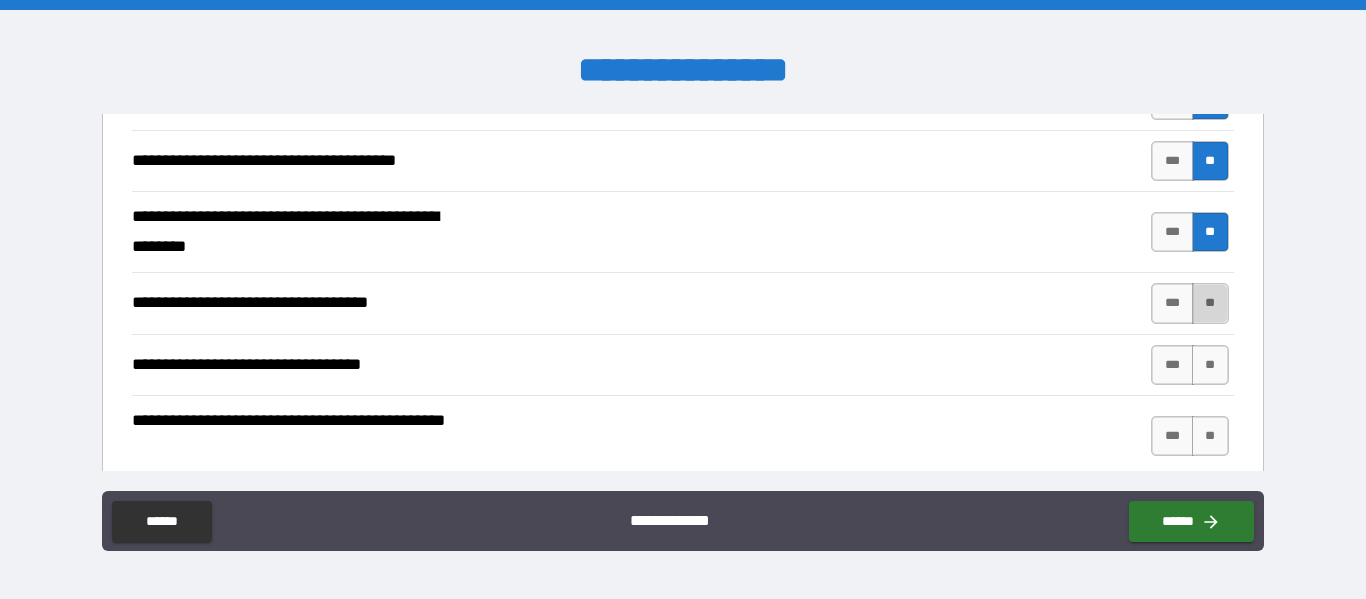click on "**" at bounding box center [1210, 303] 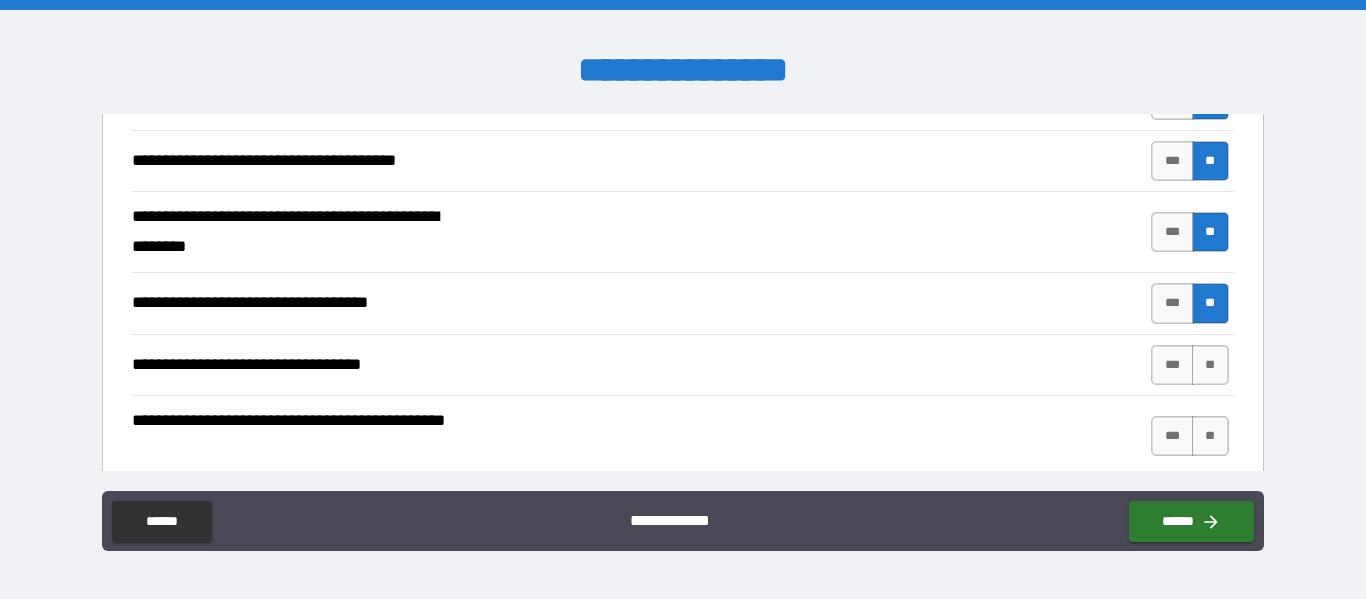 type on "*" 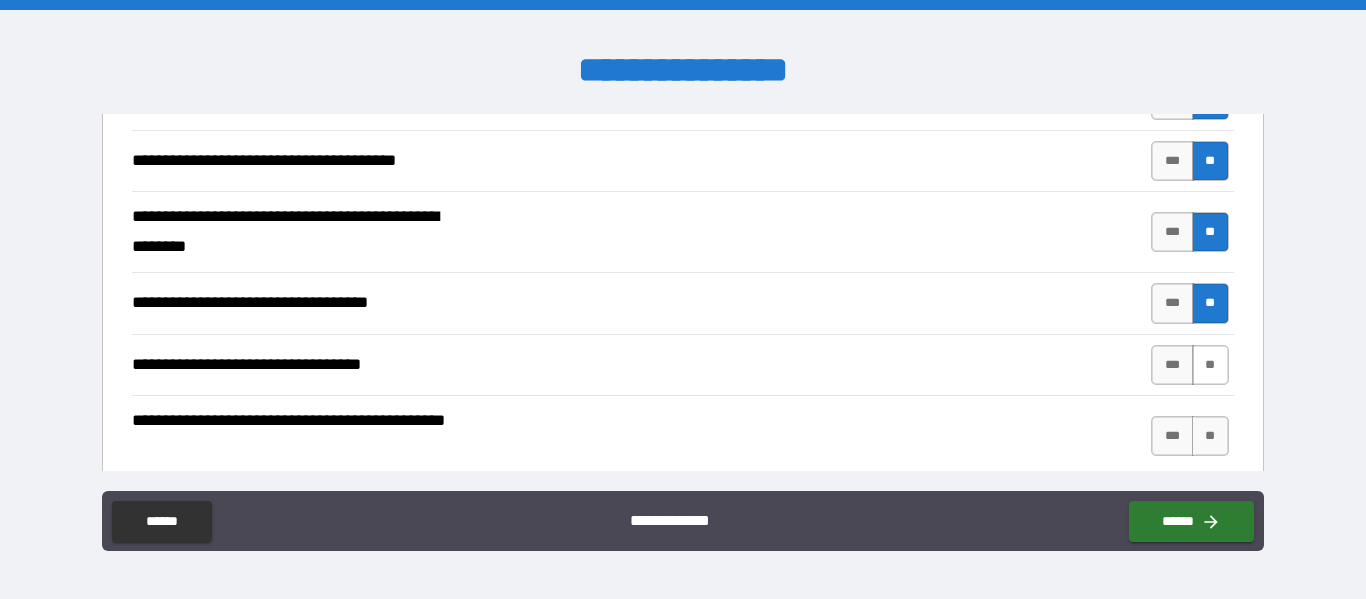 click on "**" at bounding box center (1210, 365) 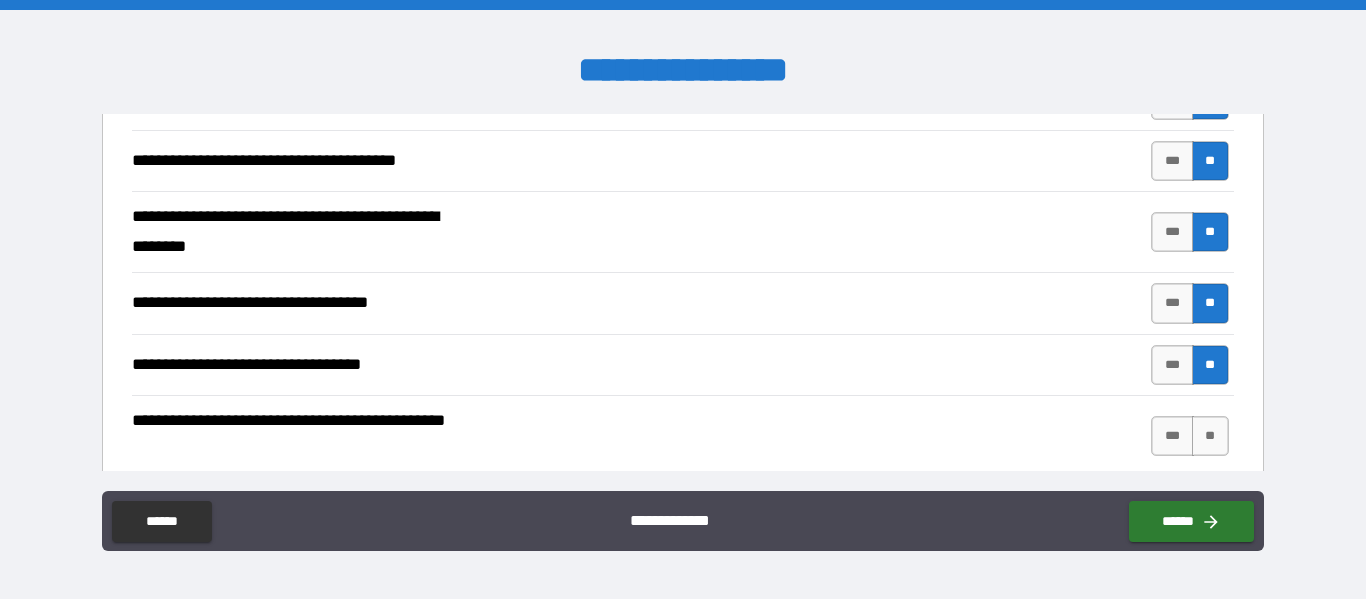type on "*" 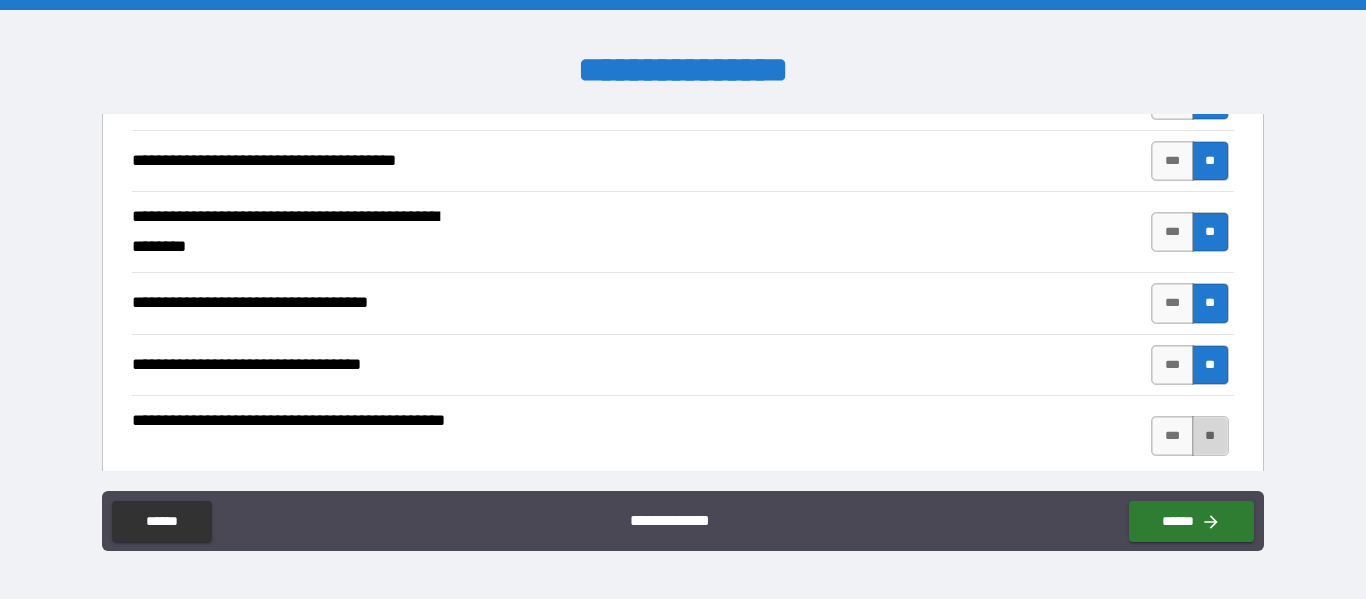 click on "**" at bounding box center [1210, 436] 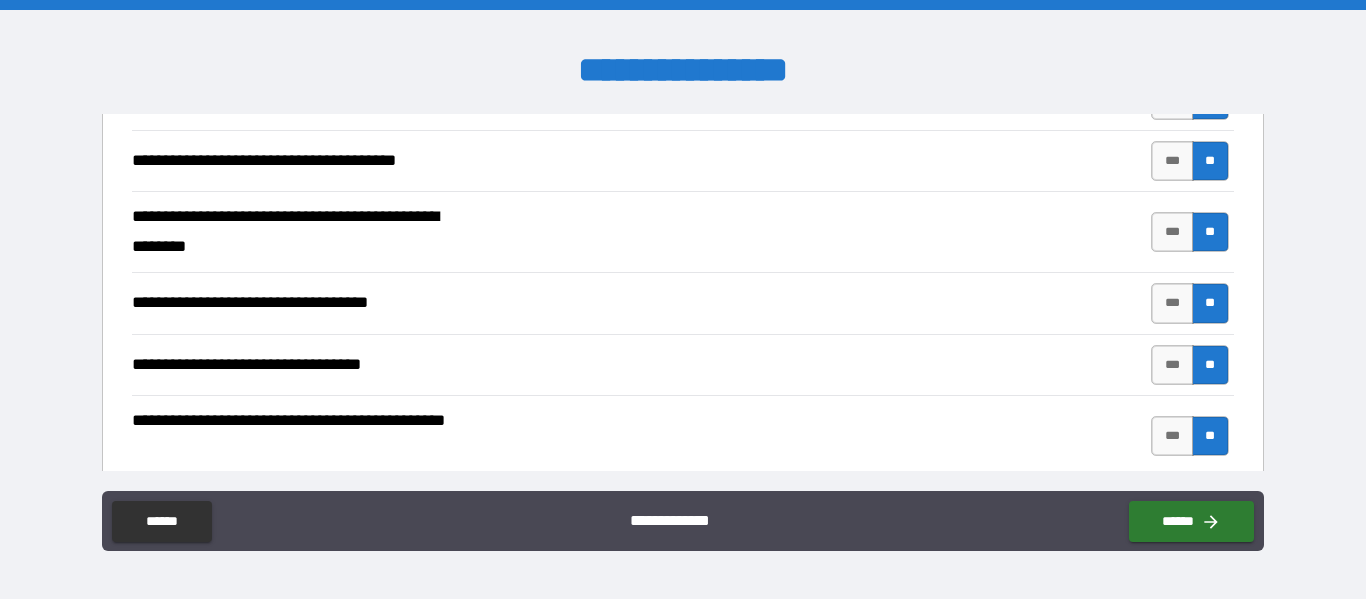type on "*" 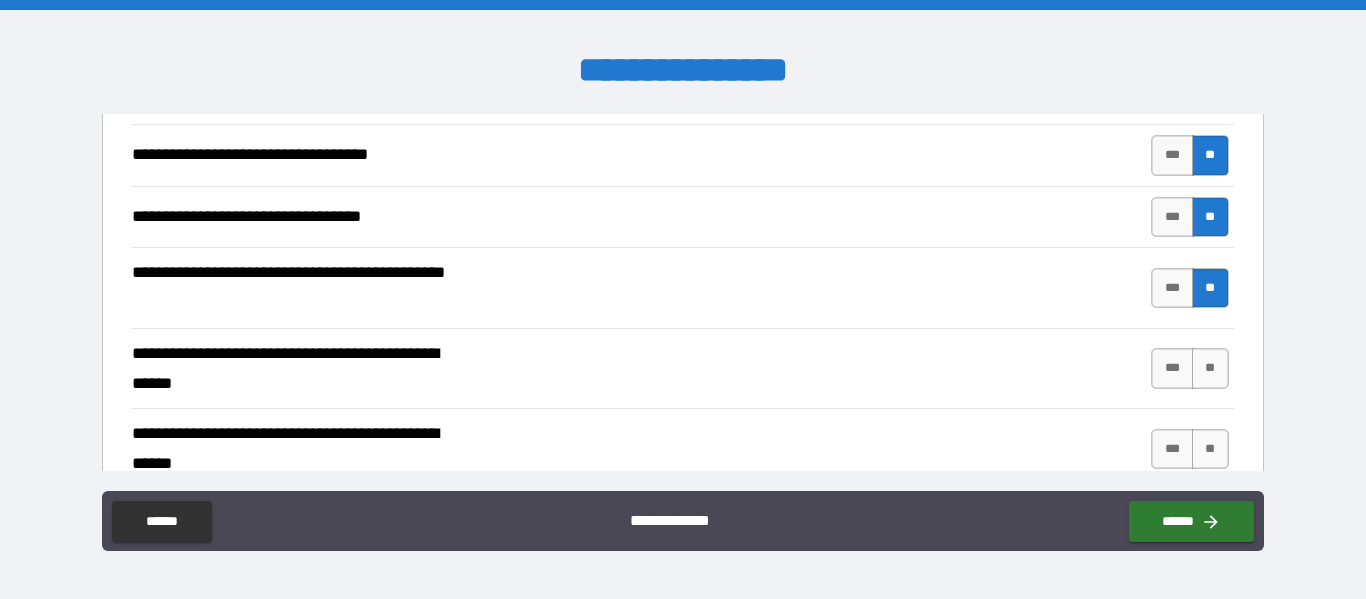 scroll, scrollTop: 7087, scrollLeft: 0, axis: vertical 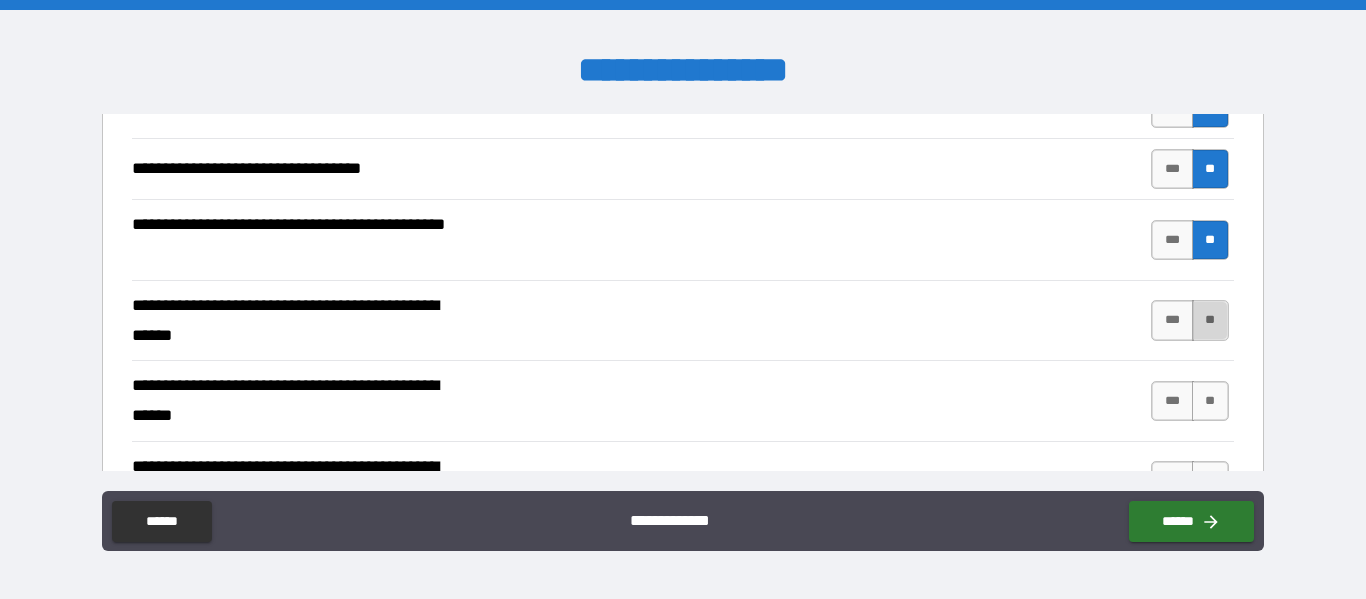click on "**" at bounding box center [1210, 320] 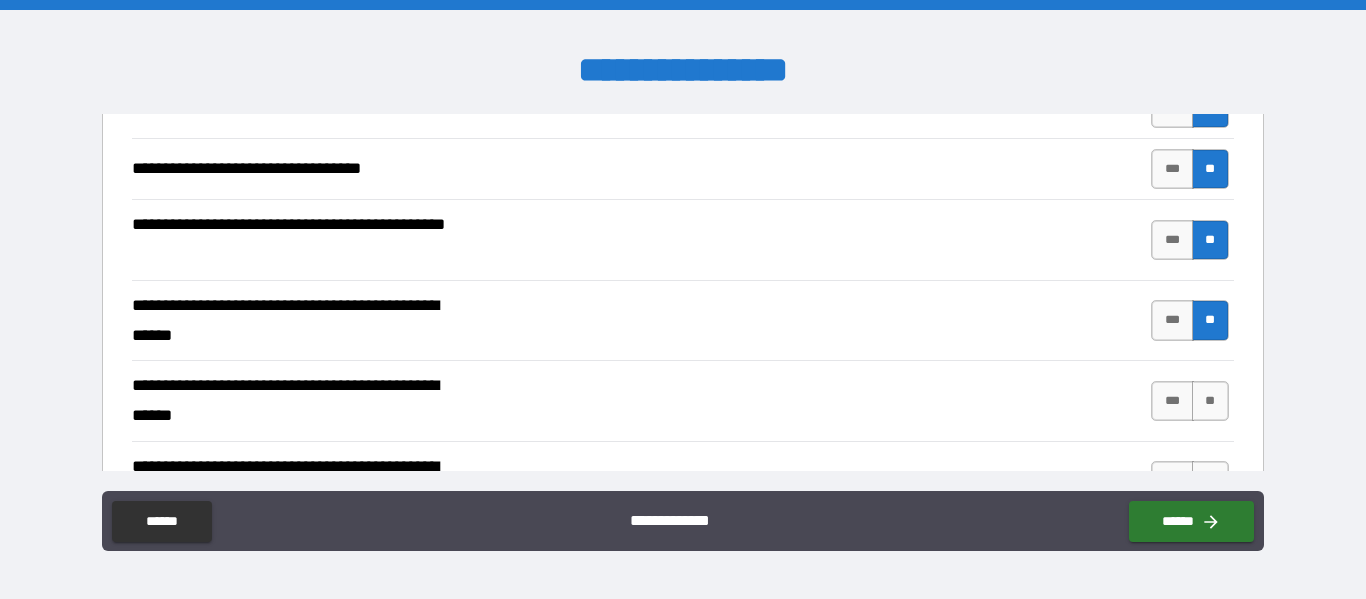 type on "*" 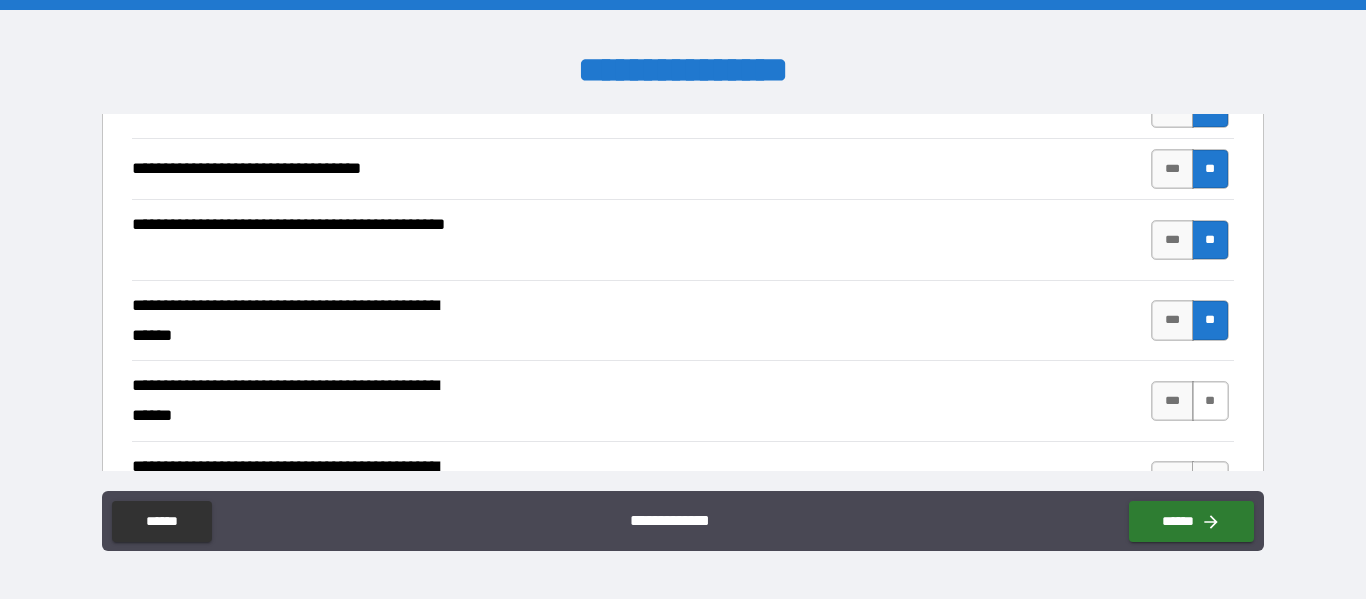 click on "**" at bounding box center [1210, 401] 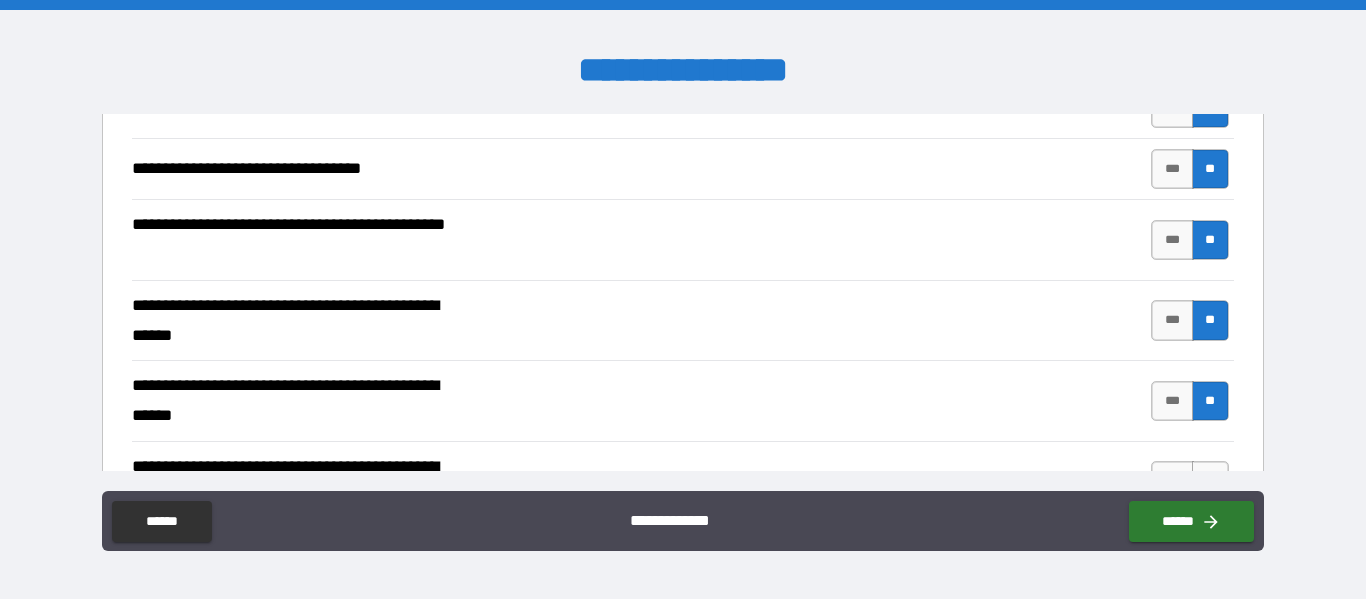 type on "*" 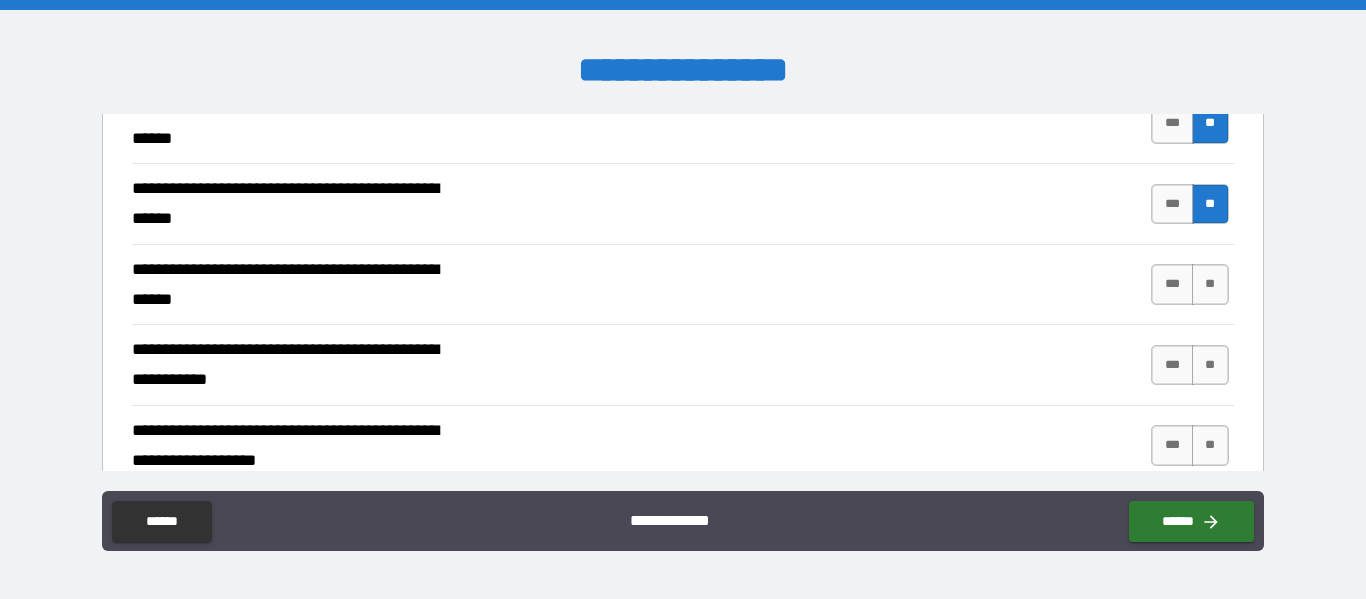 scroll, scrollTop: 7308, scrollLeft: 0, axis: vertical 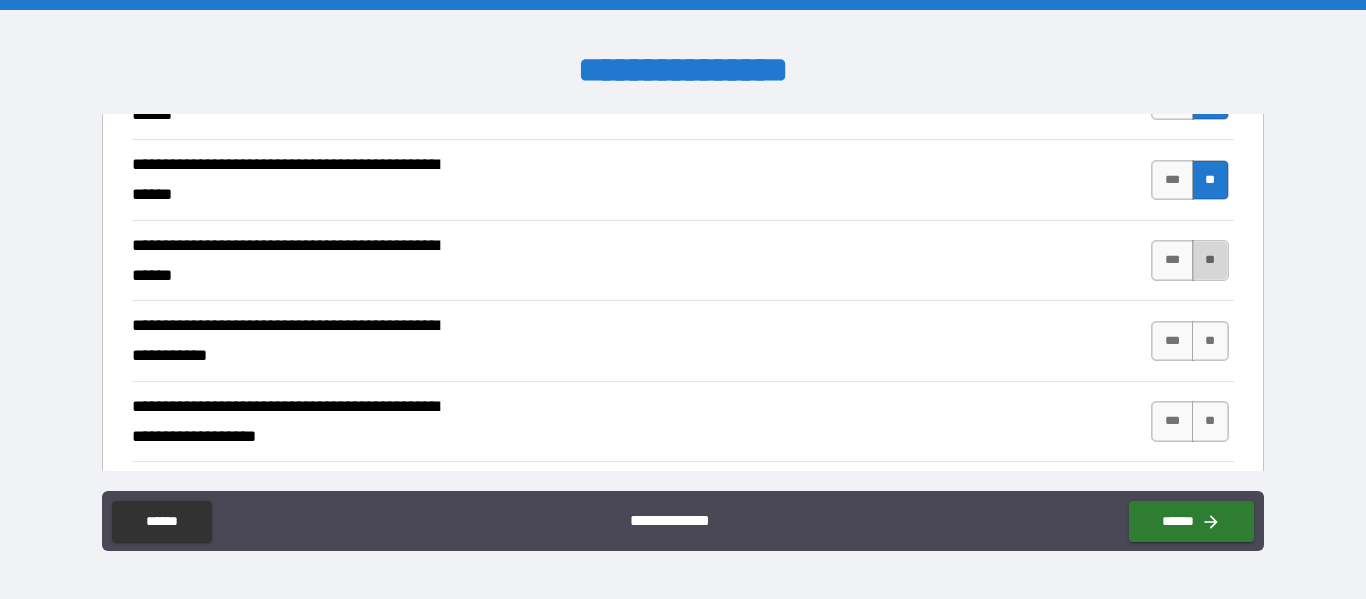 click on "**" at bounding box center [1210, 260] 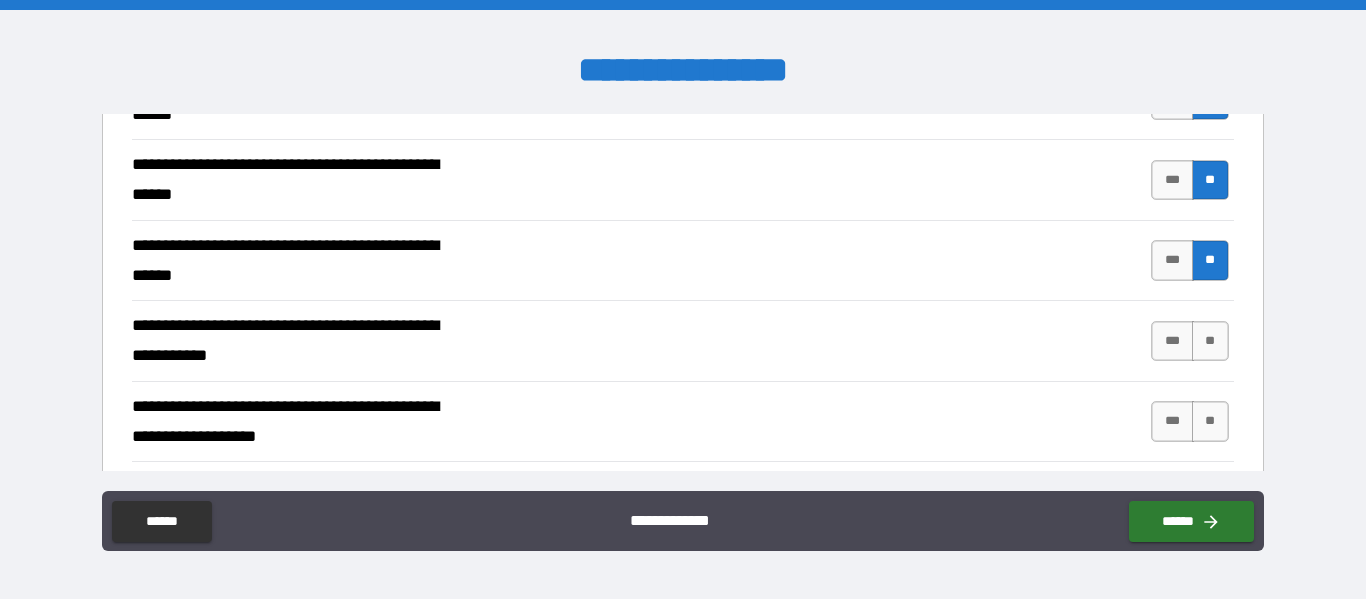 type on "*" 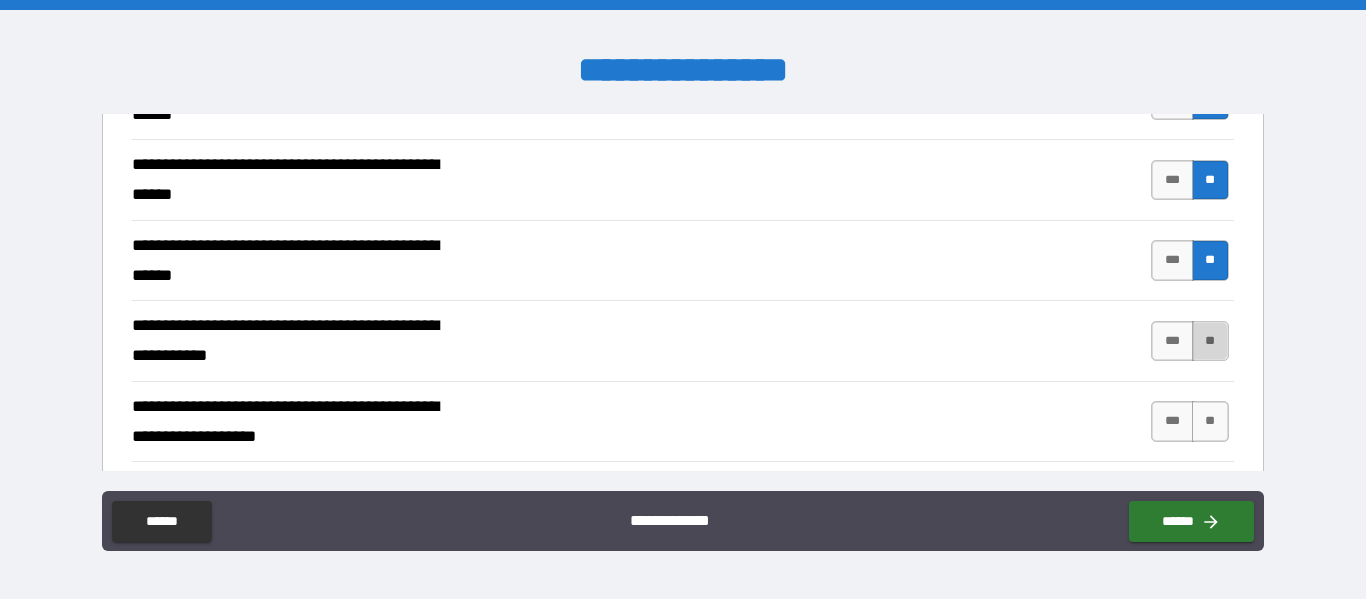 click on "**" at bounding box center (1210, 341) 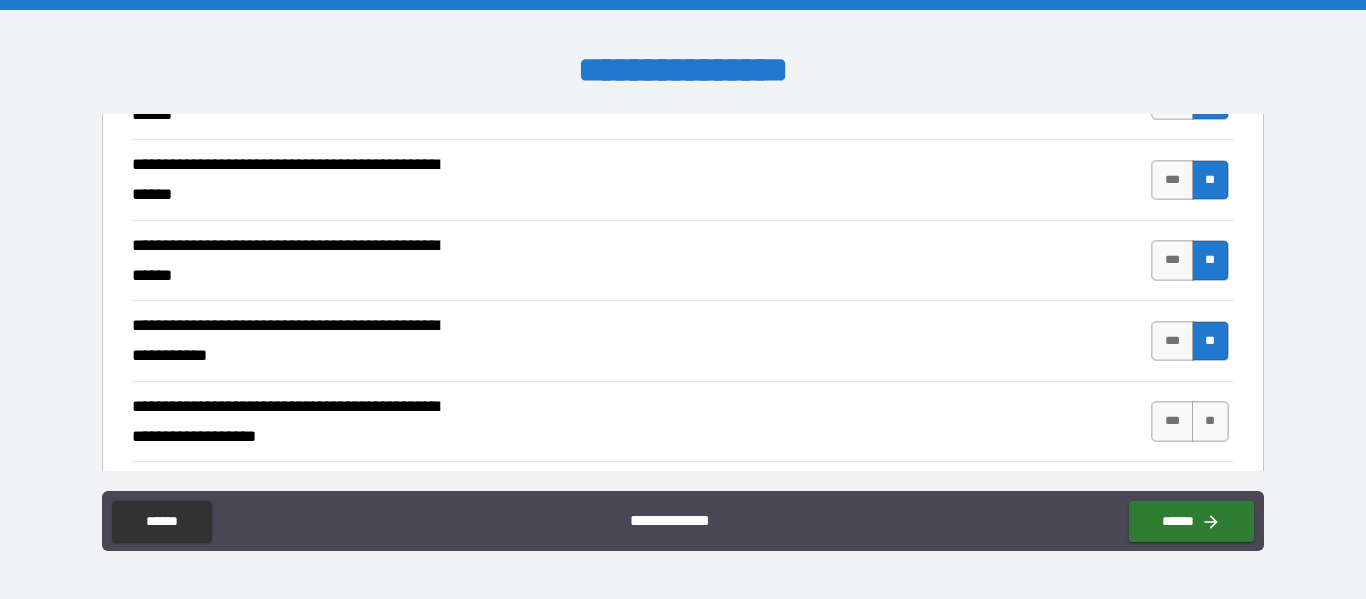 type on "*" 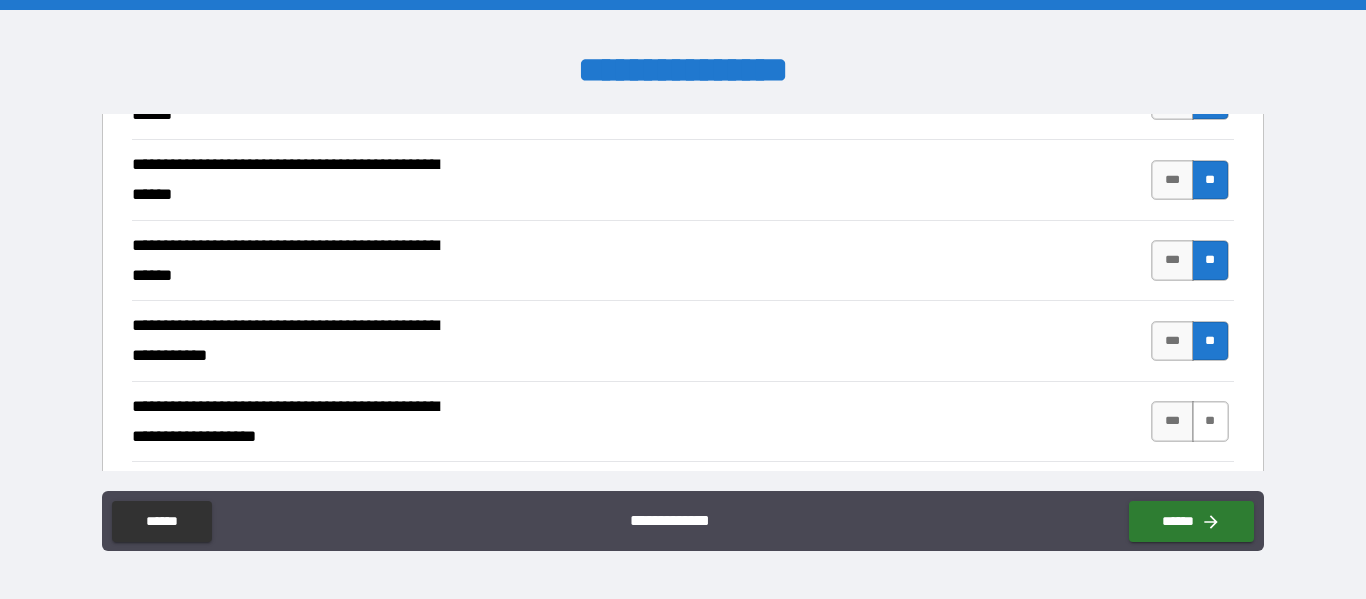 click on "**" at bounding box center (1210, 421) 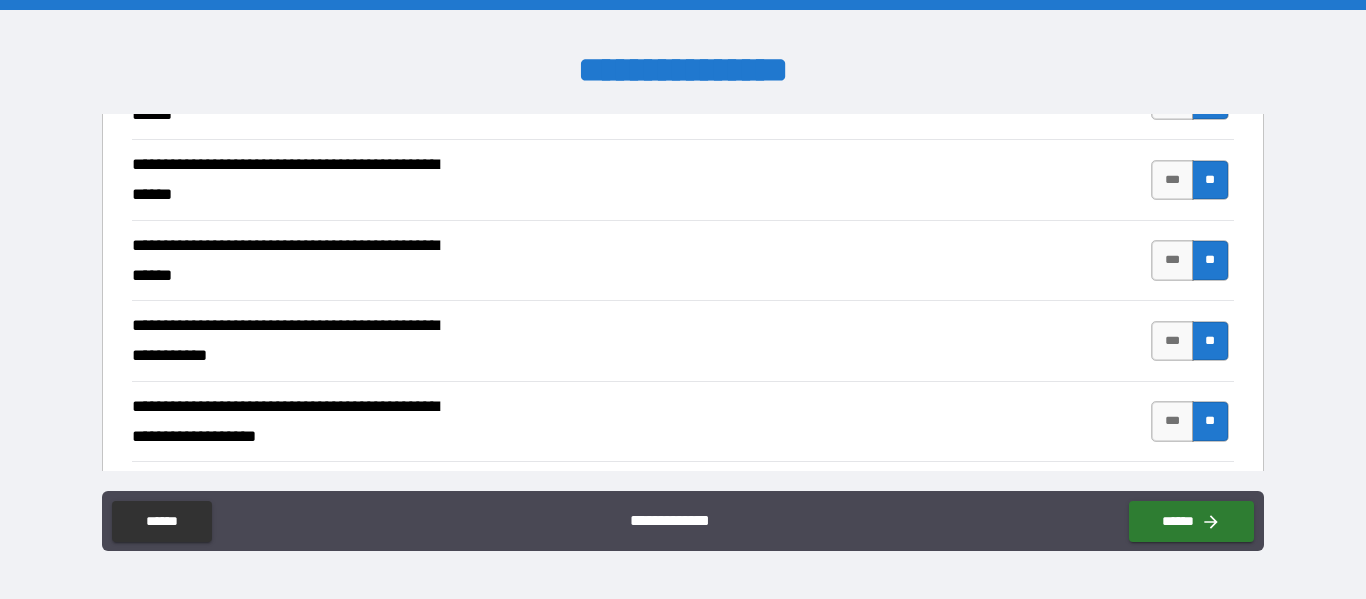 type on "*" 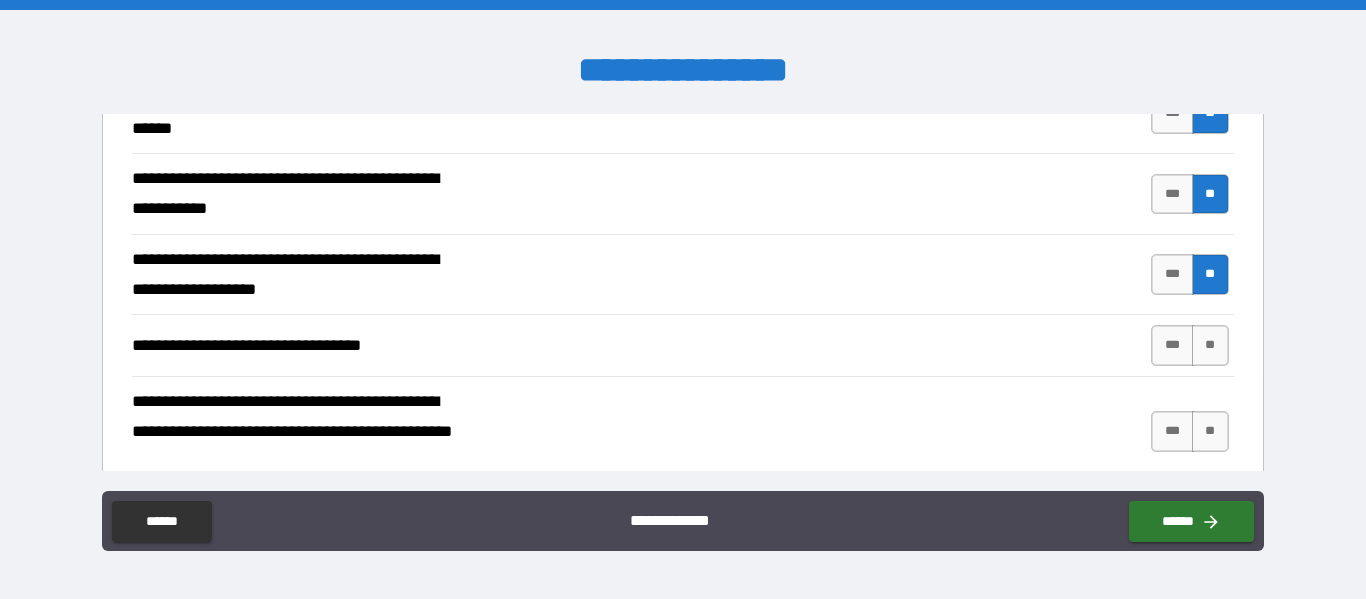 scroll, scrollTop: 7554, scrollLeft: 0, axis: vertical 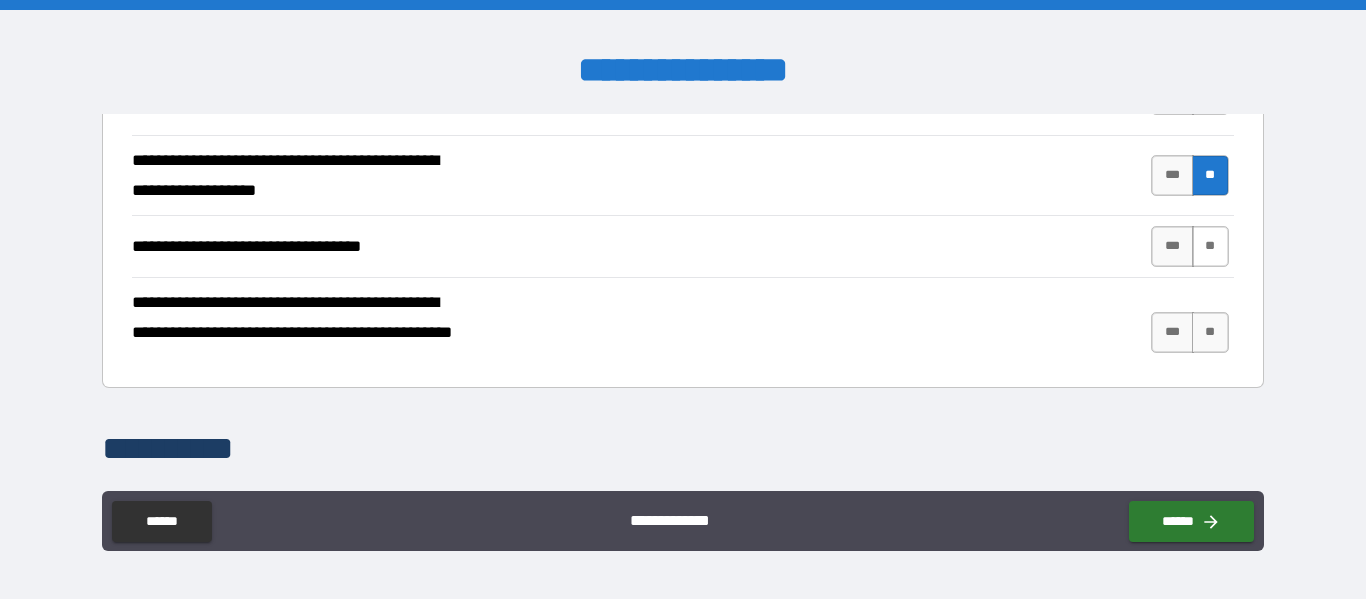 click on "**" at bounding box center [1210, 246] 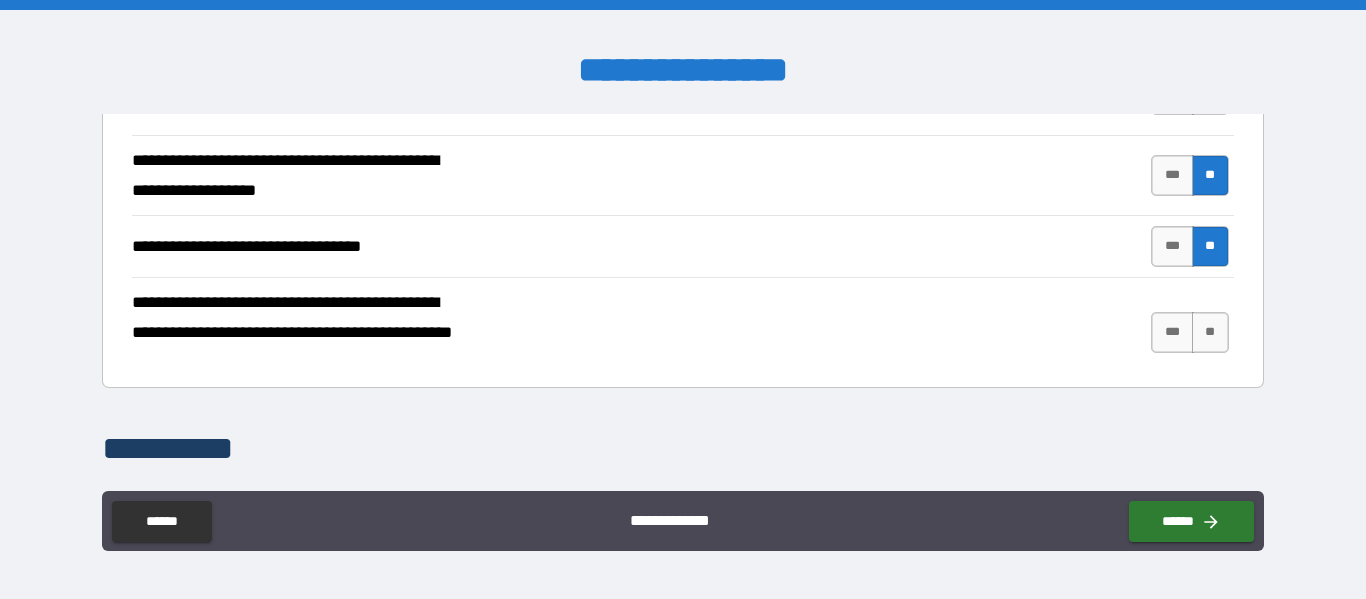 type on "*" 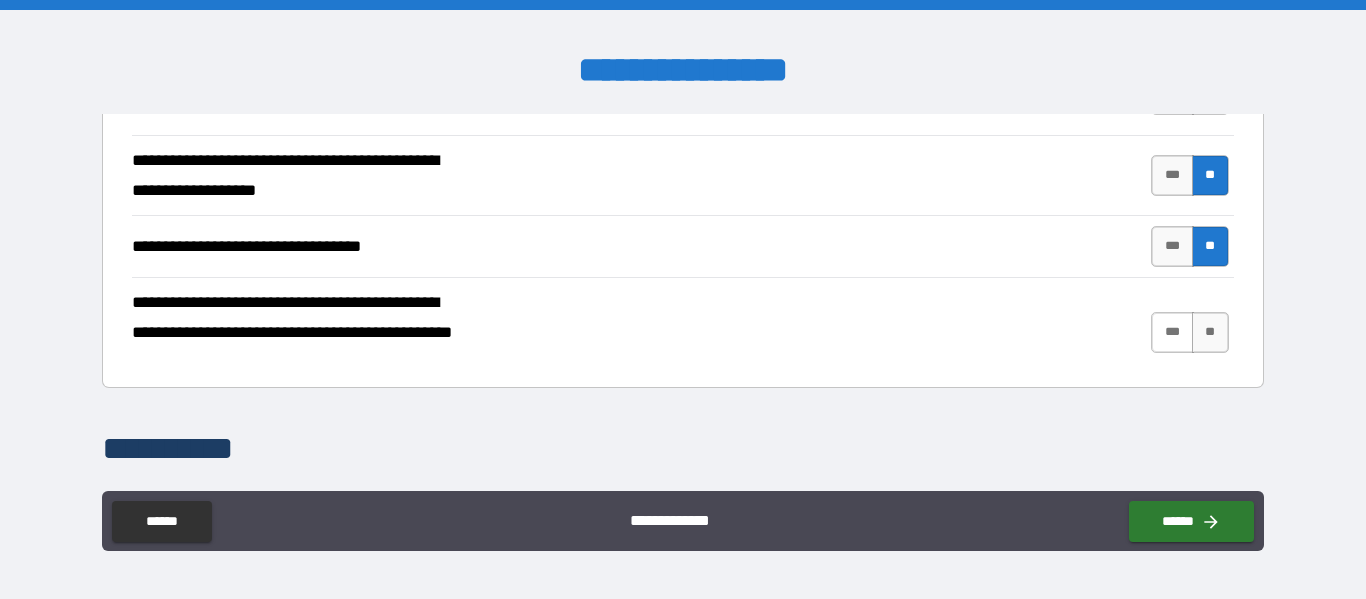 click on "***" at bounding box center [1172, 332] 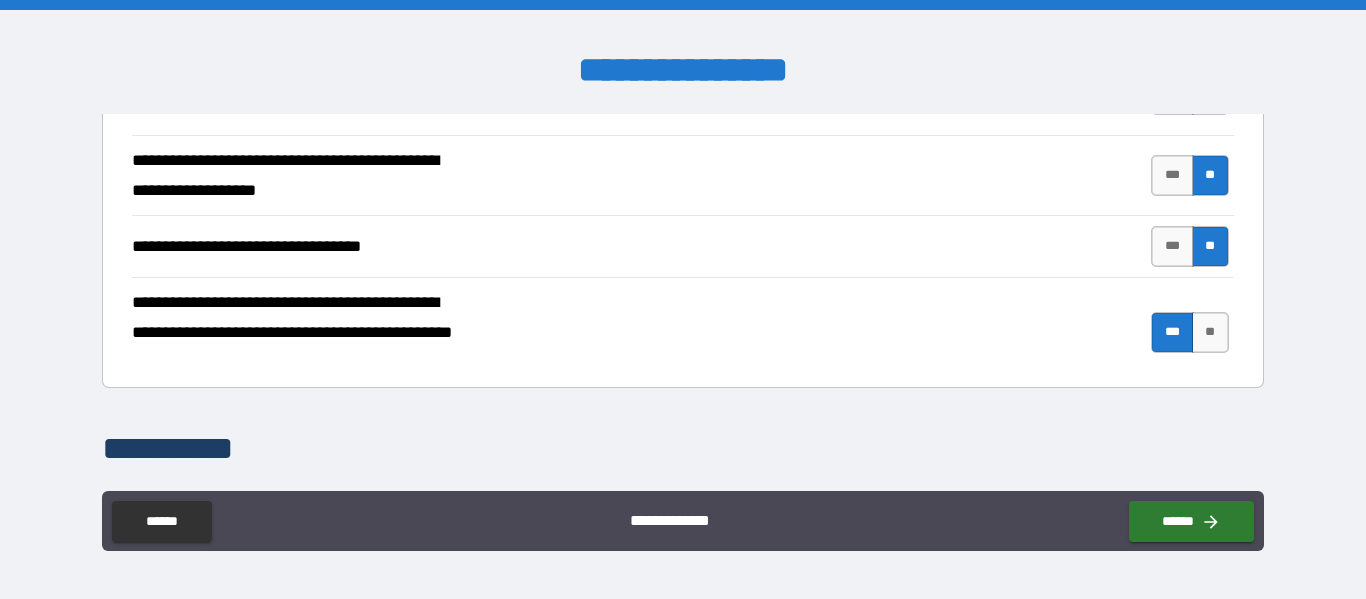 type on "*" 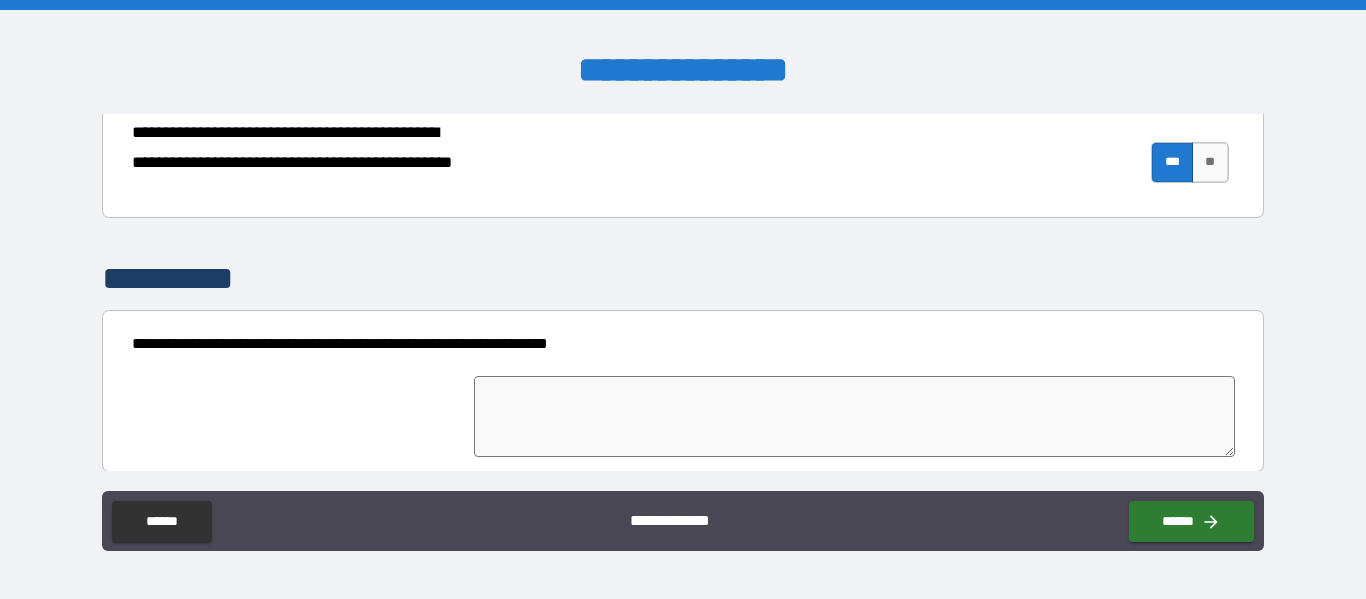 scroll, scrollTop: 7774, scrollLeft: 0, axis: vertical 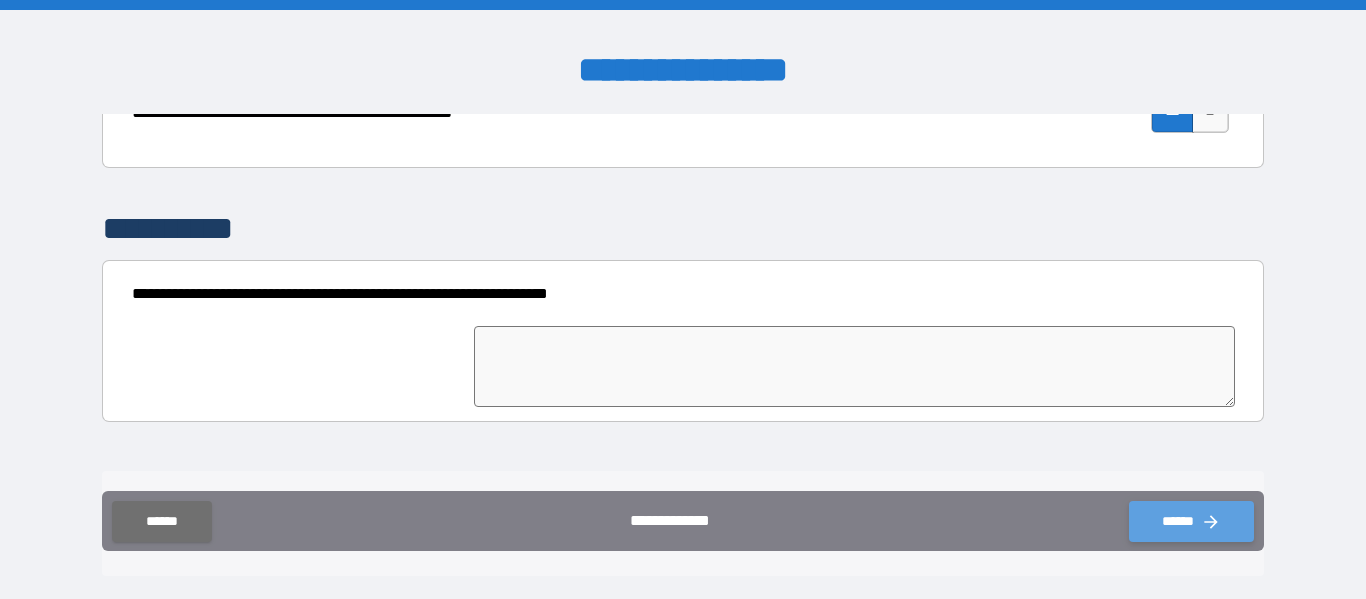 click on "******" at bounding box center (1191, 521) 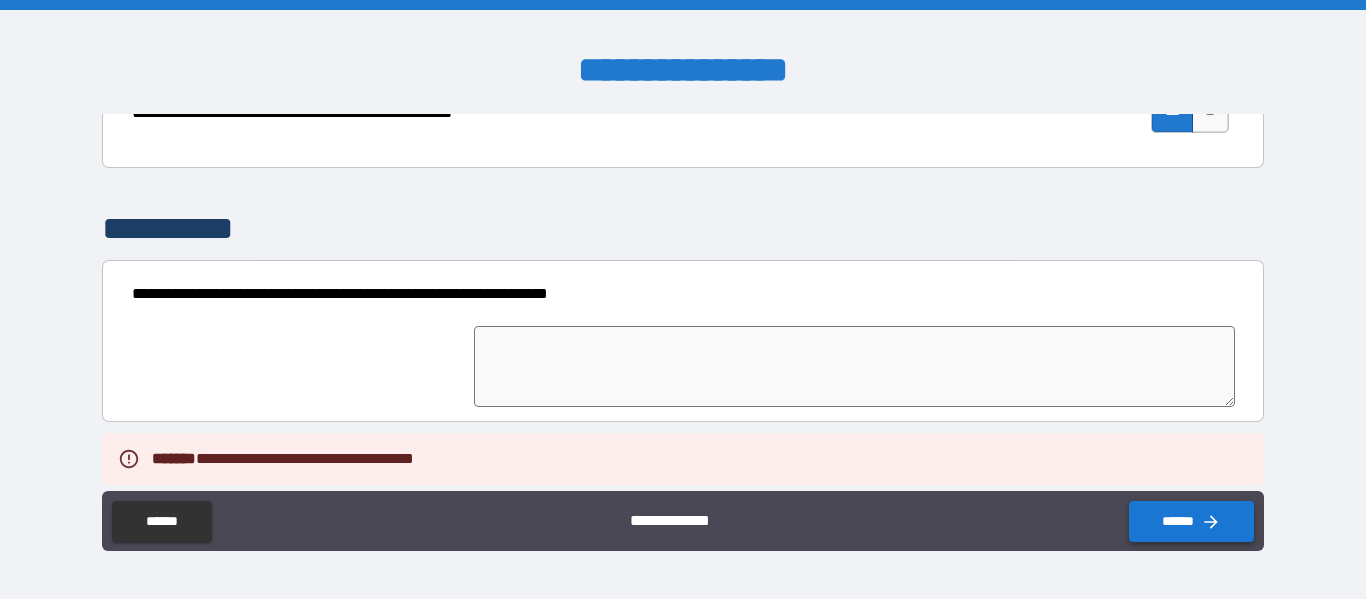 type on "*" 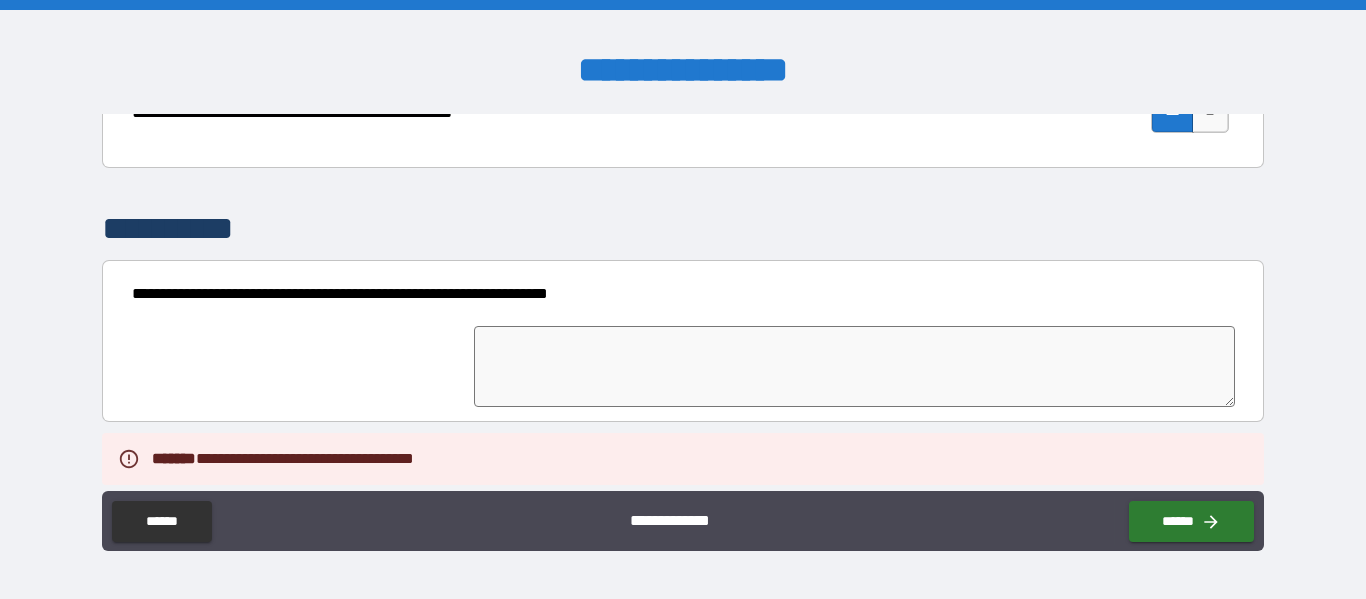 click at bounding box center (854, 366) 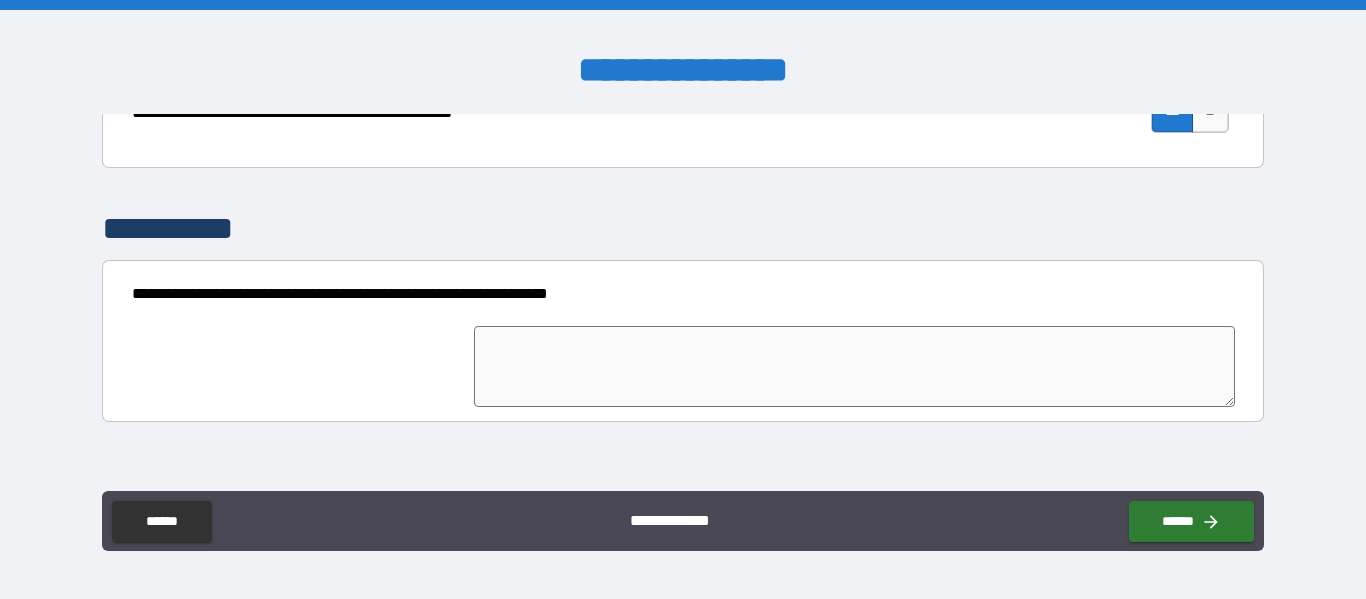 type on "*" 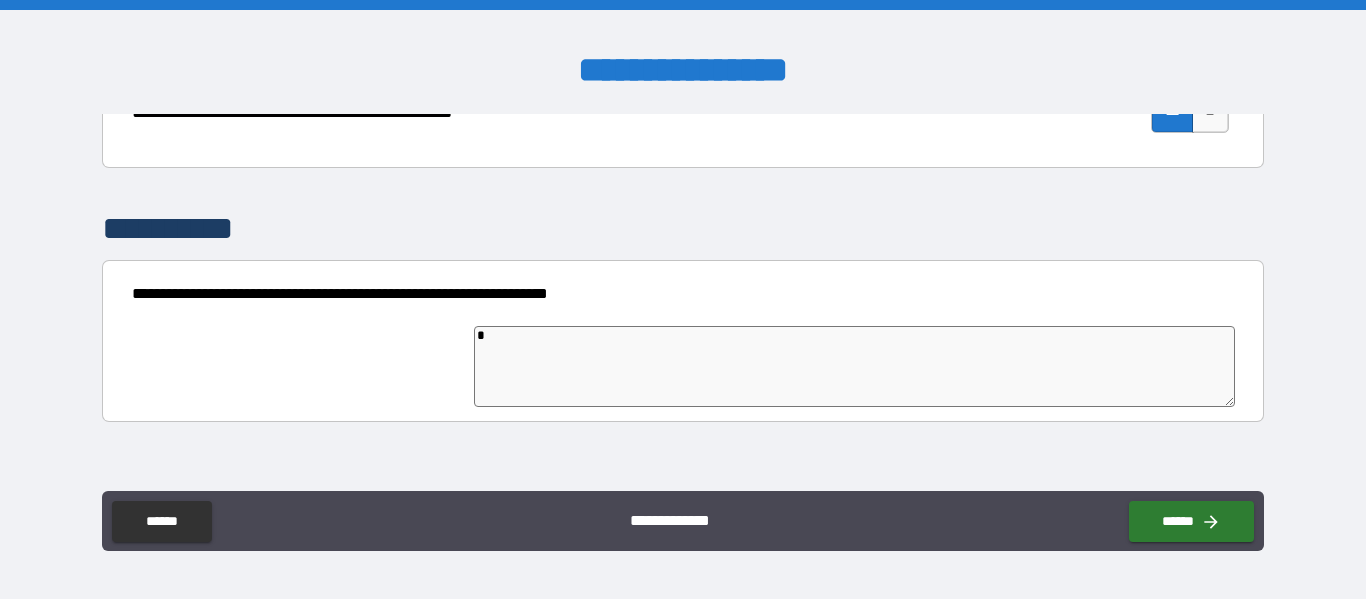 type on "*" 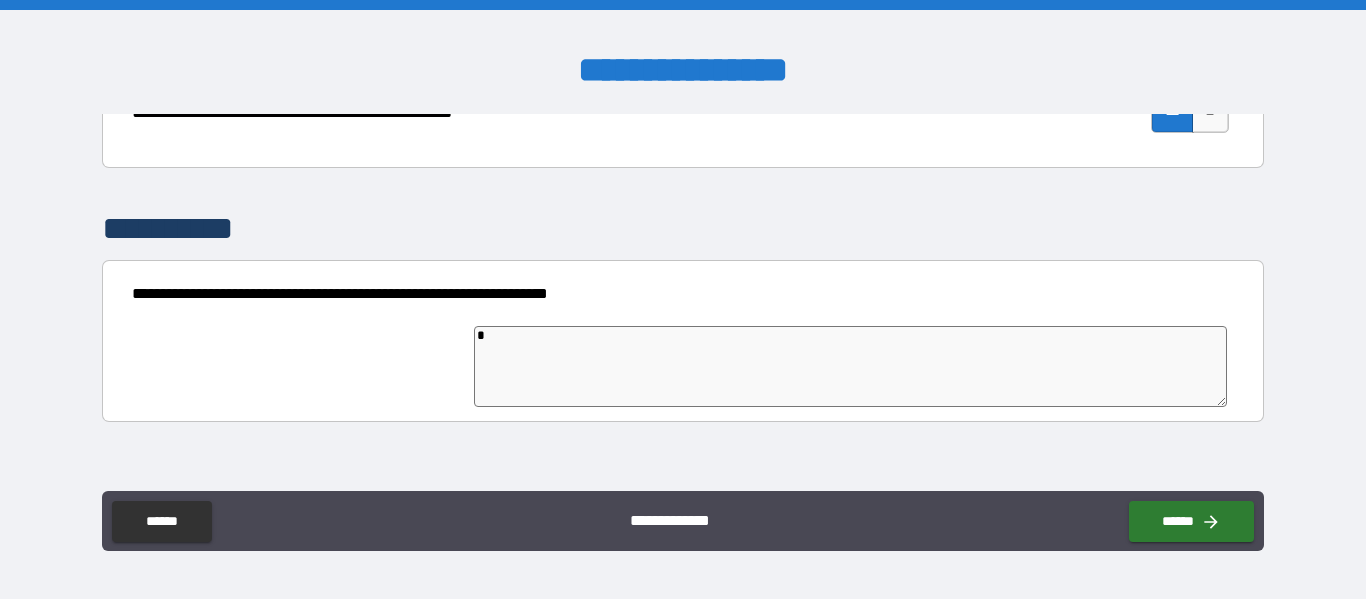 type on "*" 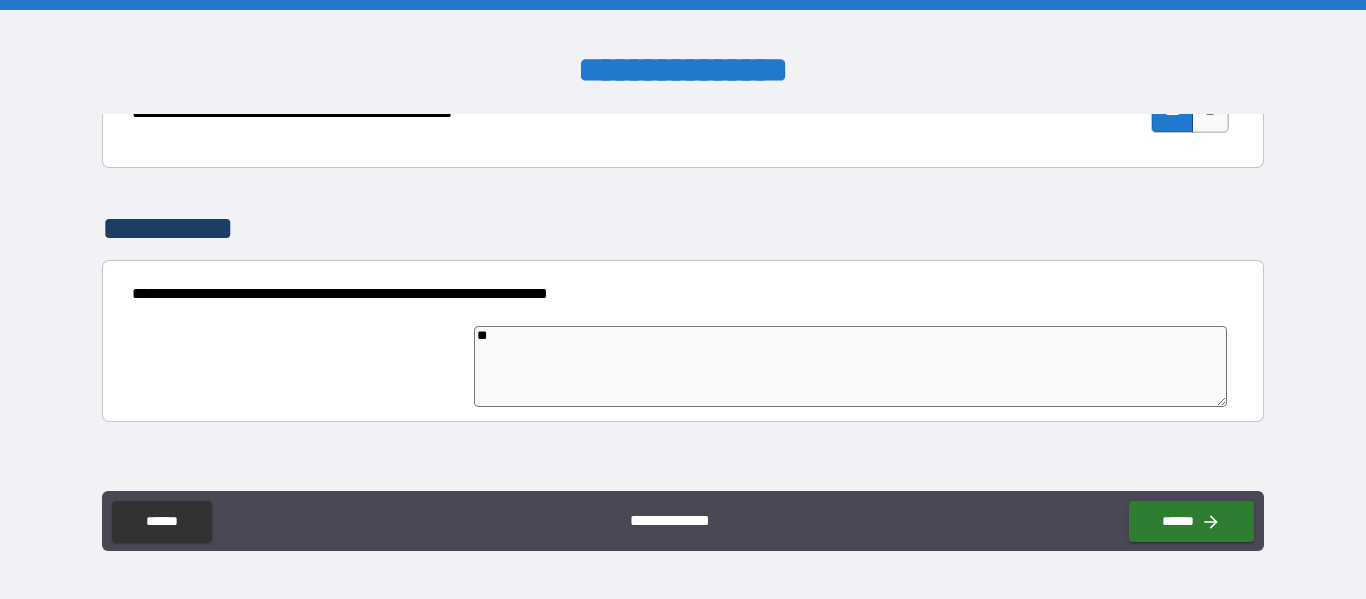 type on "*" 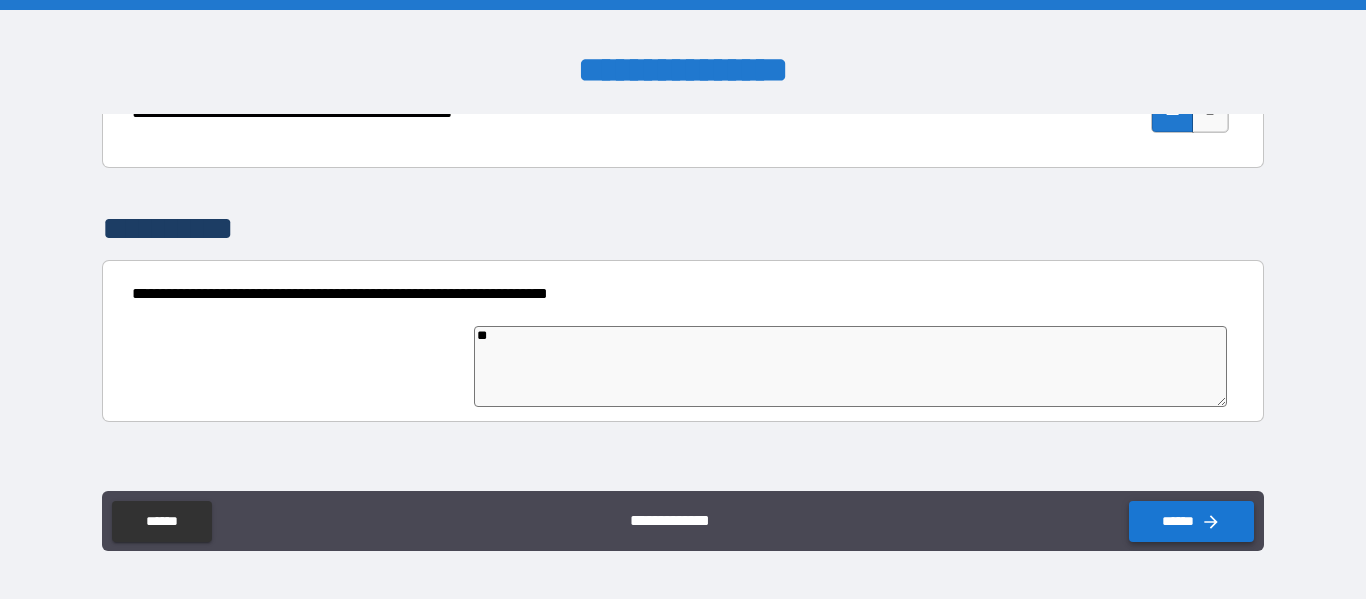type on "**" 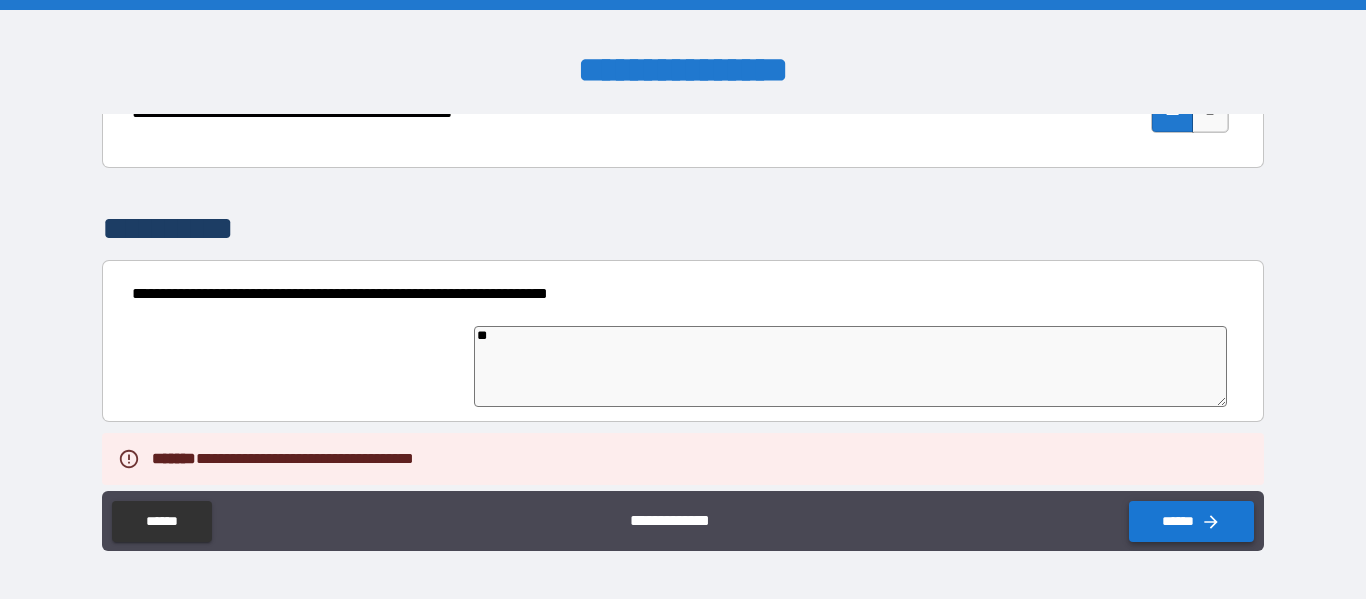 type on "*" 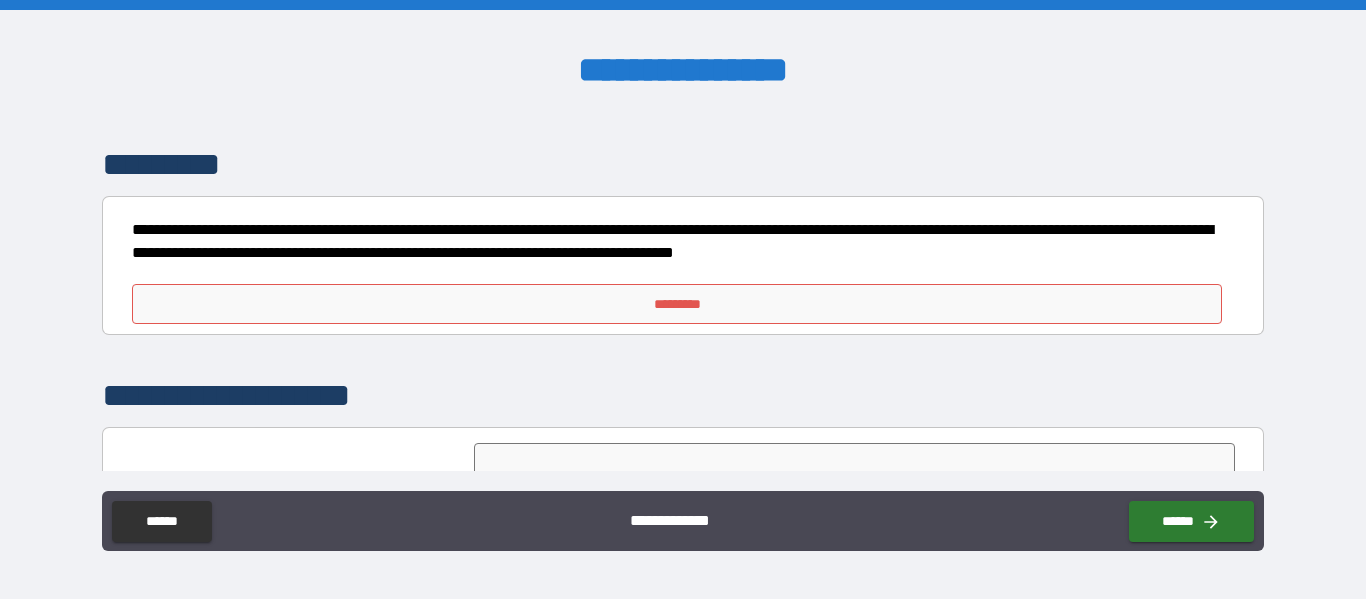 scroll, scrollTop: 8118, scrollLeft: 0, axis: vertical 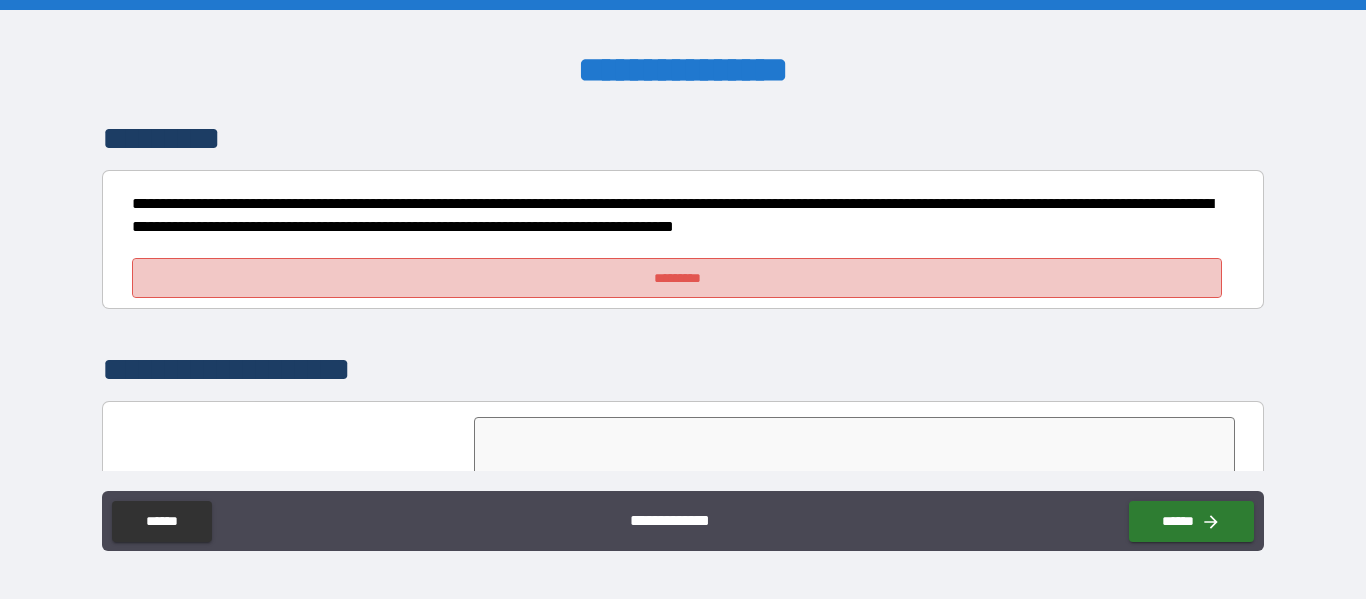 click on "*********" at bounding box center [677, 278] 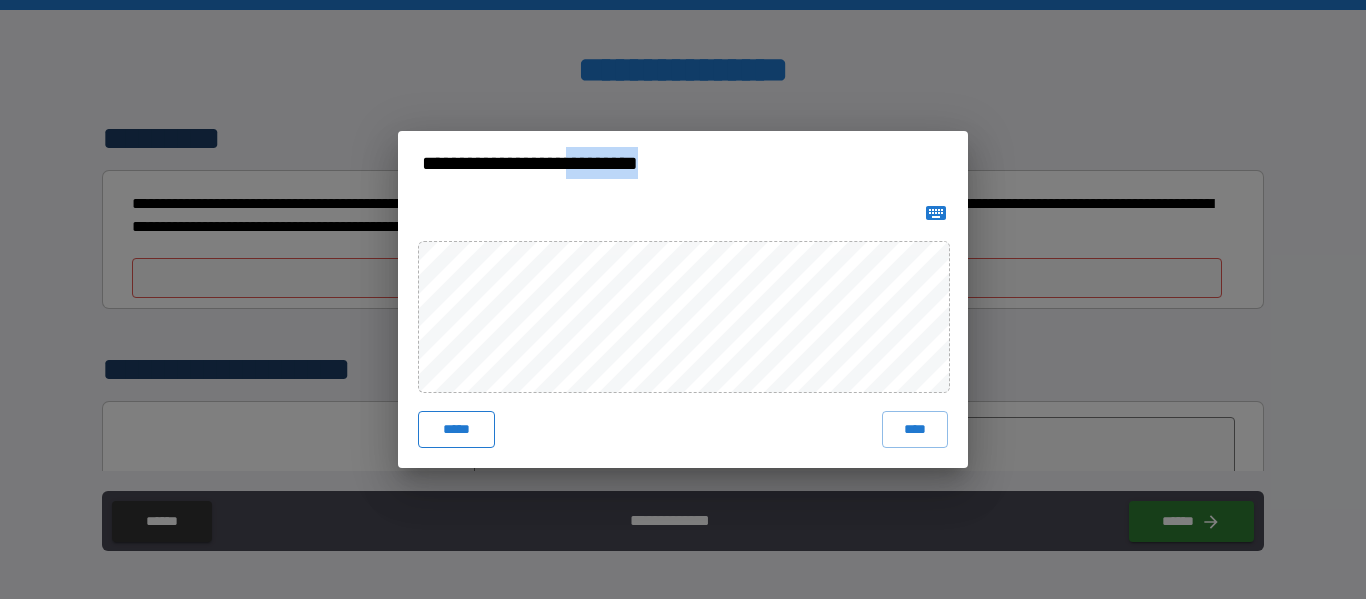 click on "*****" at bounding box center [456, 429] 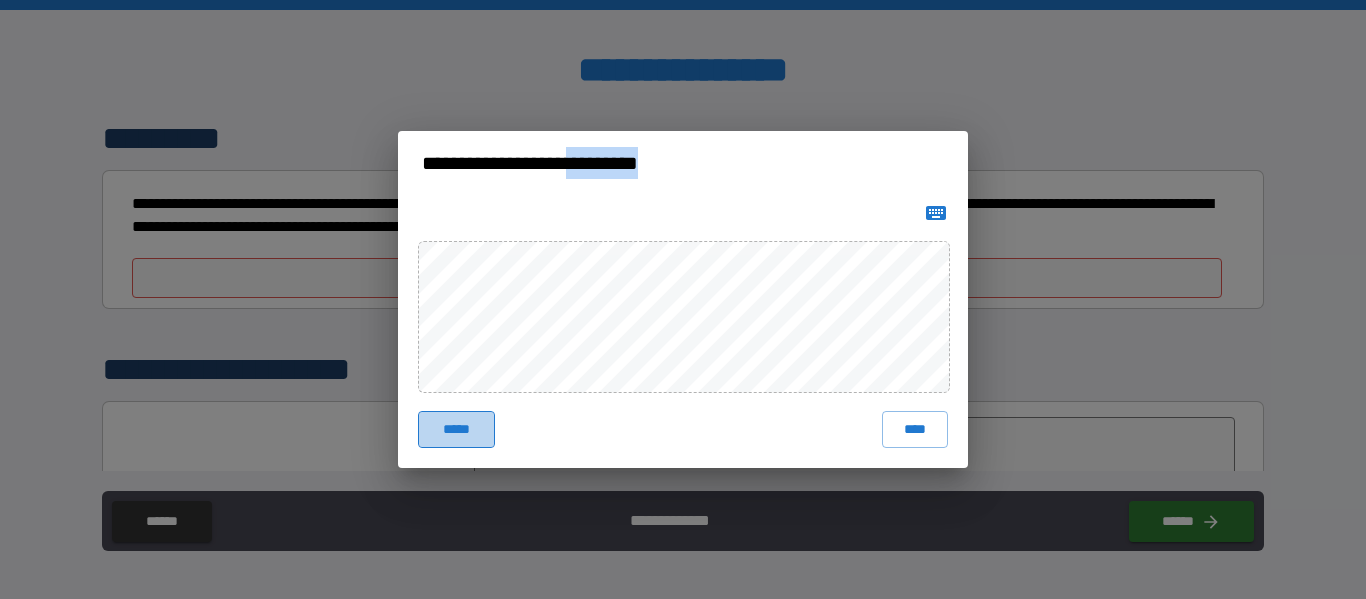click on "*****" at bounding box center (456, 429) 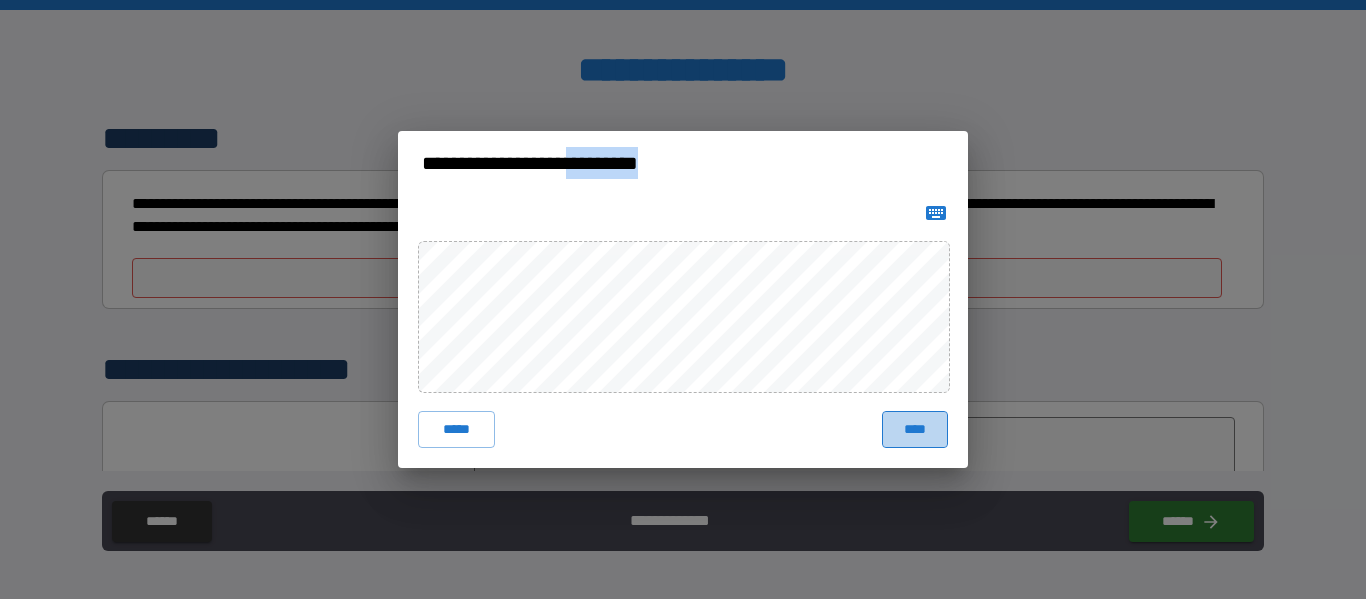 click on "****" at bounding box center [915, 429] 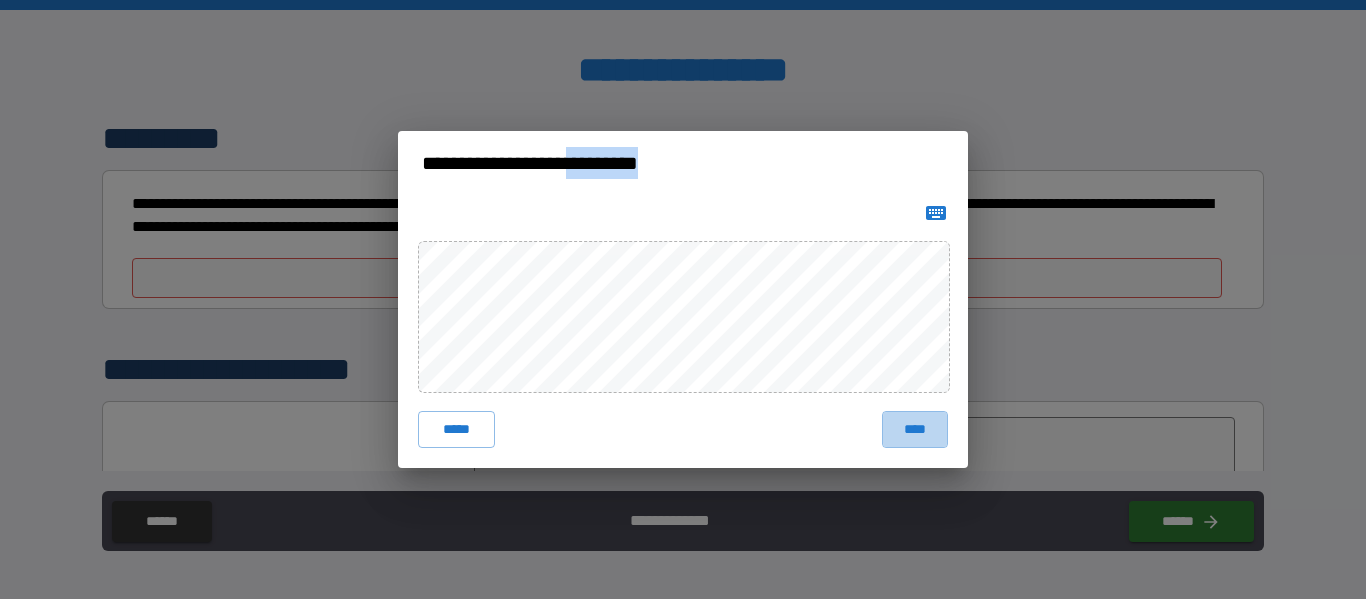 type on "*" 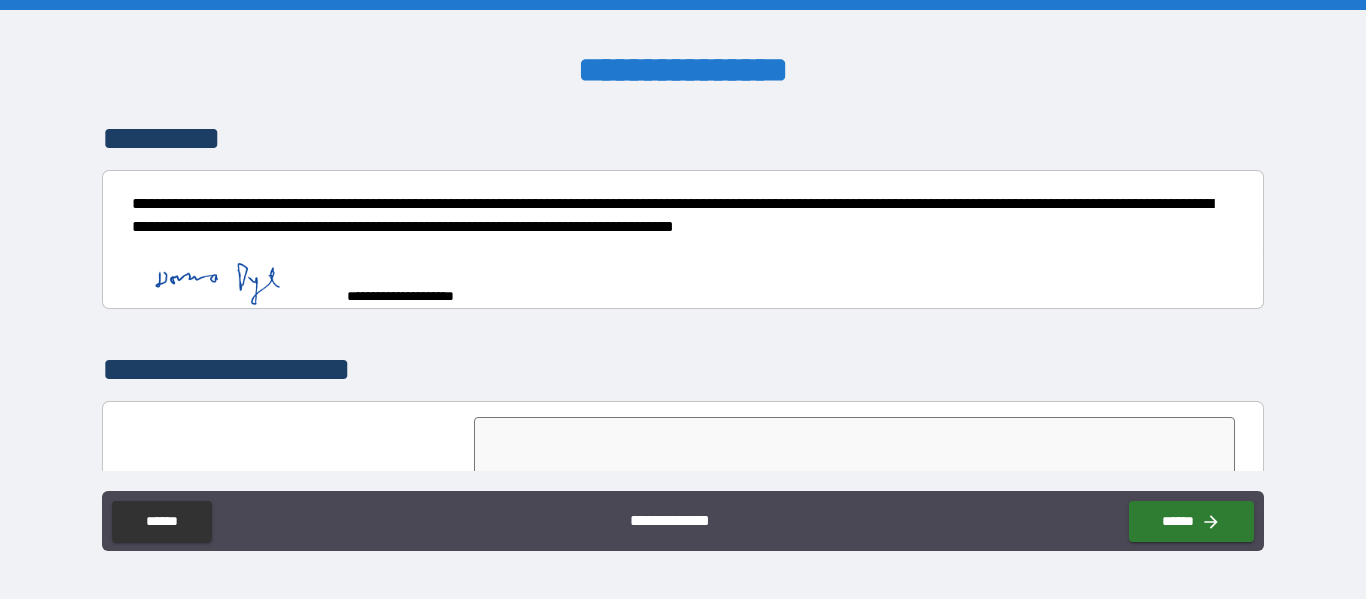 type on "*" 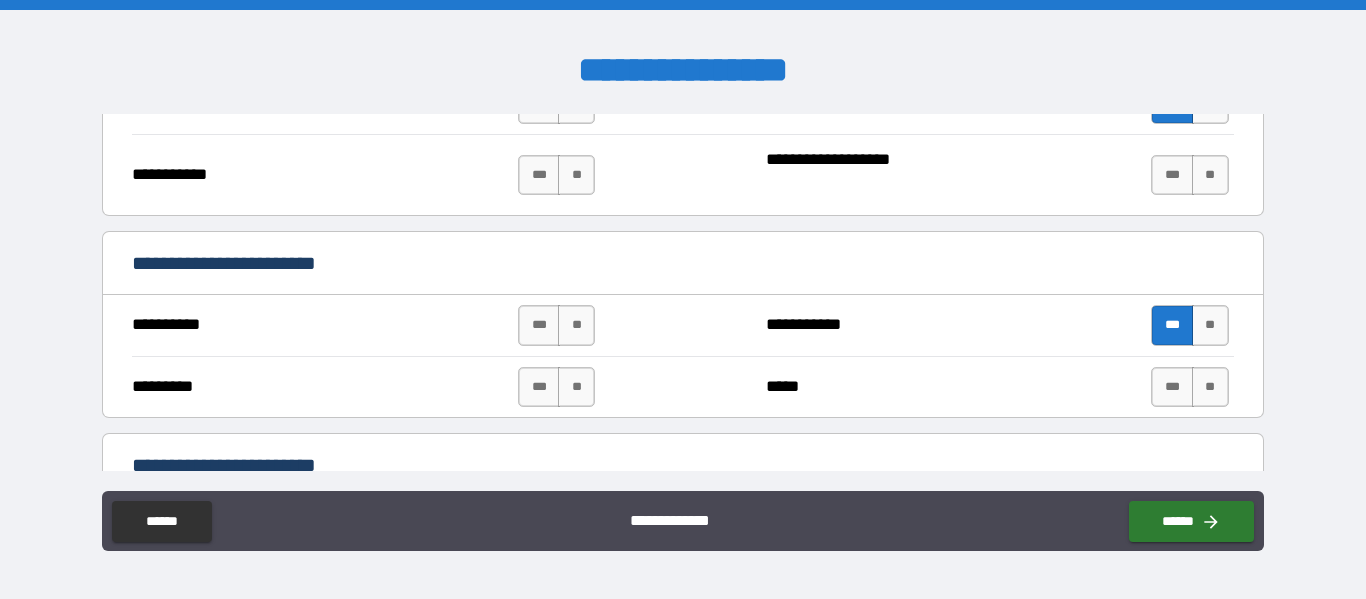 scroll, scrollTop: 5931, scrollLeft: 0, axis: vertical 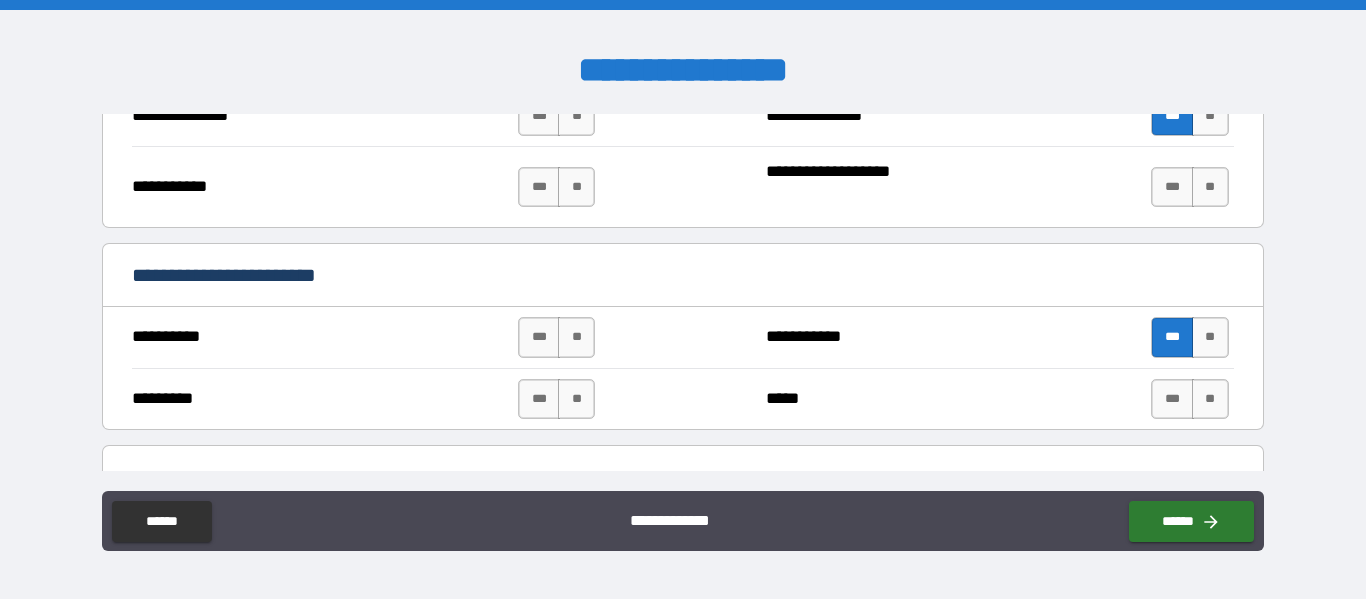 drag, startPoint x: 1264, startPoint y: 468, endPoint x: 1253, endPoint y: 467, distance: 11.045361 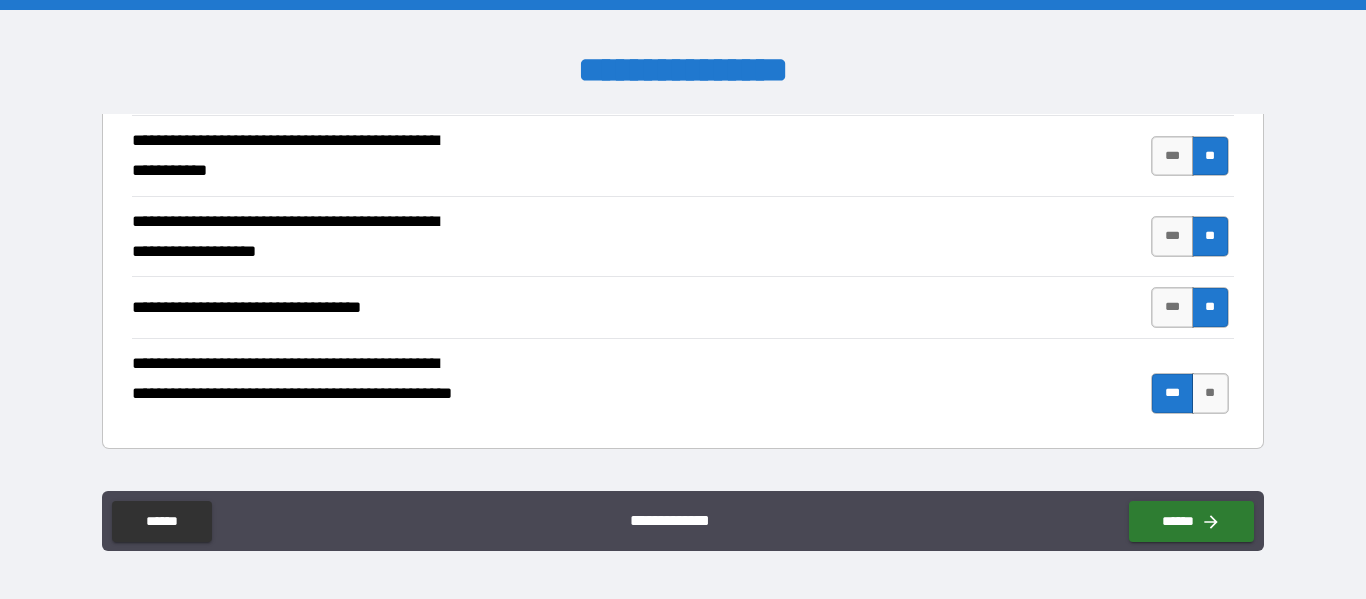 scroll, scrollTop: 7805, scrollLeft: 0, axis: vertical 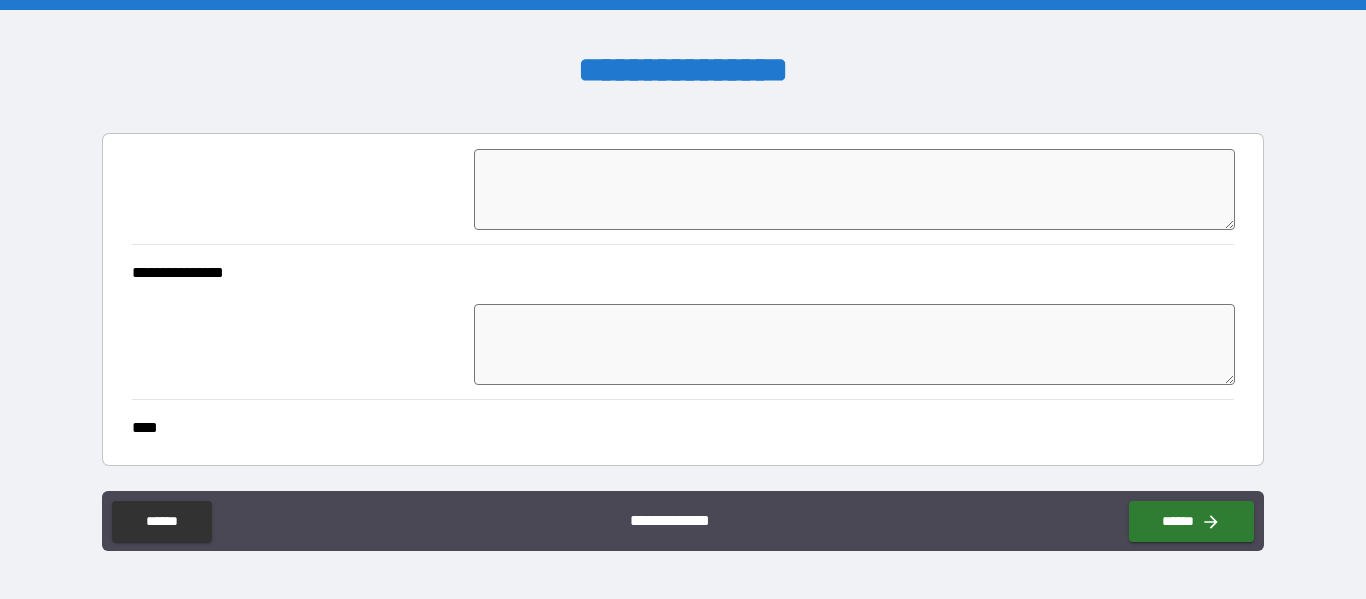 click at bounding box center [854, 344] 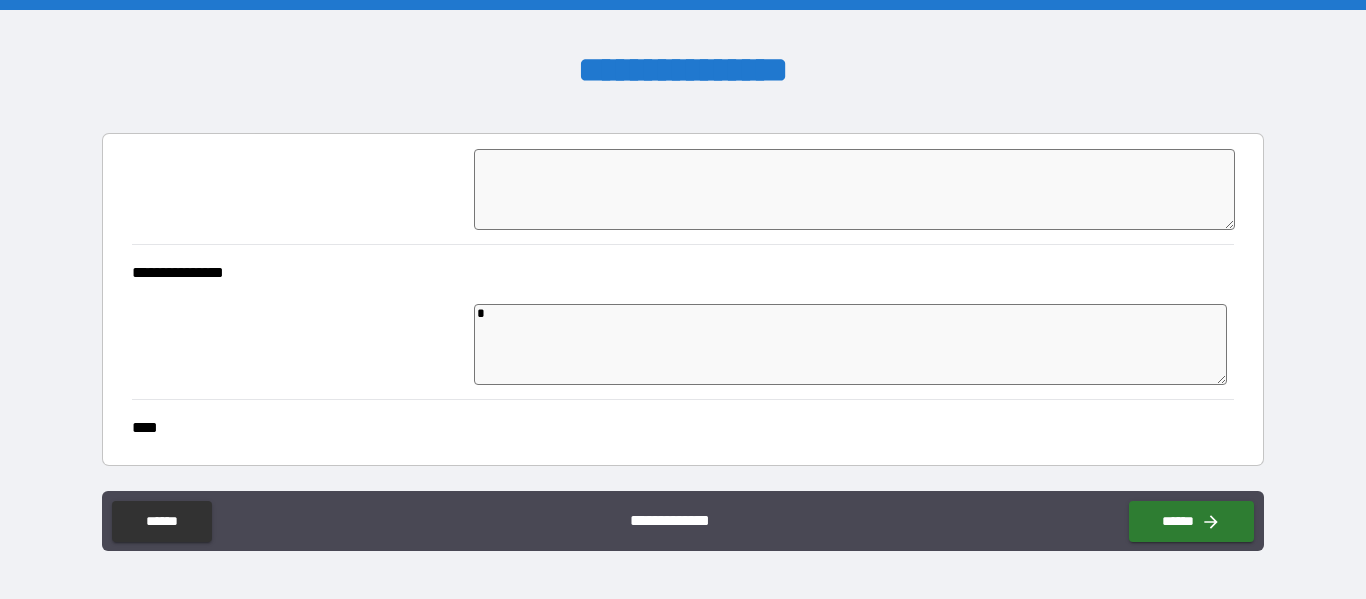 type on "*" 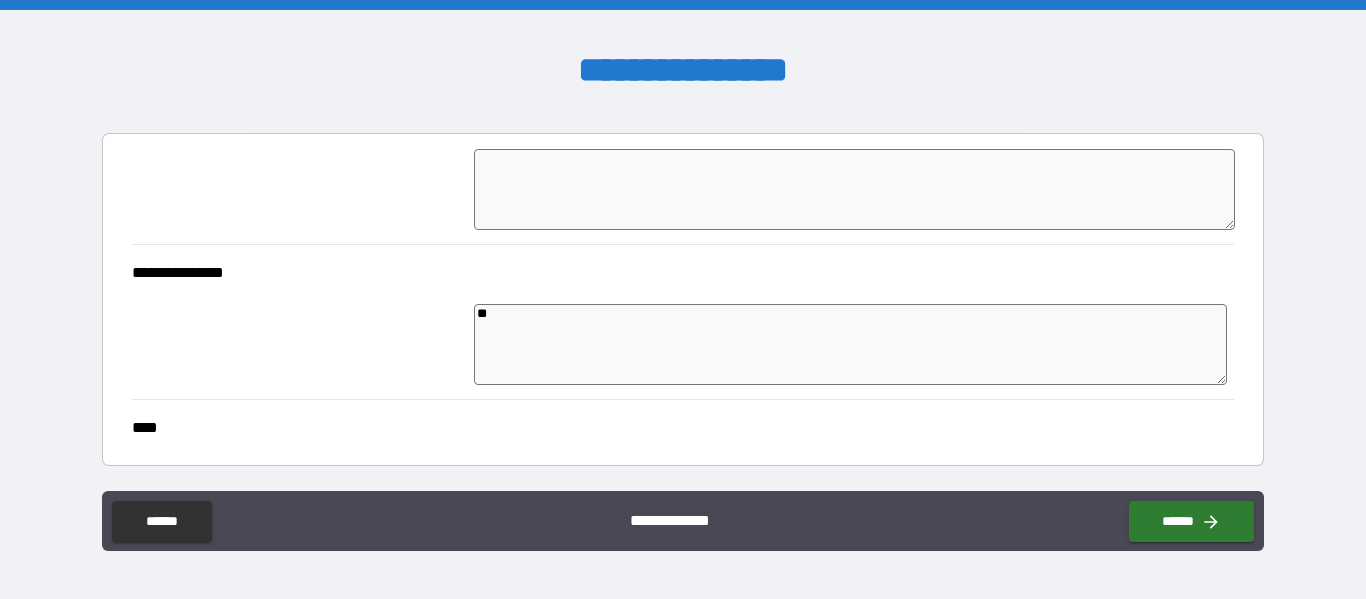 type on "*" 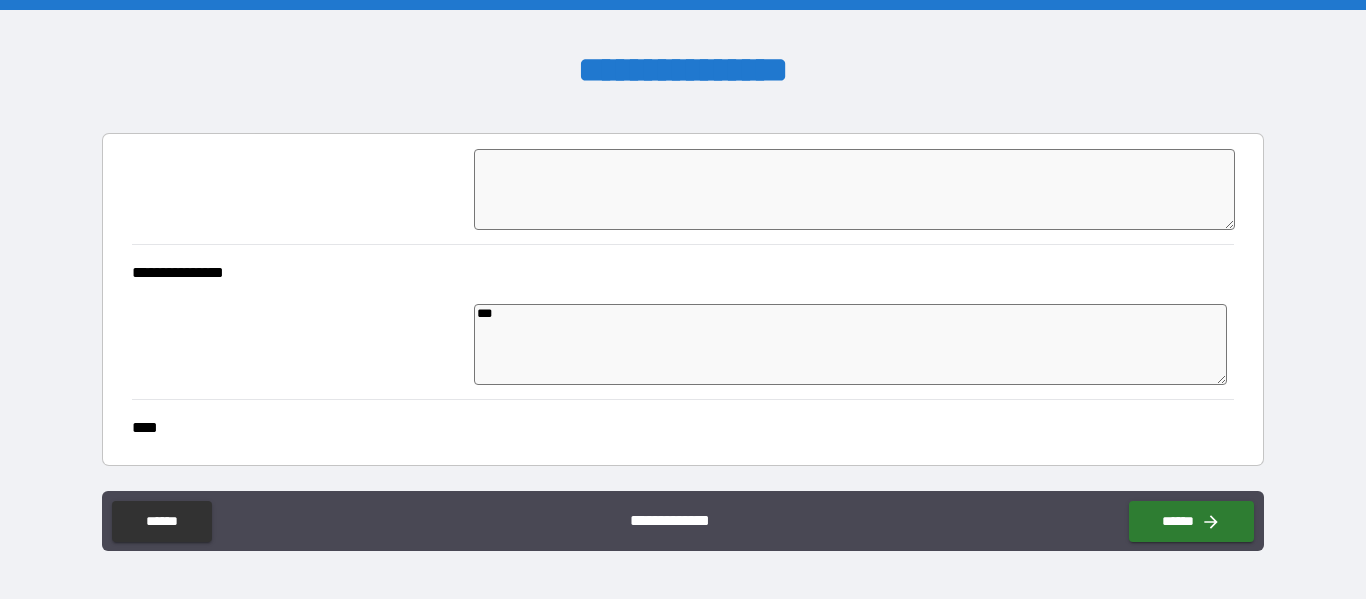 type on "*" 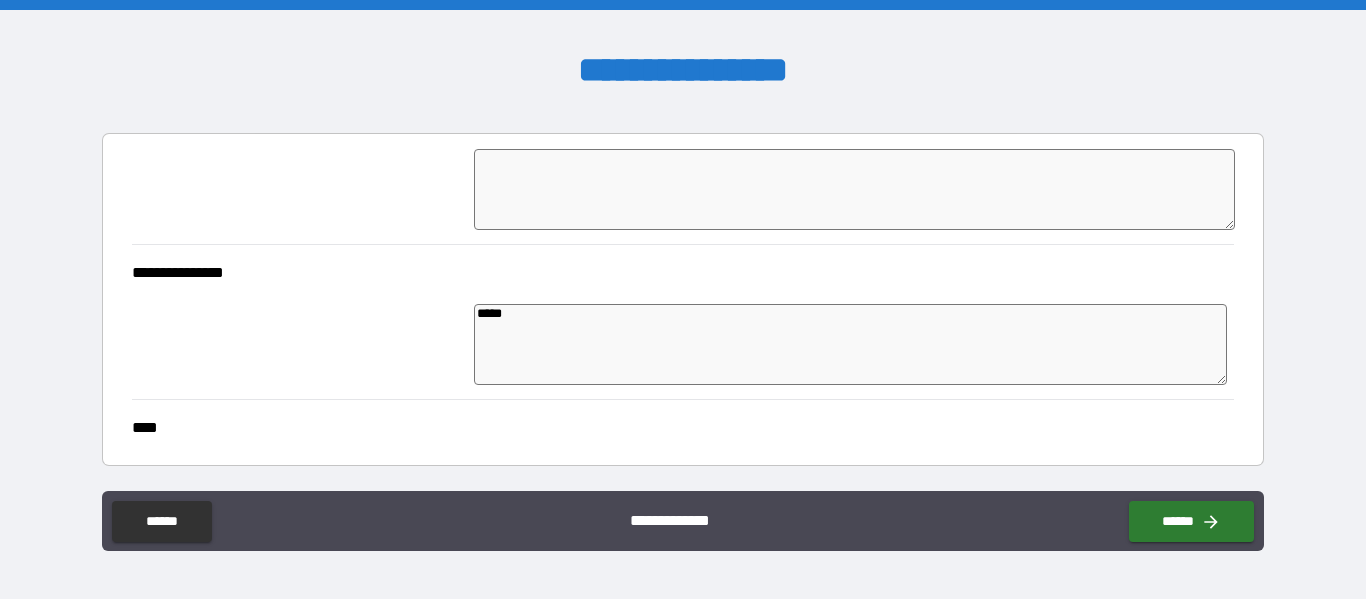 type on "*****" 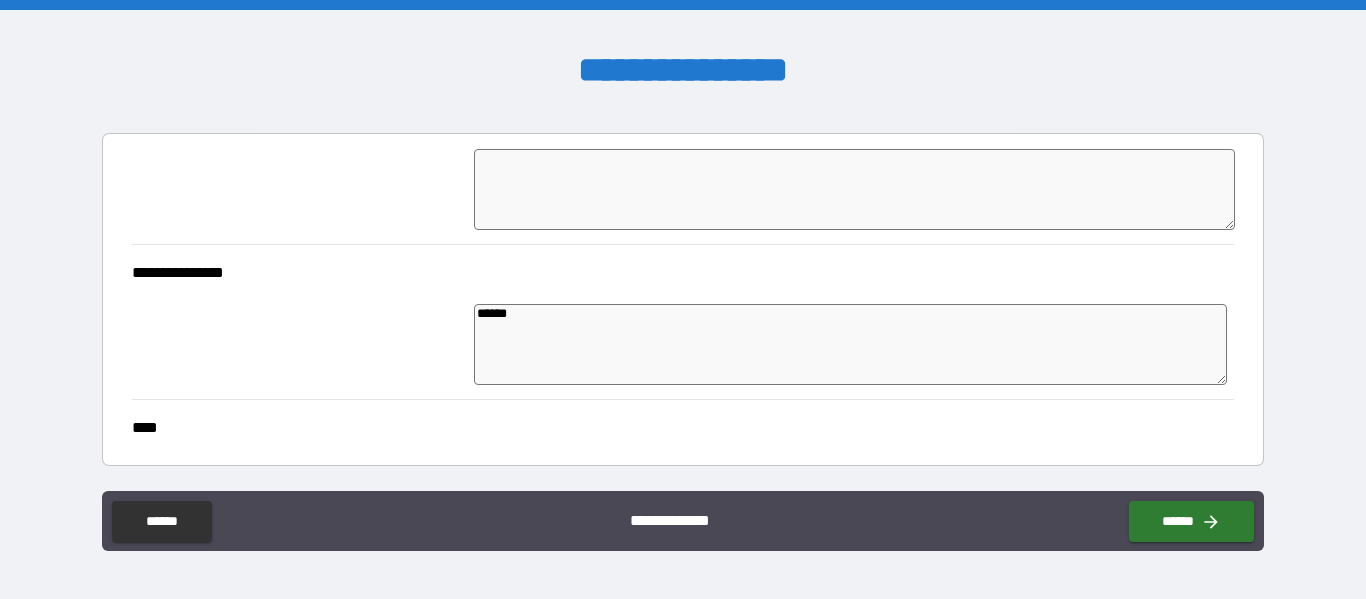 type on "*" 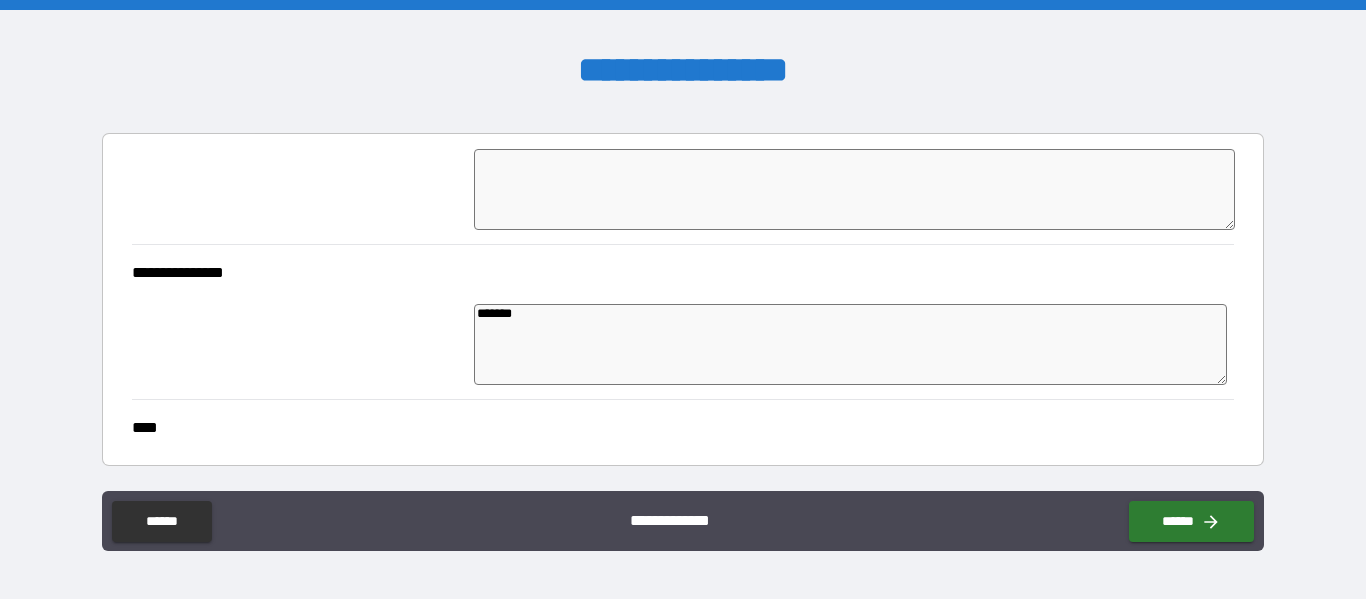 type on "*" 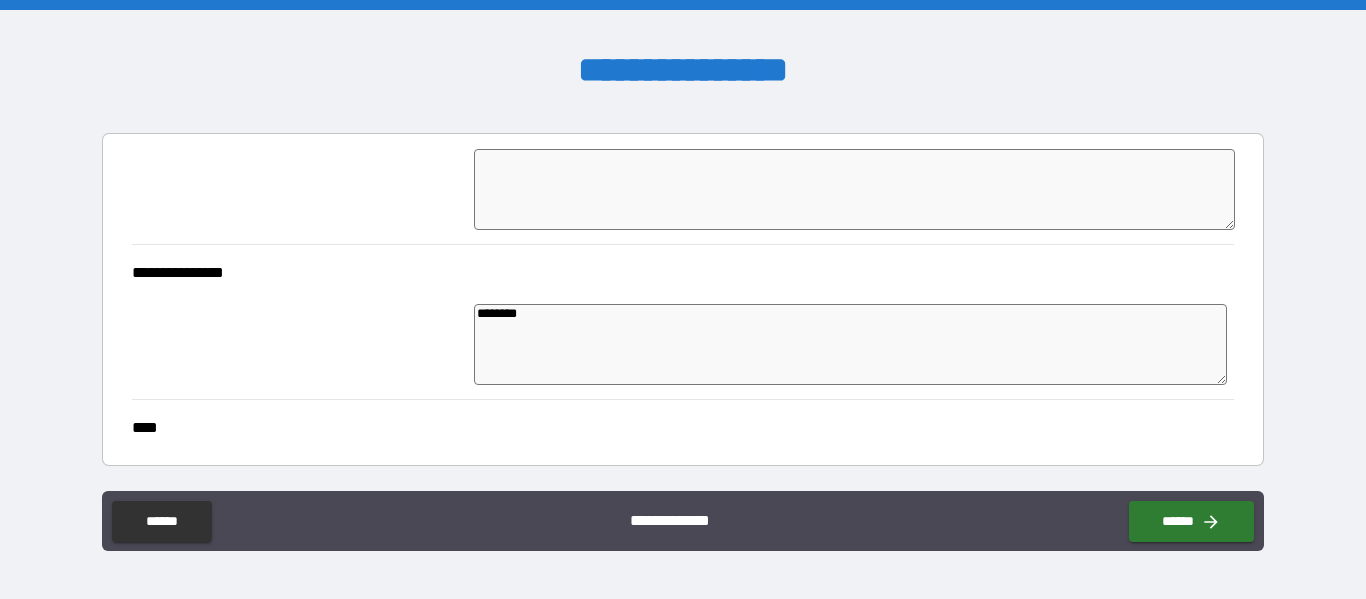 type on "*" 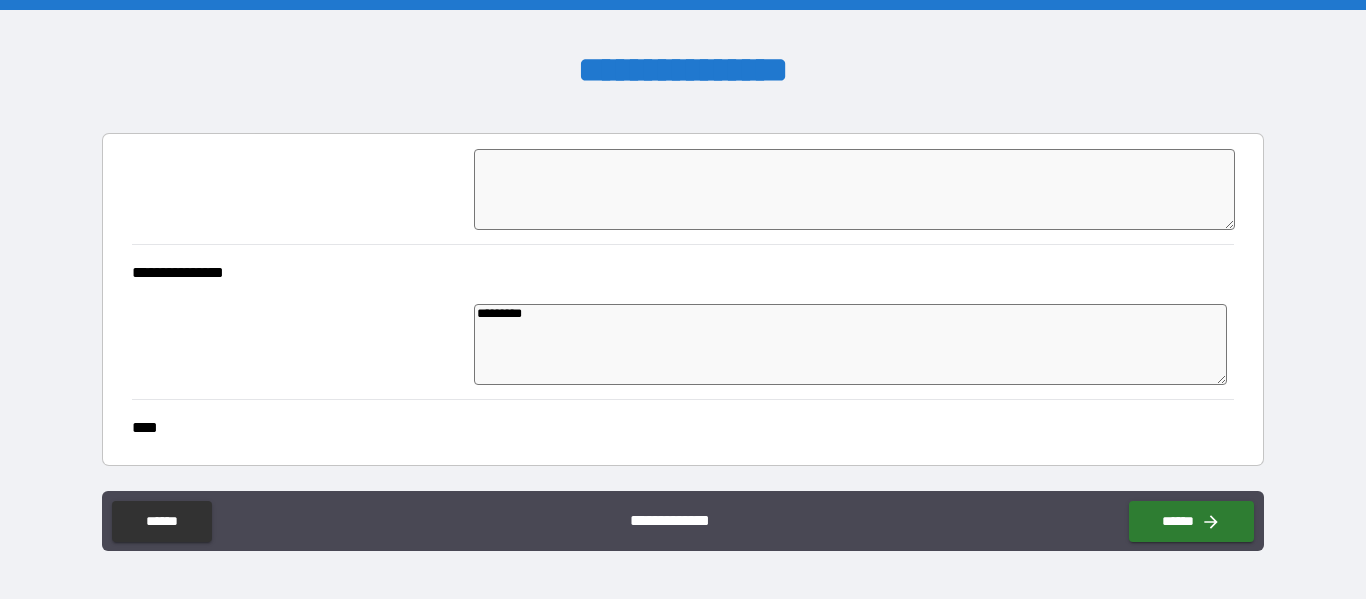 drag, startPoint x: 474, startPoint y: 309, endPoint x: 554, endPoint y: 303, distance: 80.224686 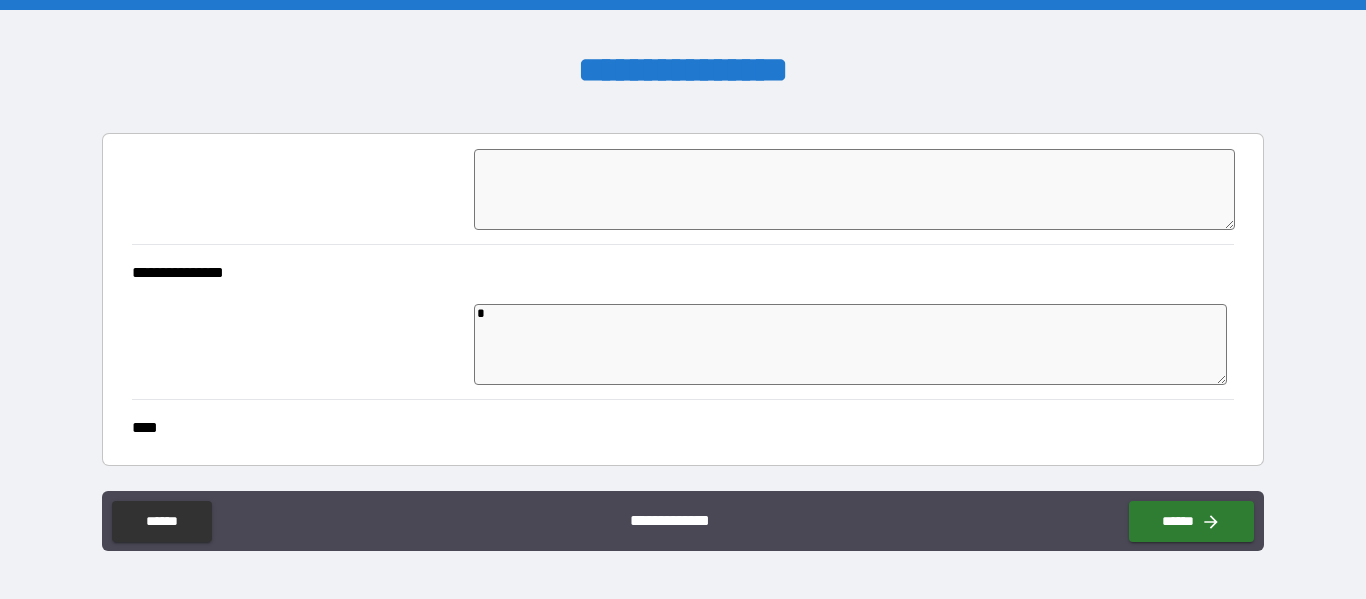 click at bounding box center (854, 189) 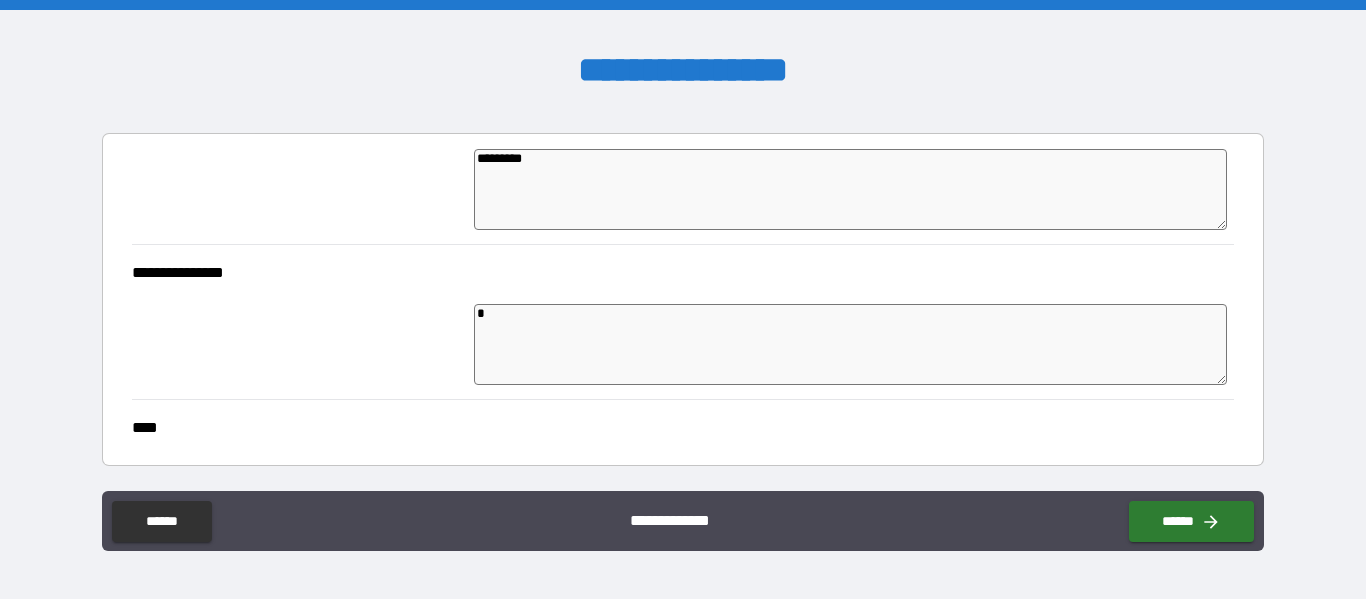 click at bounding box center (850, 344) 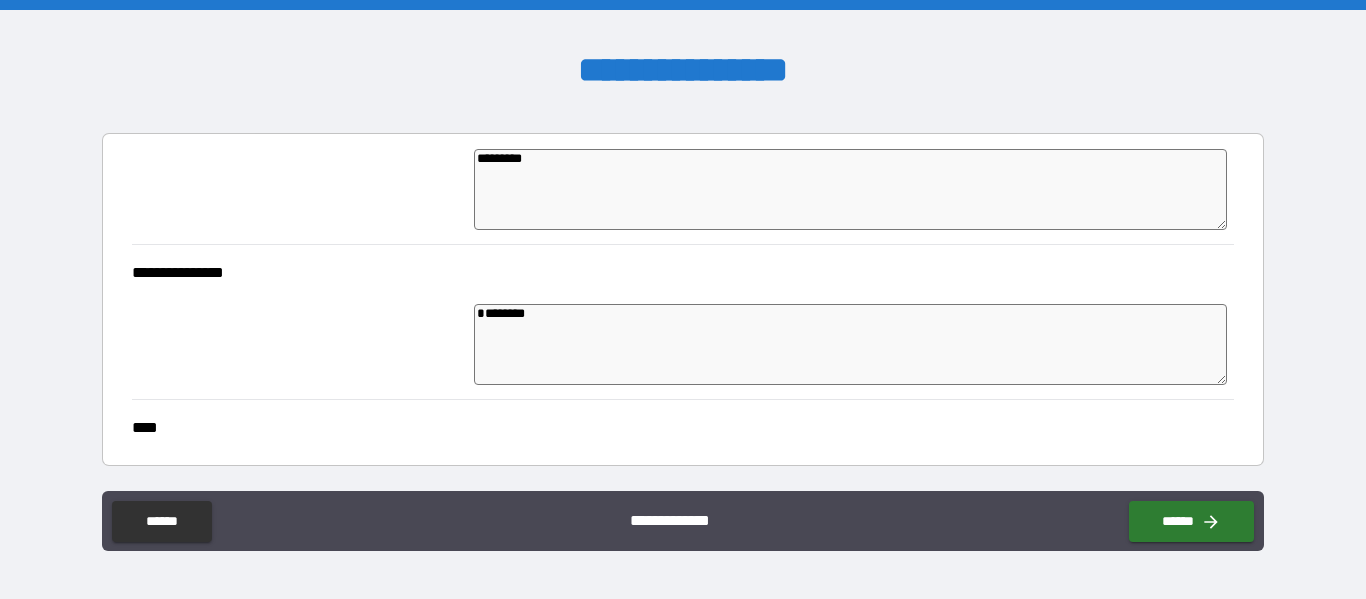click on "********" at bounding box center (850, 344) 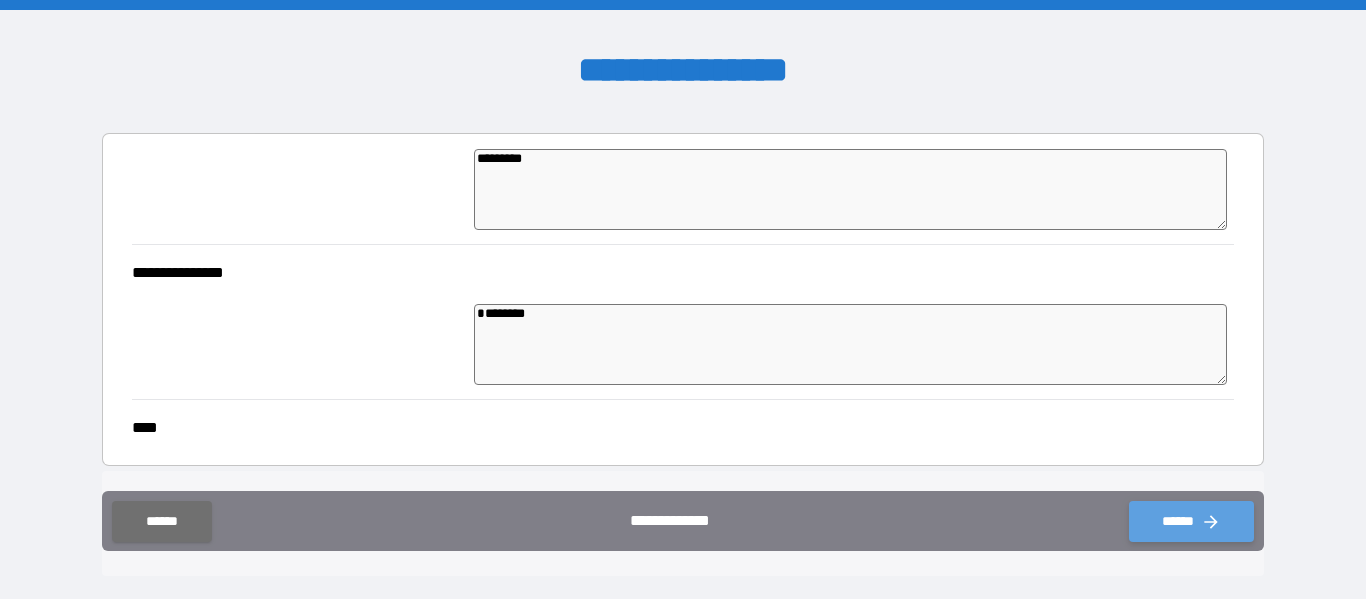 click on "******" at bounding box center [1191, 521] 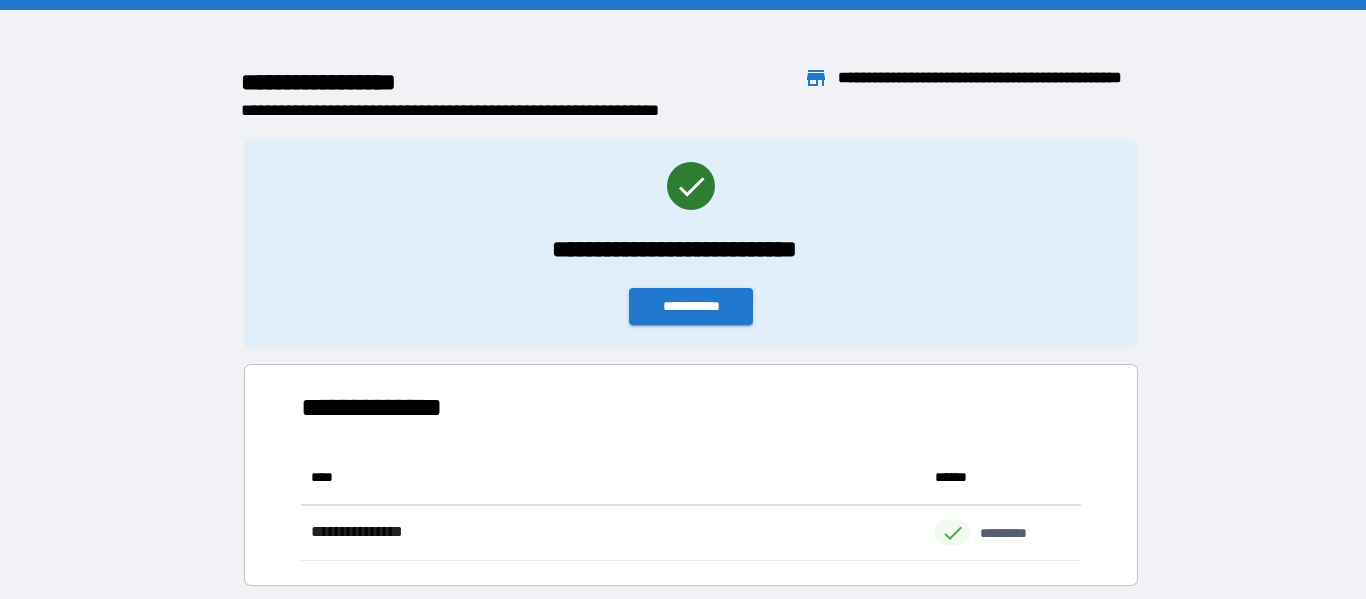 scroll, scrollTop: 1, scrollLeft: 1, axis: both 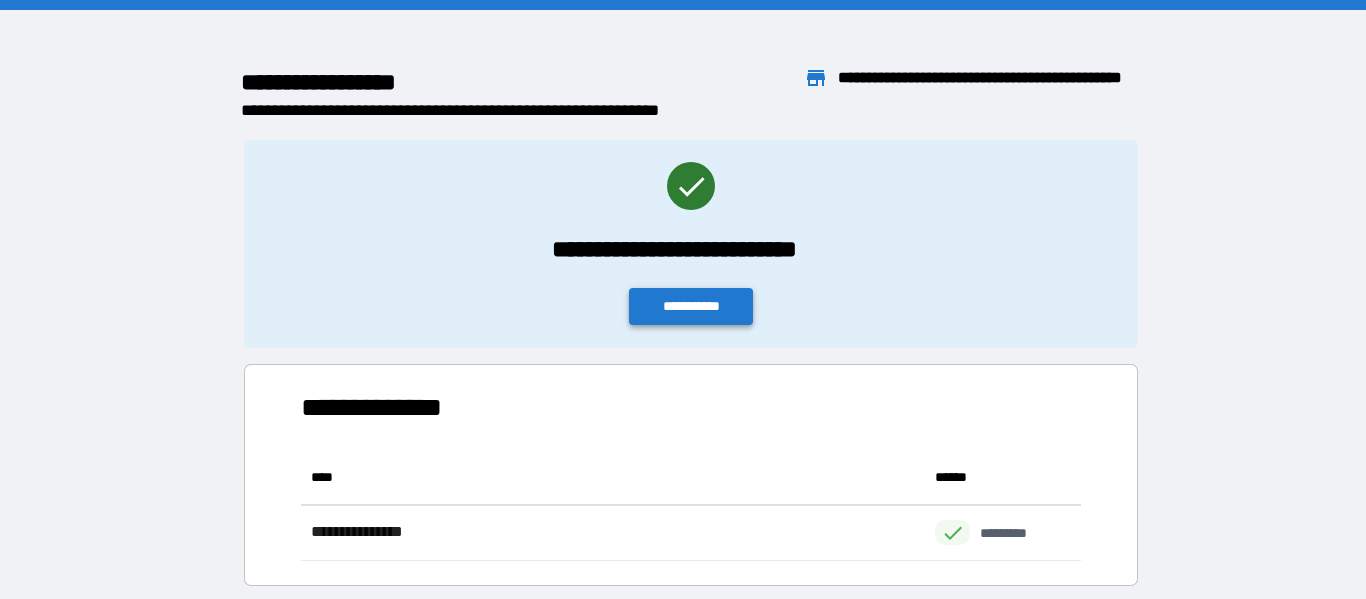 click on "**********" at bounding box center [691, 306] 